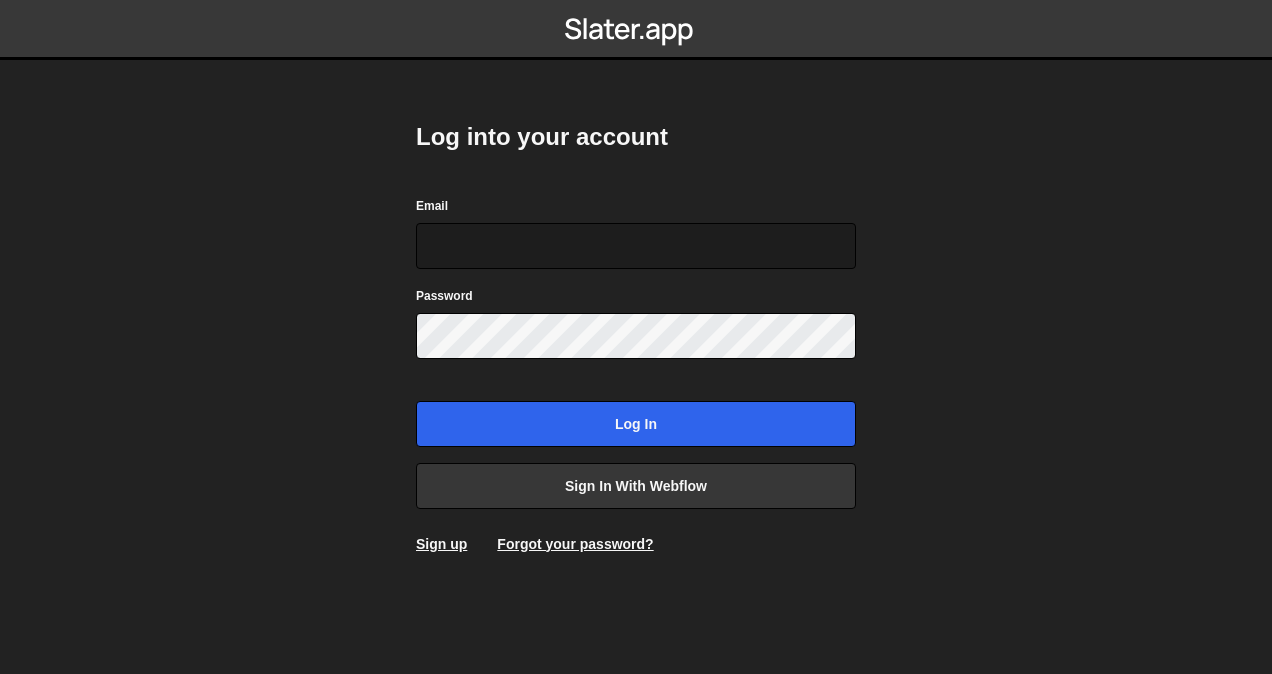 scroll, scrollTop: 0, scrollLeft: 0, axis: both 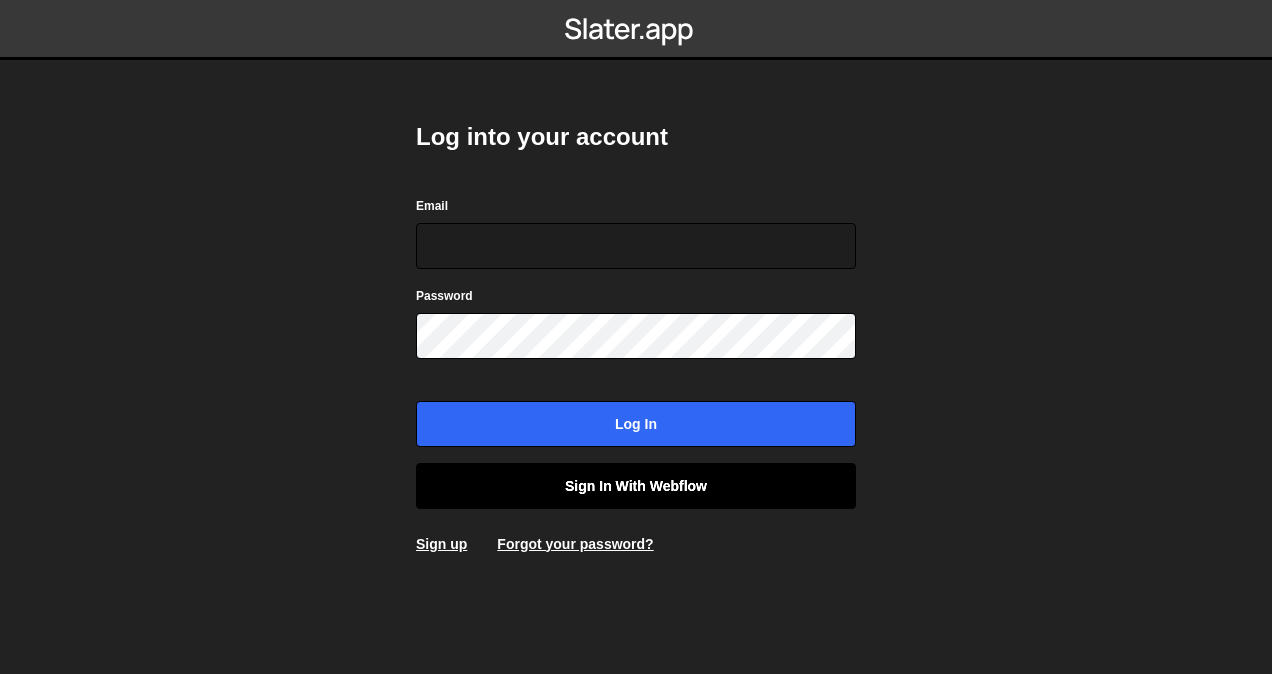 drag, startPoint x: 758, startPoint y: 461, endPoint x: 750, endPoint y: 470, distance: 12.0415945 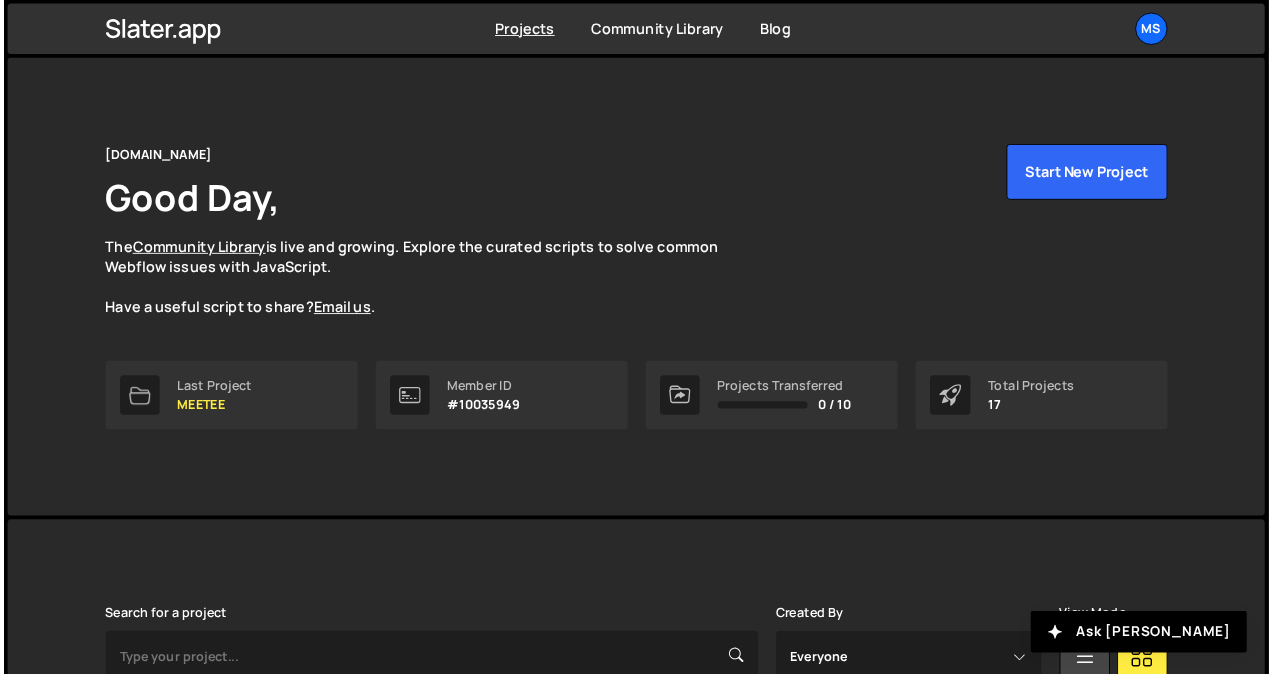 scroll, scrollTop: 0, scrollLeft: 0, axis: both 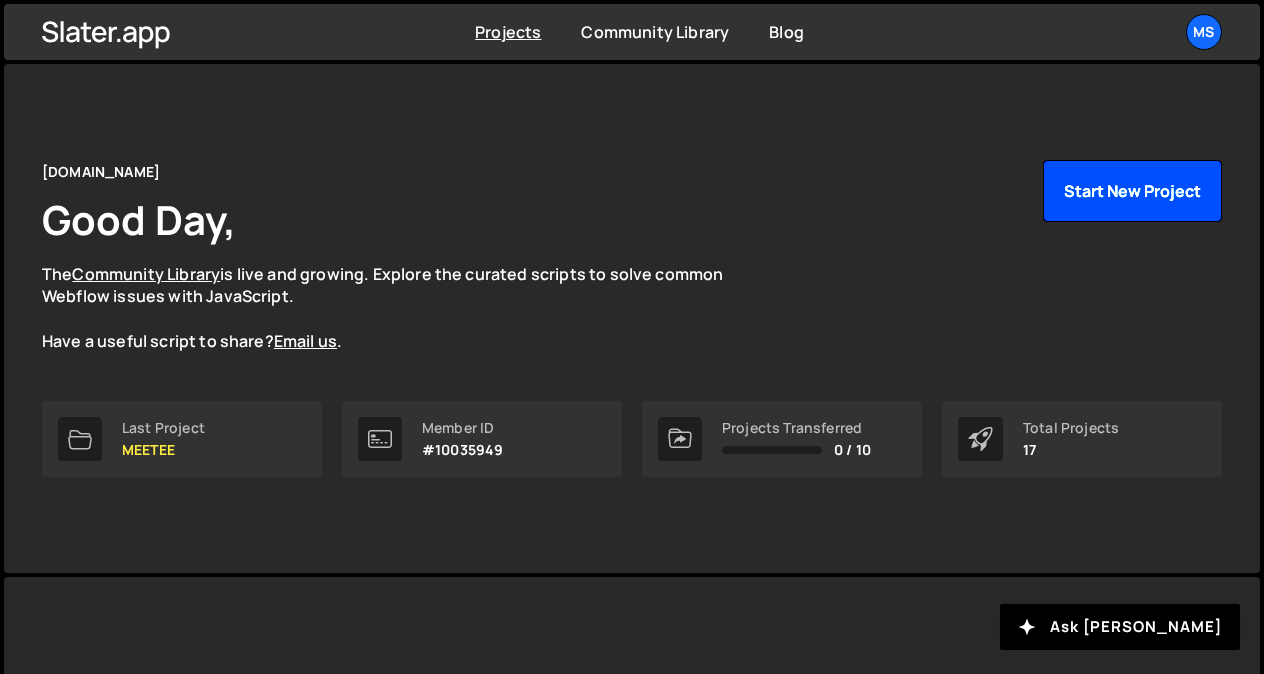 click on "Start New Project" at bounding box center [1132, 191] 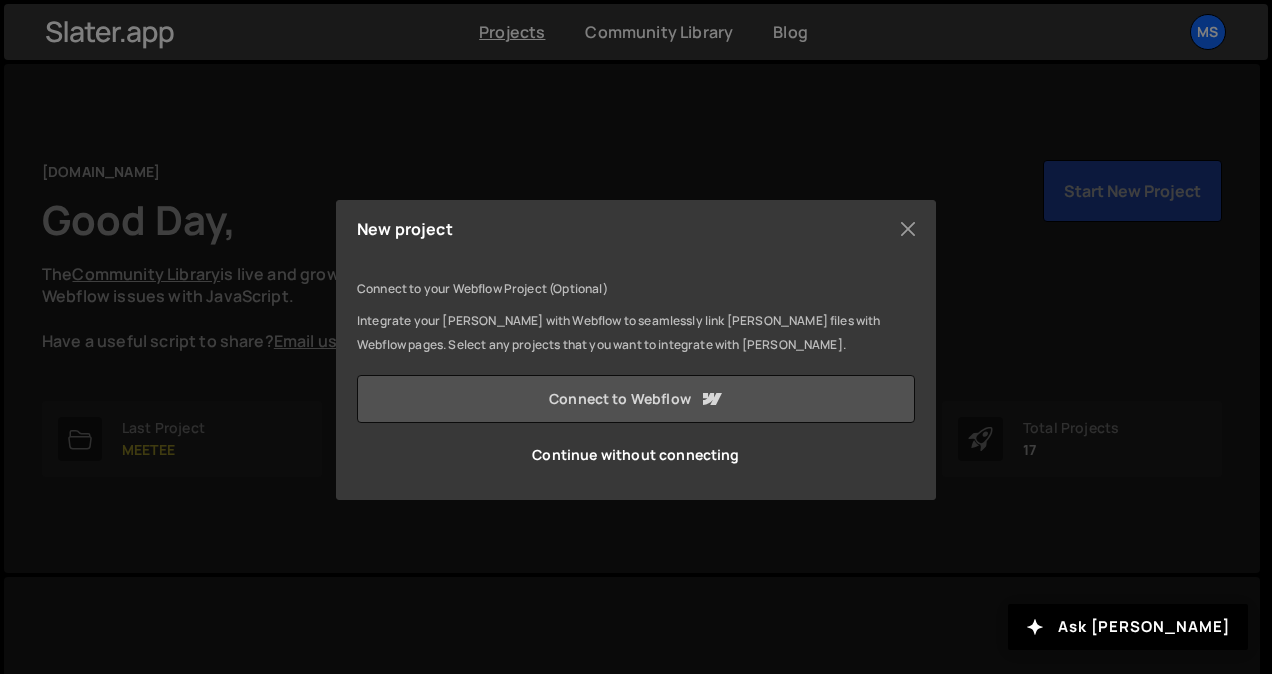 click on "Connect to Webflow" at bounding box center (636, 399) 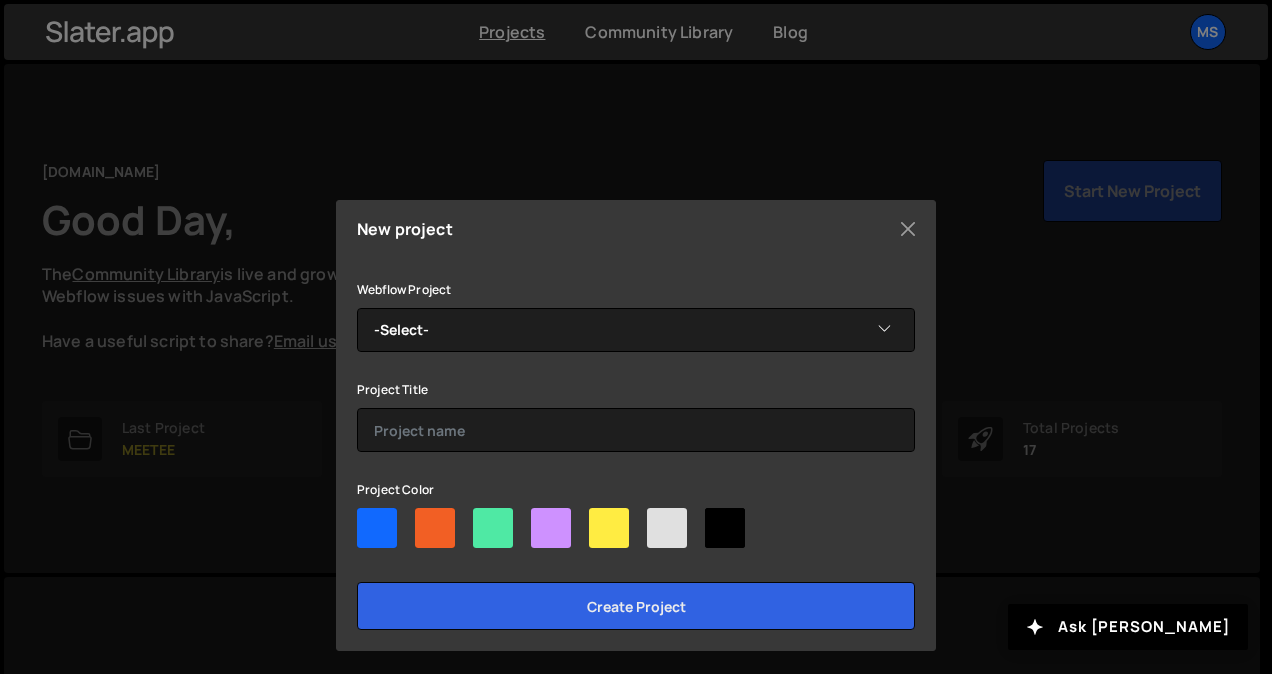 scroll, scrollTop: 0, scrollLeft: 0, axis: both 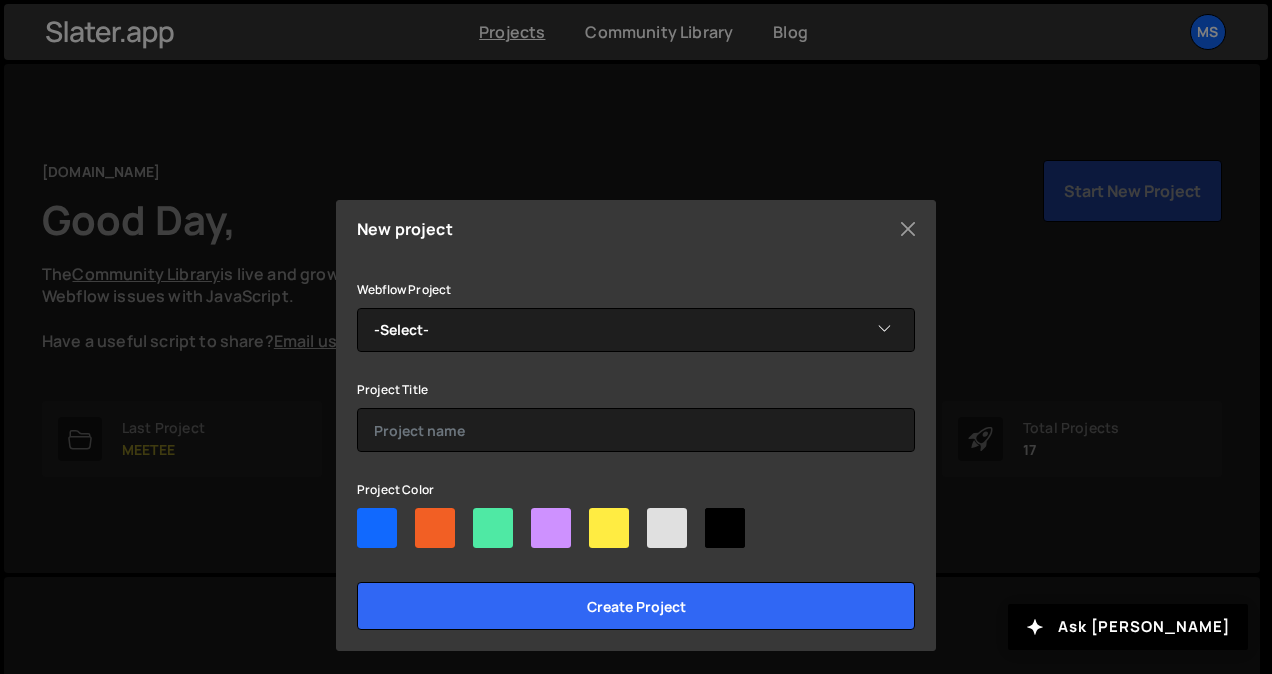 click at bounding box center (435, 528) 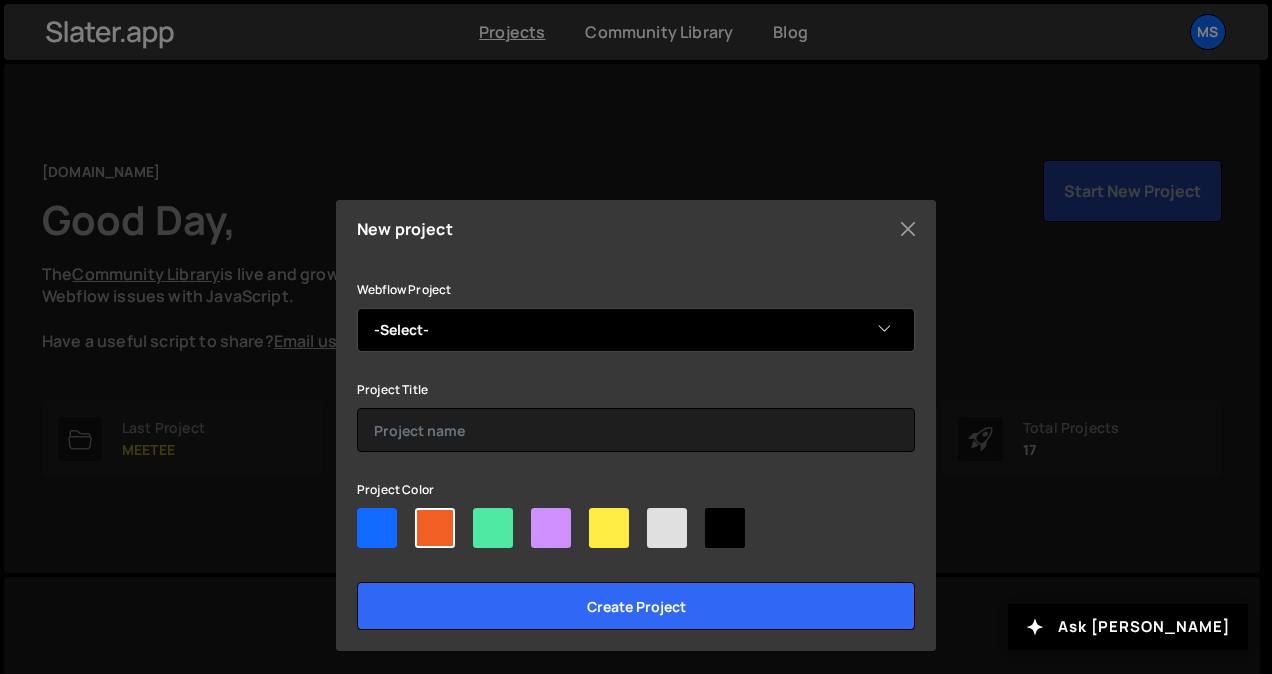 click on "-Select-
Kreizhfit" at bounding box center [636, 330] 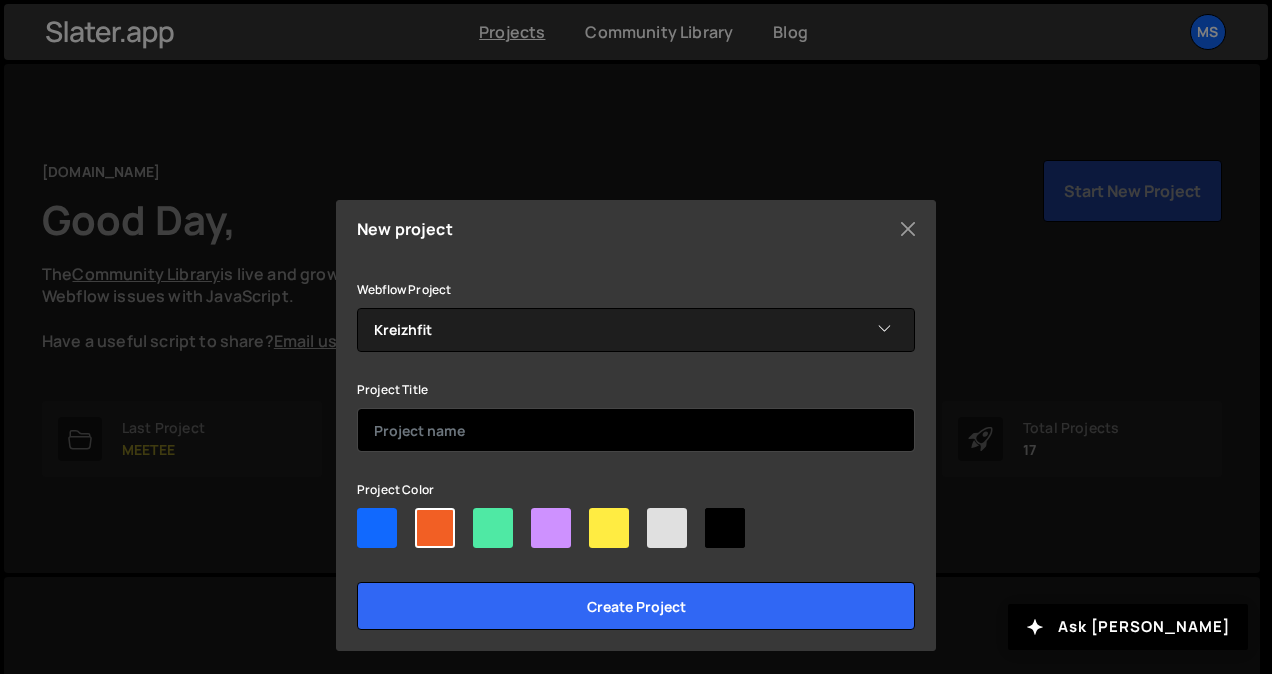click at bounding box center [636, 430] 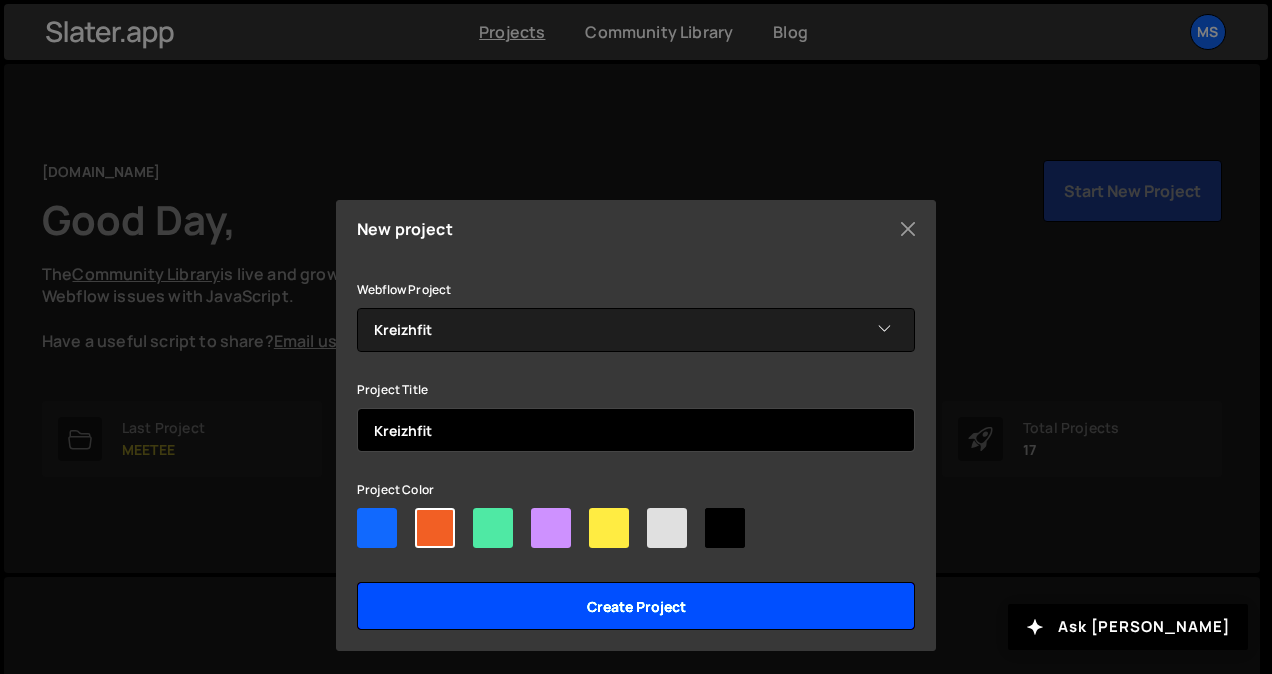 type on "Kreizhfit" 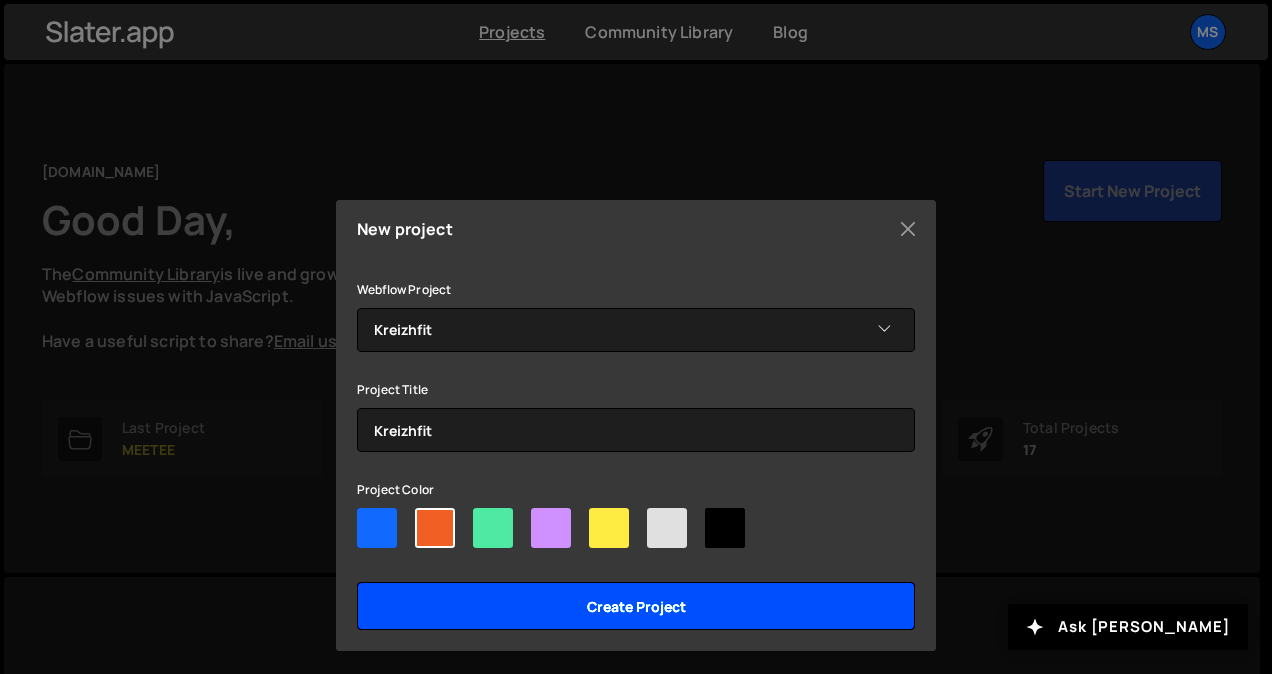click on "Create project" at bounding box center [636, 606] 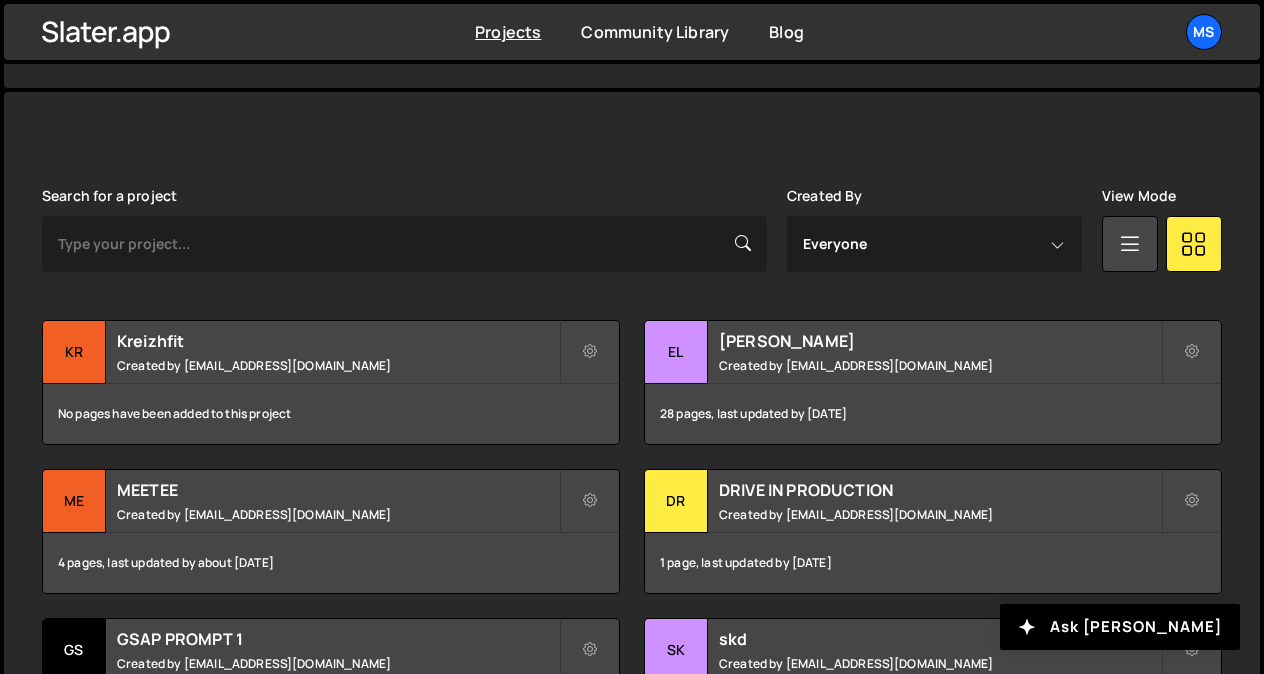 scroll, scrollTop: 500, scrollLeft: 0, axis: vertical 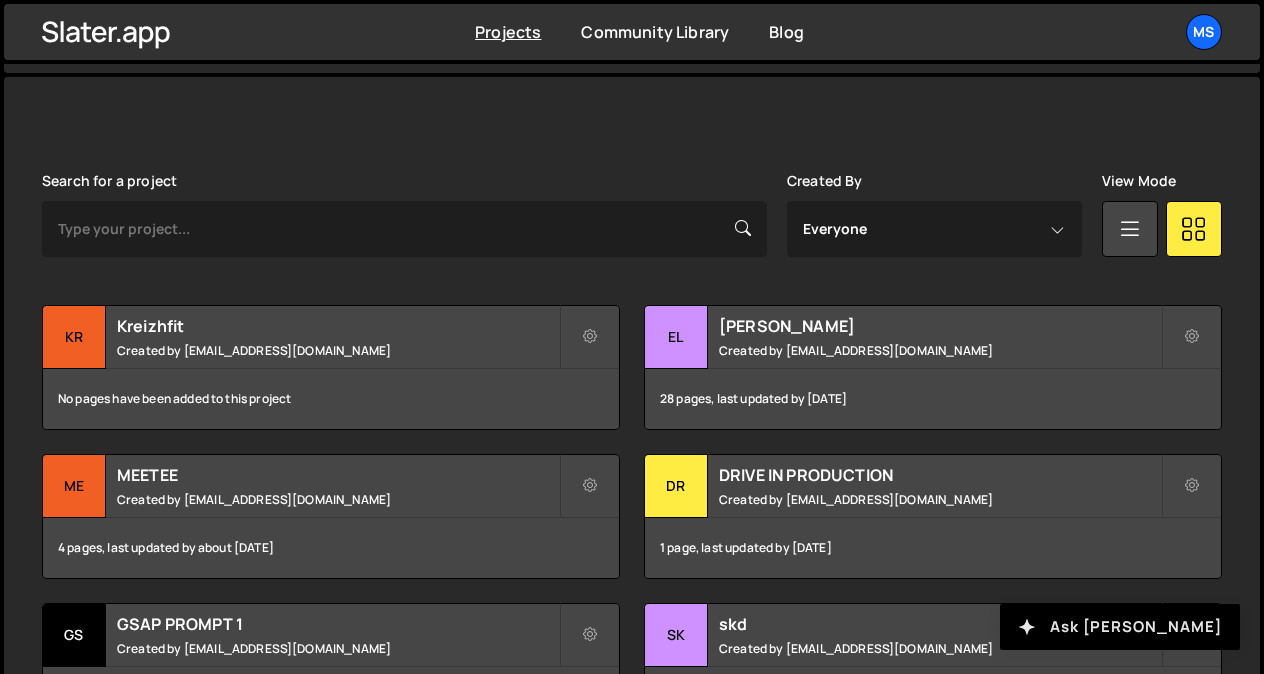 click on "Ask Slater AI" at bounding box center [1120, 627] 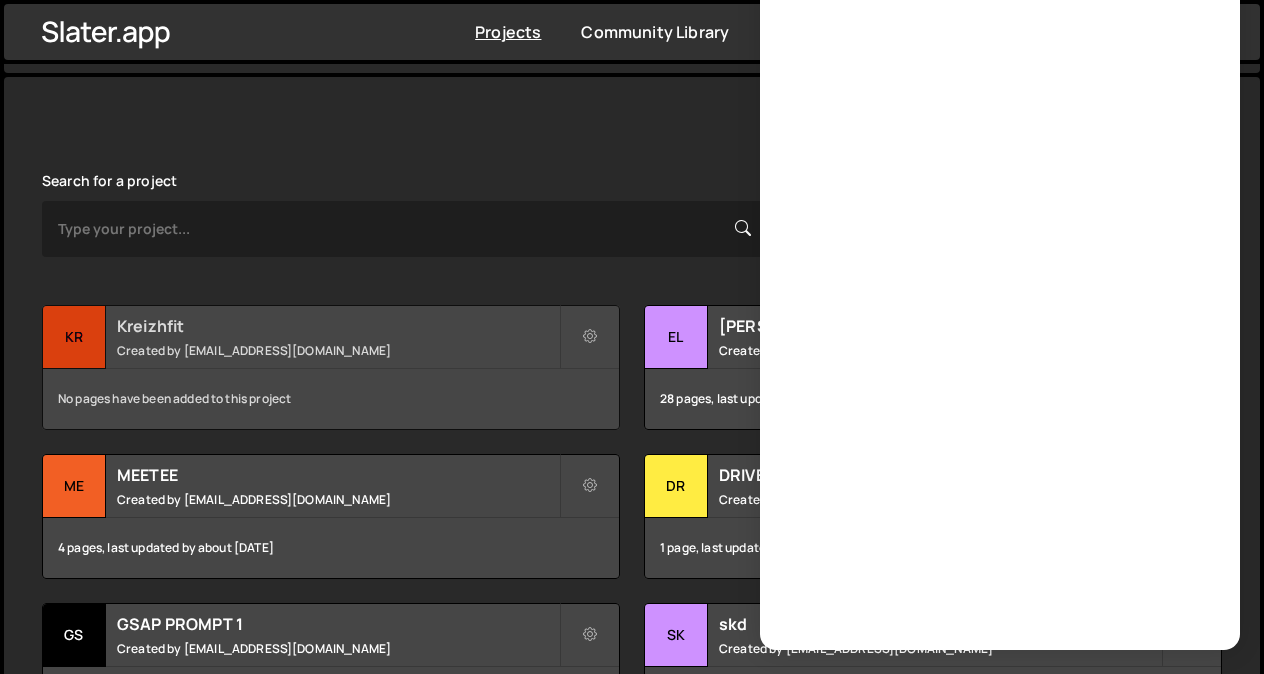 click on "Kreizhfit
Created by snowmahana.fitt@gmail.com" at bounding box center (331, 337) 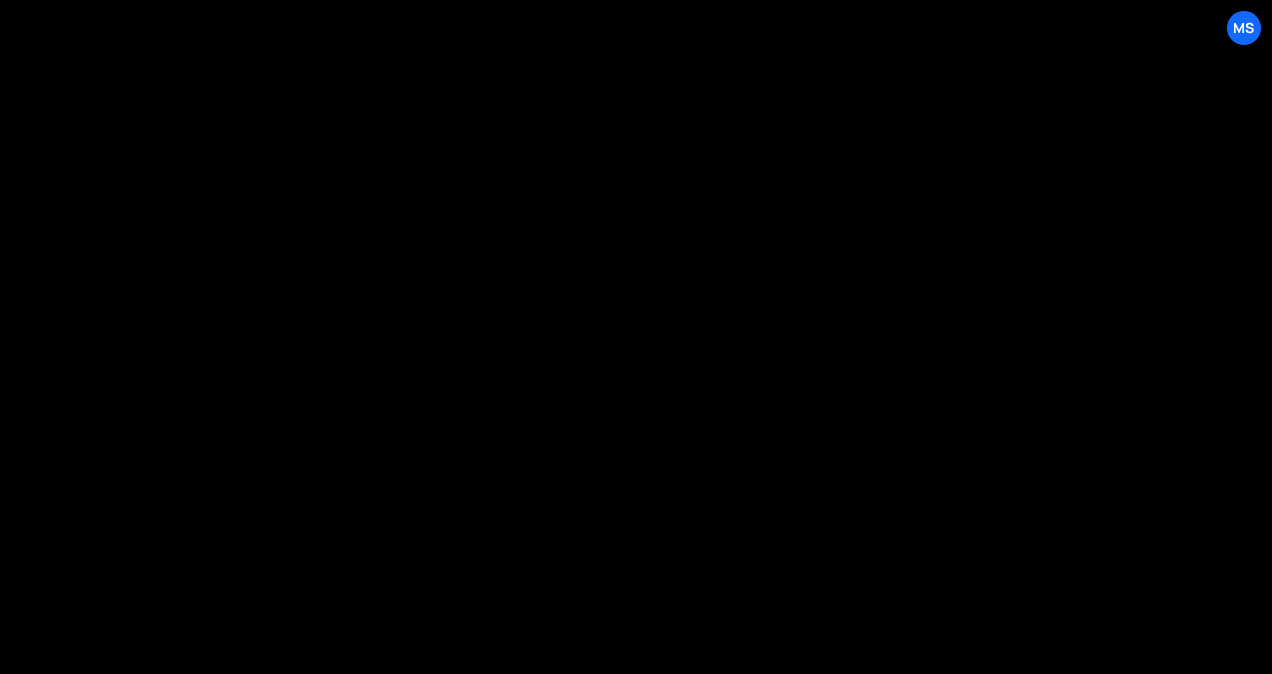 scroll, scrollTop: 0, scrollLeft: 0, axis: both 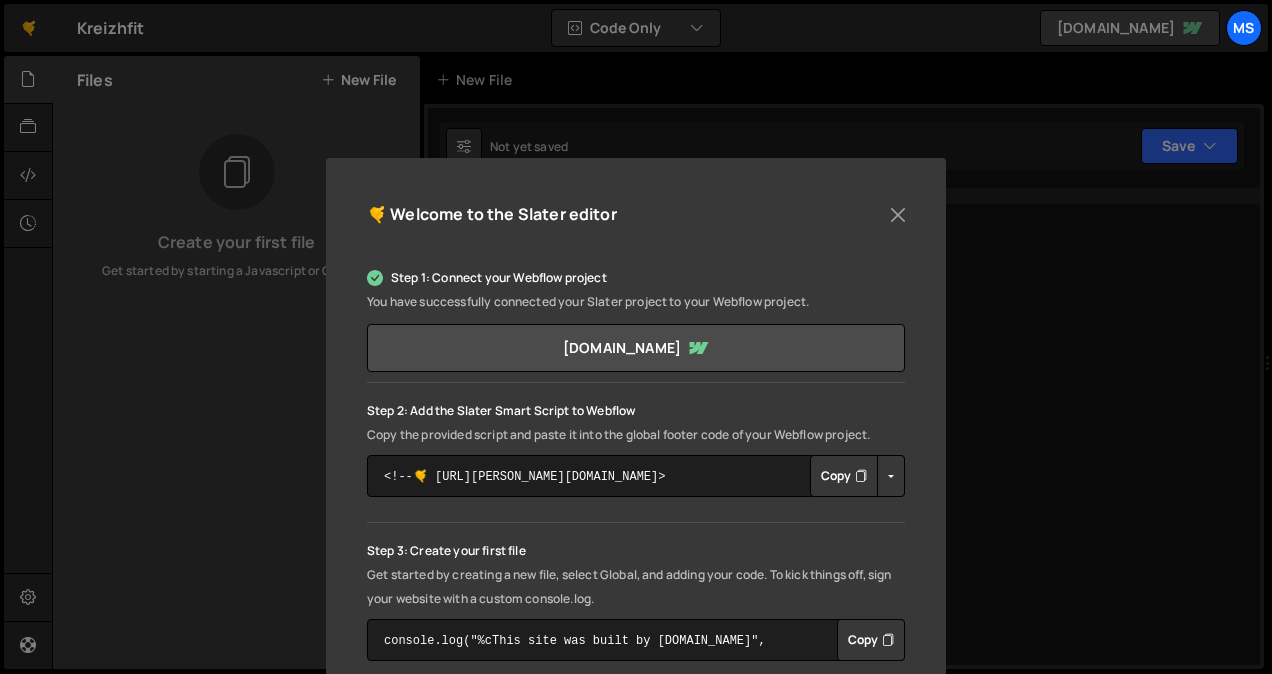 click at bounding box center (861, 476) 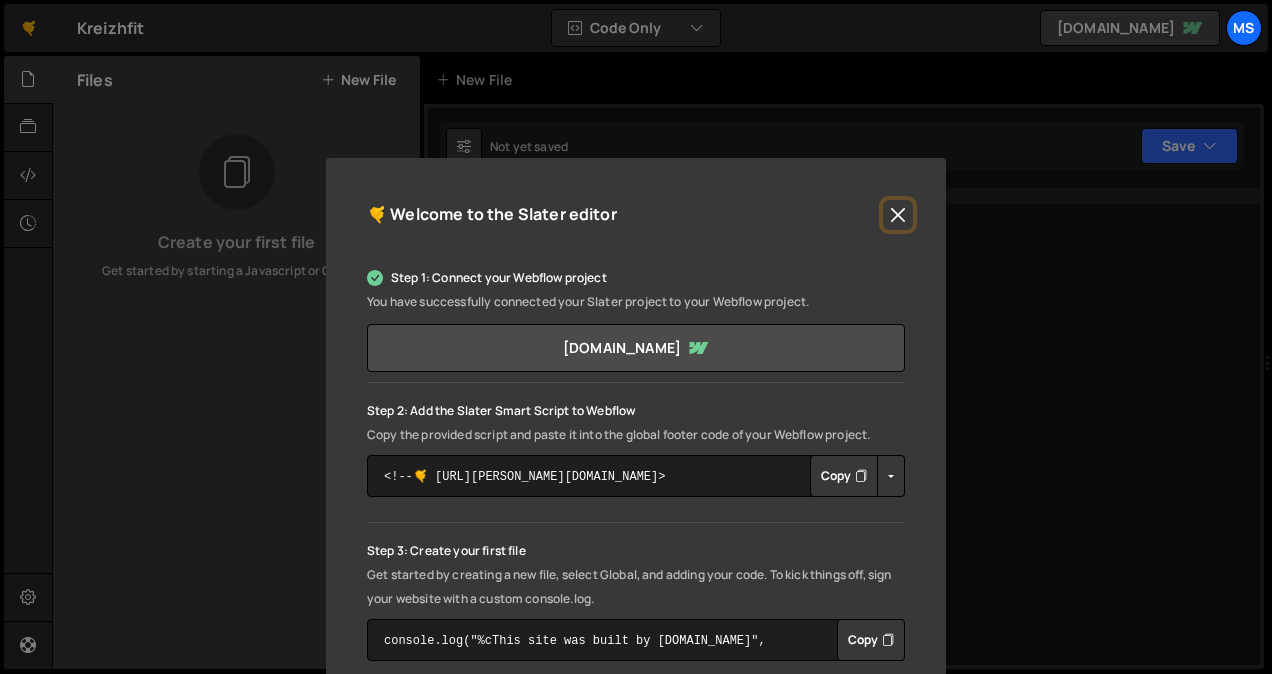 click at bounding box center [898, 215] 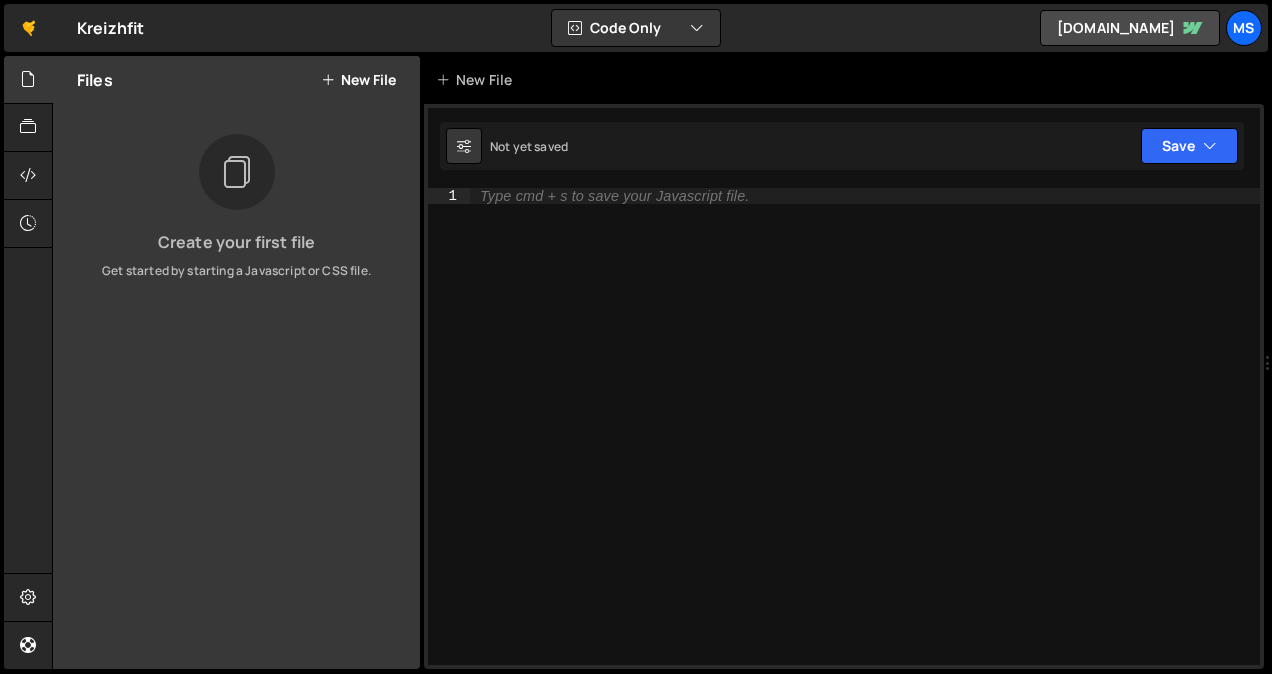 click on "New File" at bounding box center (358, 80) 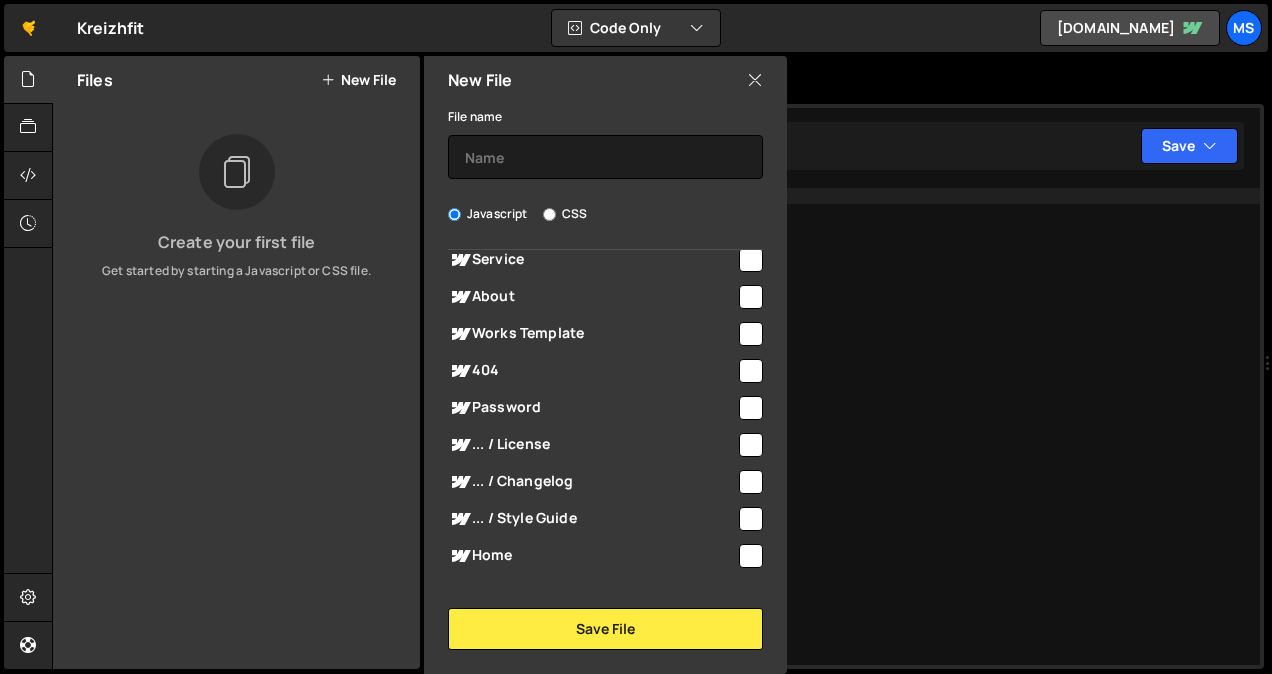 scroll, scrollTop: 232, scrollLeft: 0, axis: vertical 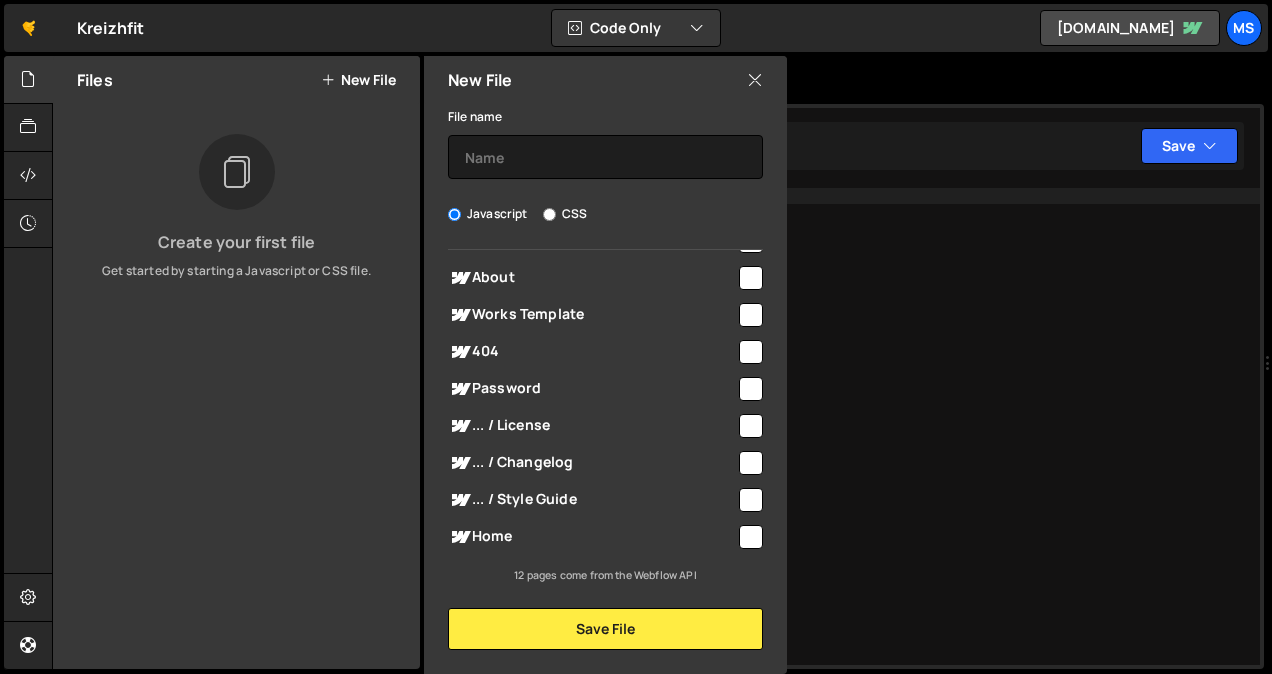 click at bounding box center (751, 537) 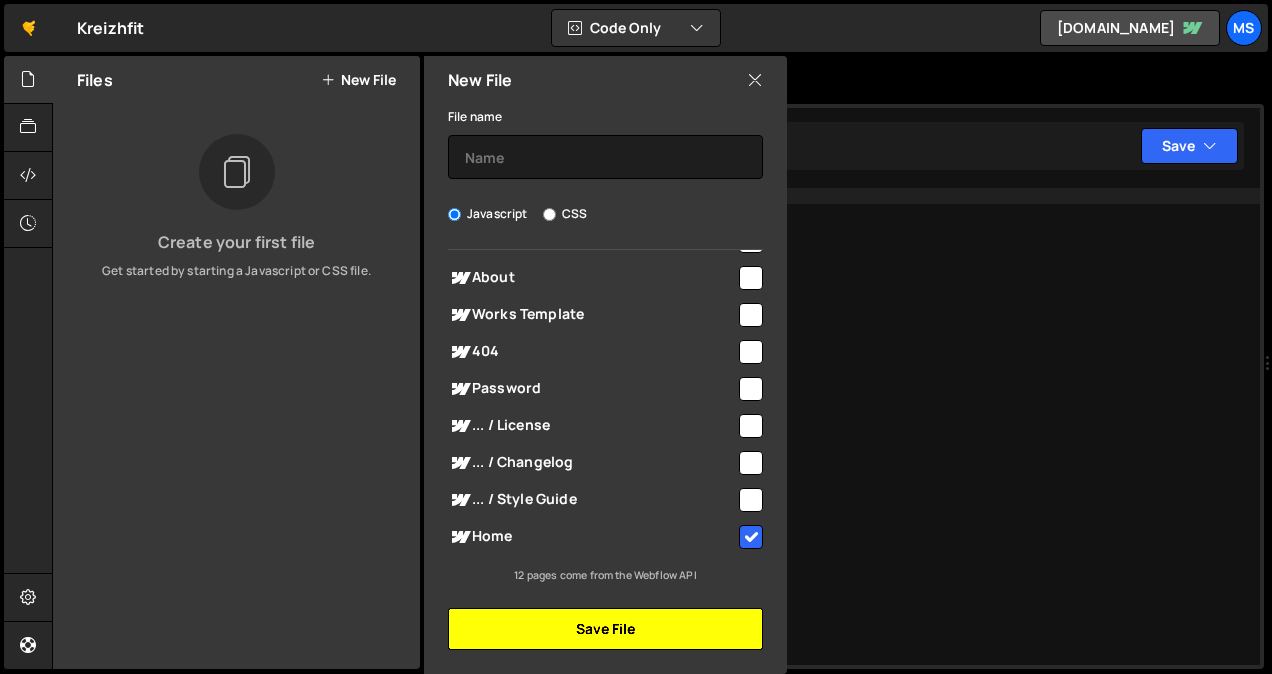 click on "Save File" at bounding box center (605, 629) 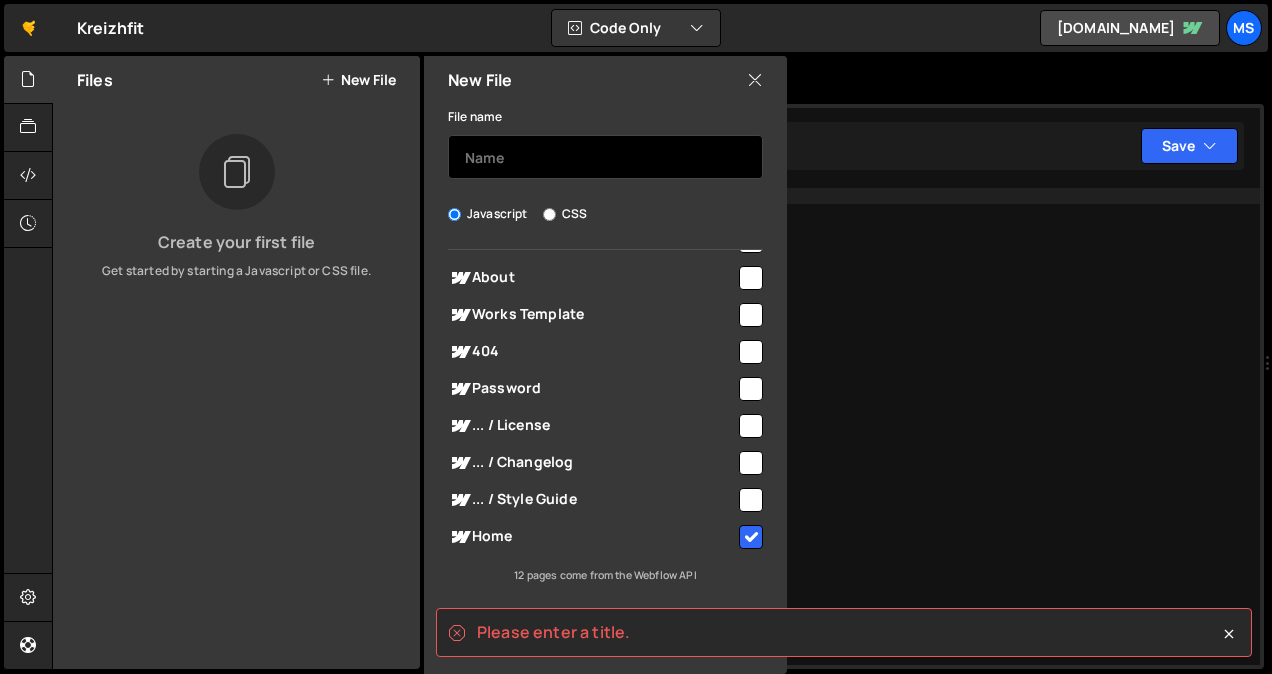 click at bounding box center [605, 157] 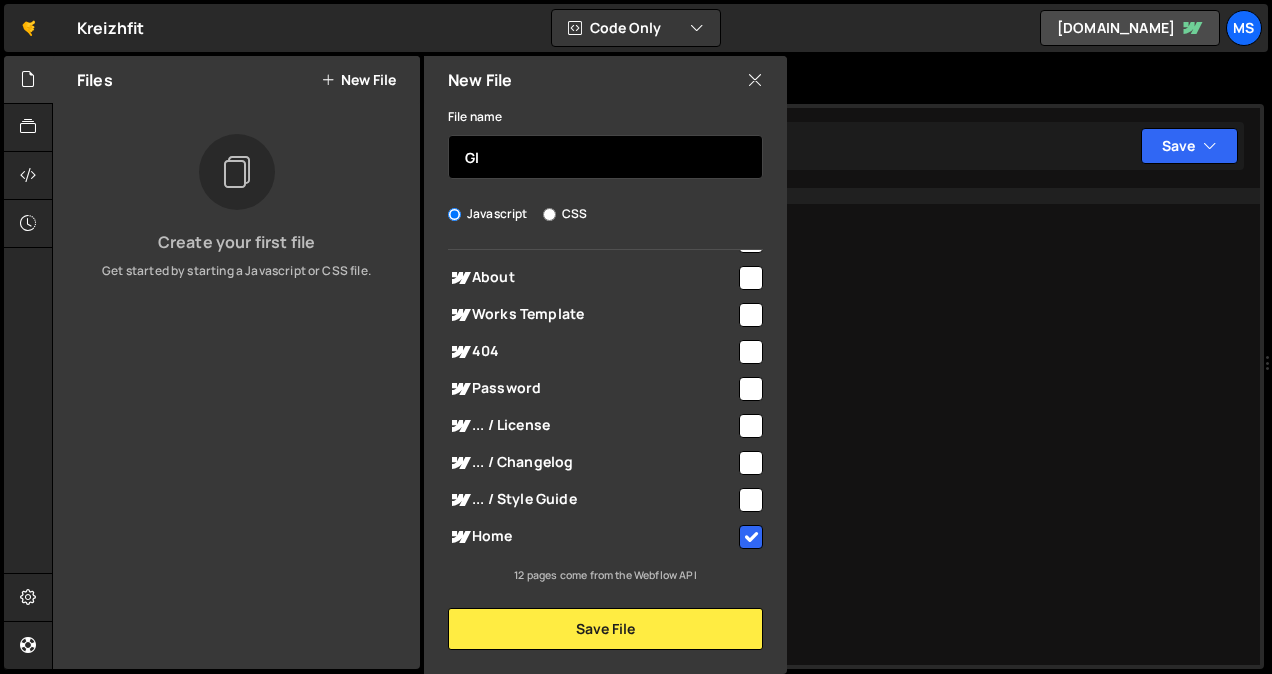 type on "G" 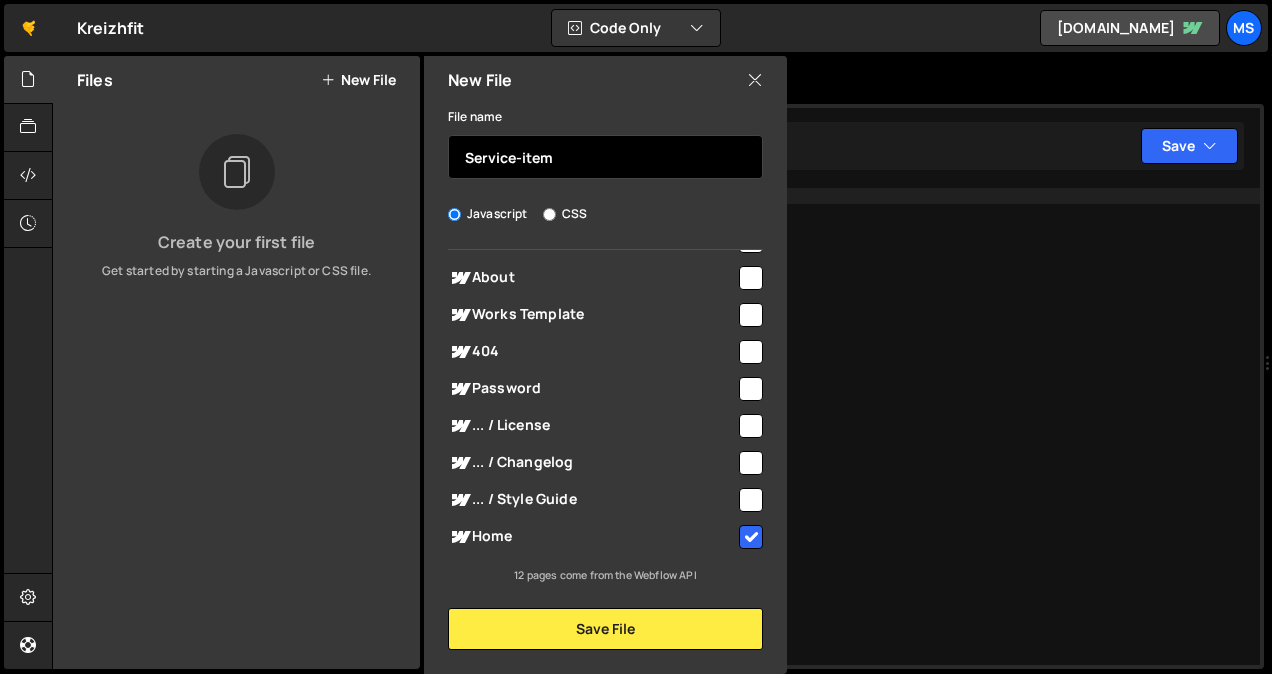 type on "Service-item" 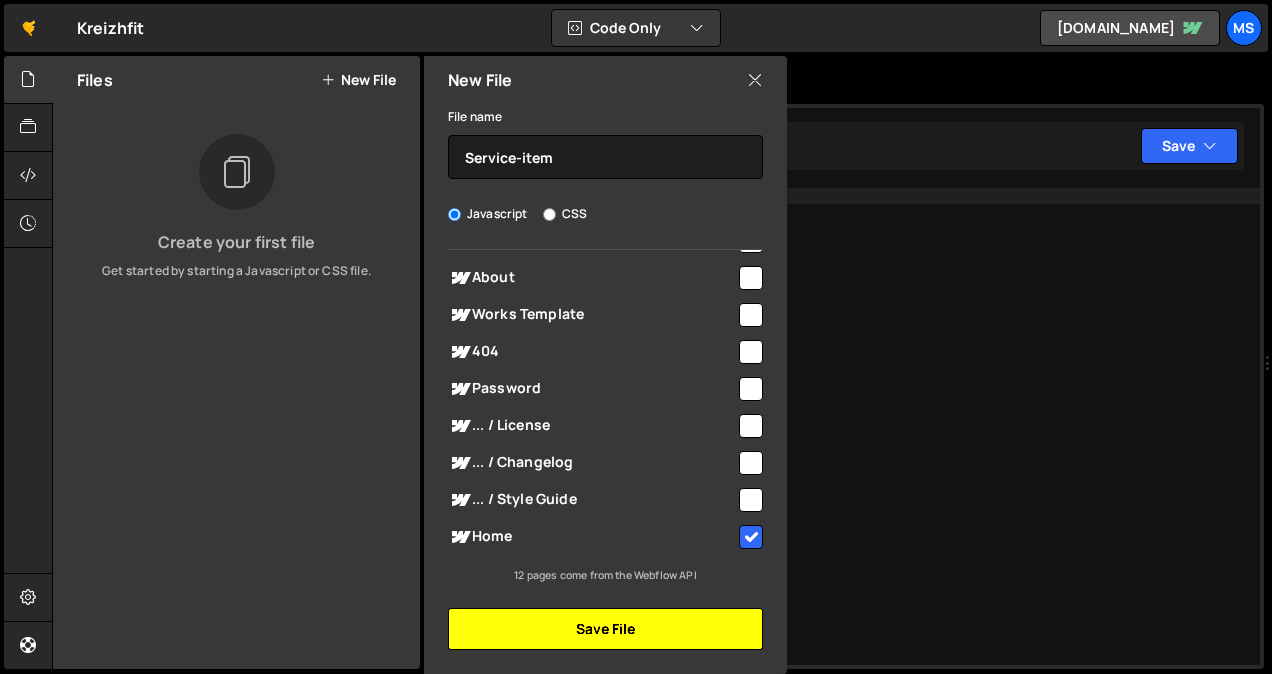click on "Save File" at bounding box center [605, 629] 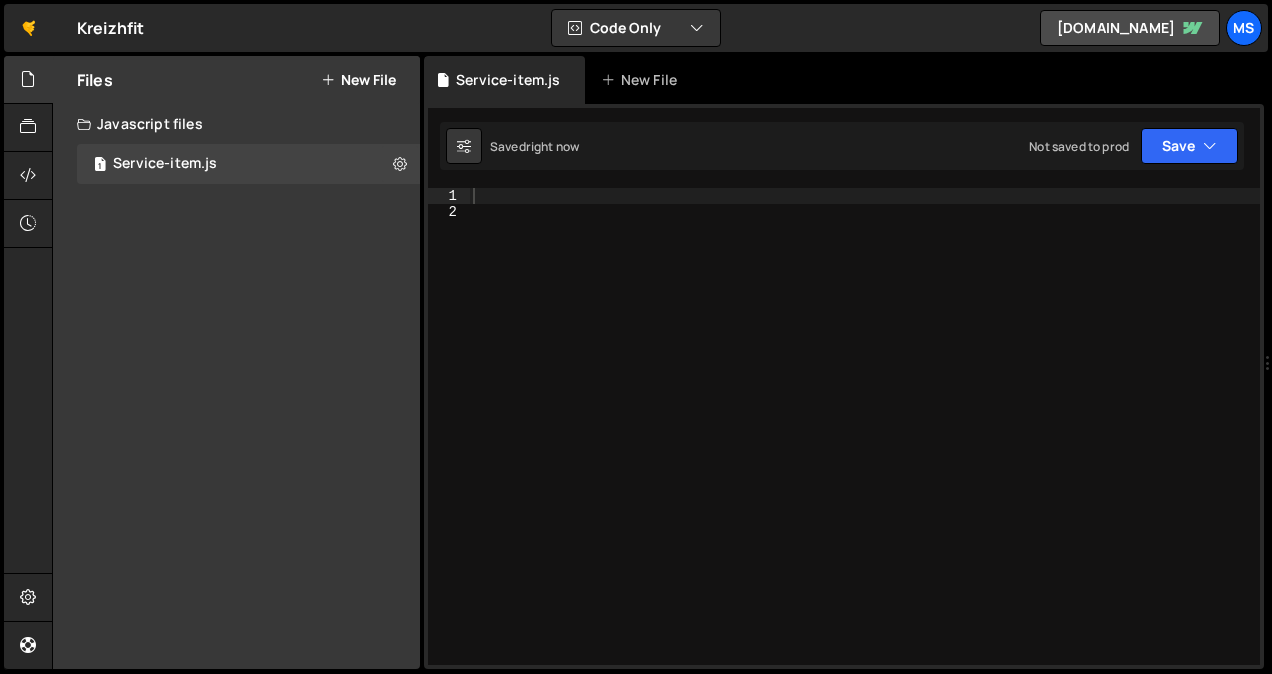type 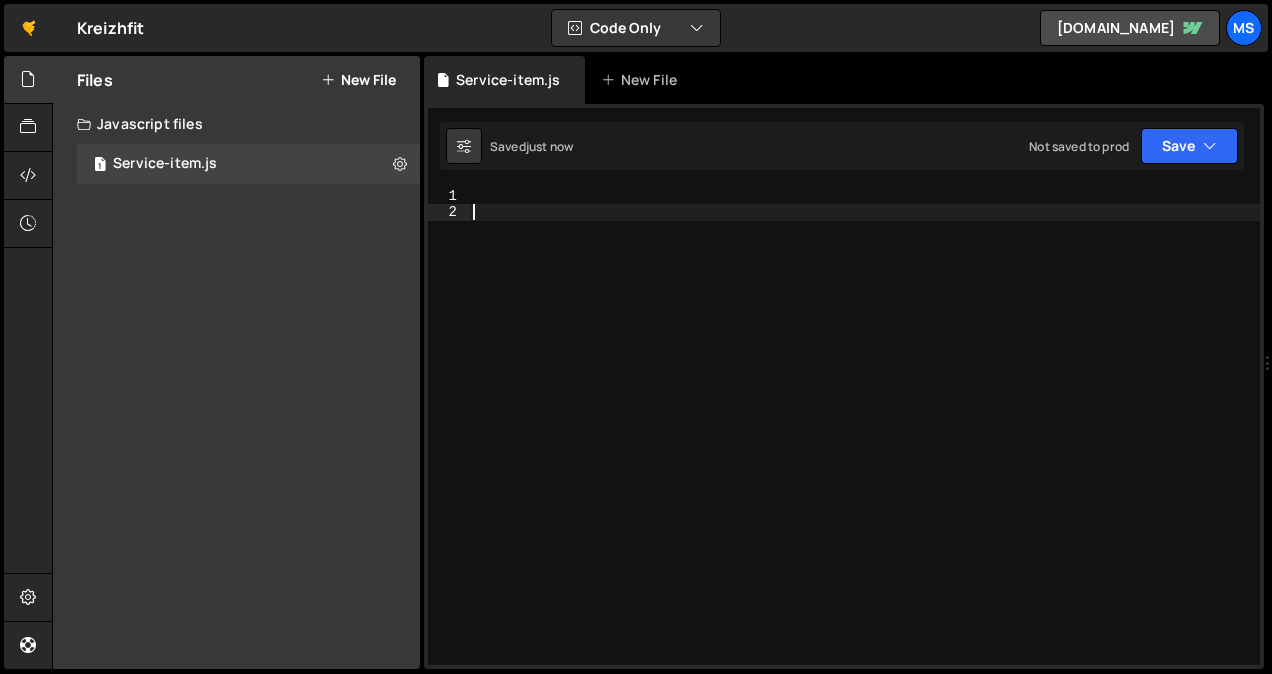 click at bounding box center (864, 443) 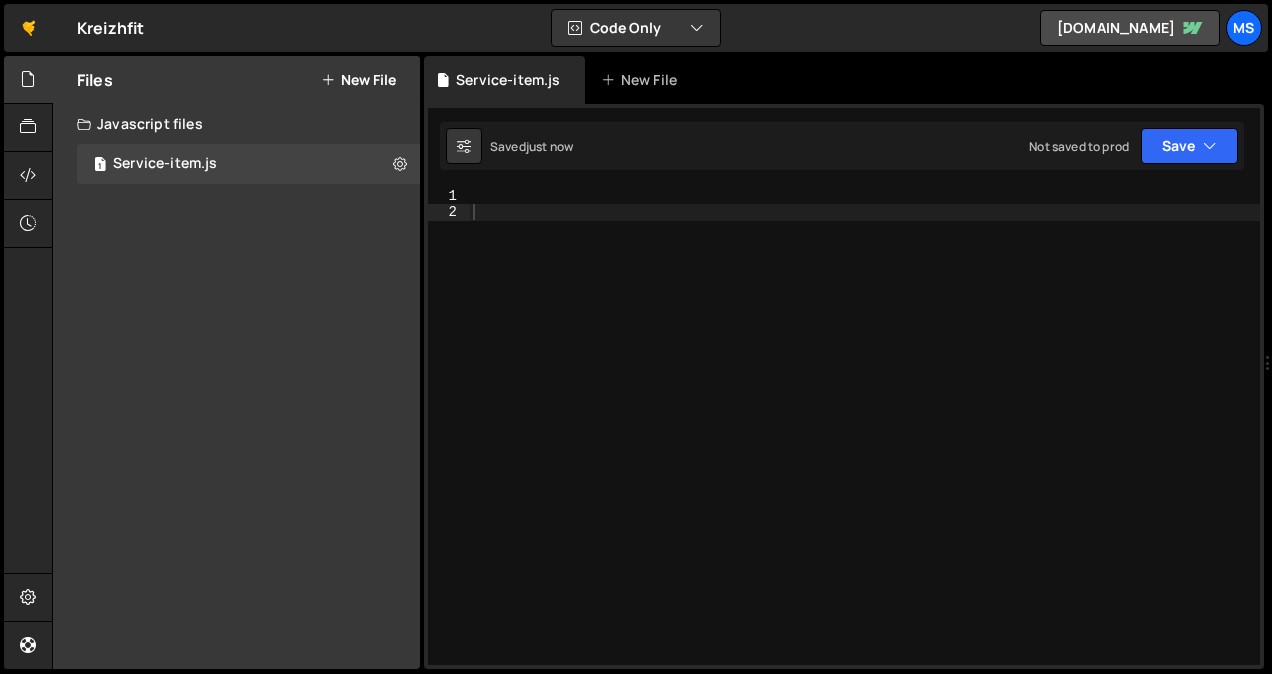 drag, startPoint x: 603, startPoint y: 176, endPoint x: 508, endPoint y: 209, distance: 100.56838 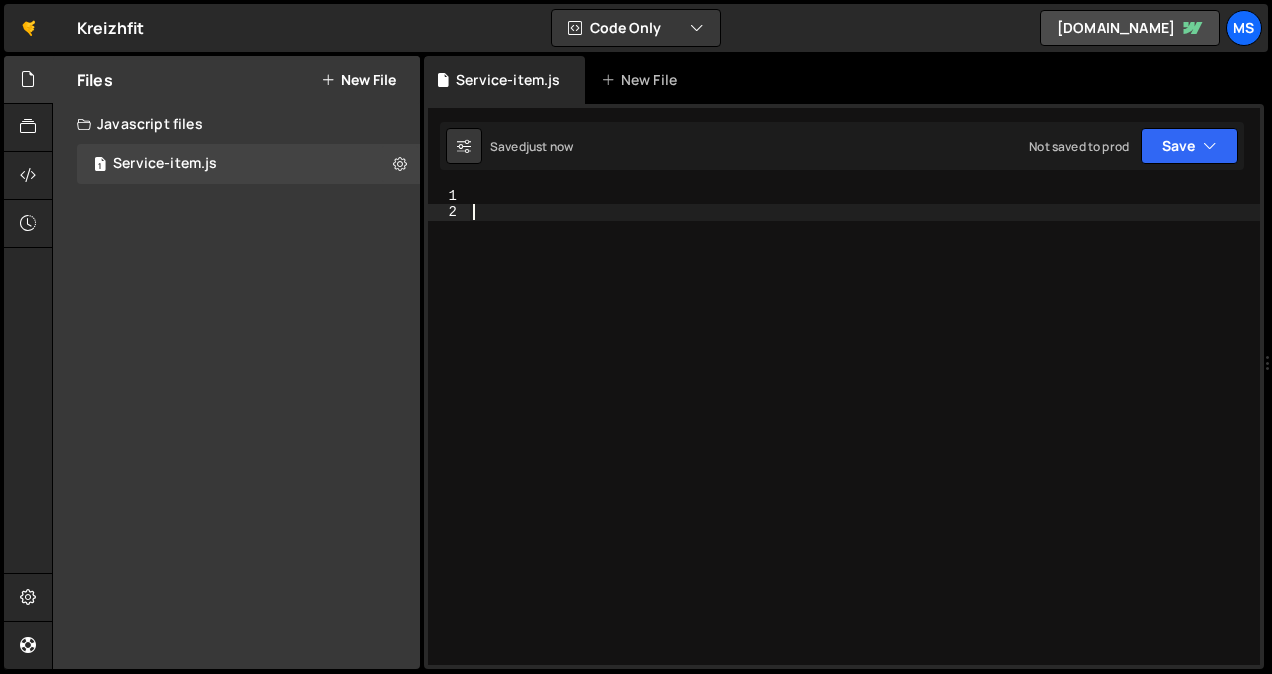 click at bounding box center [864, 443] 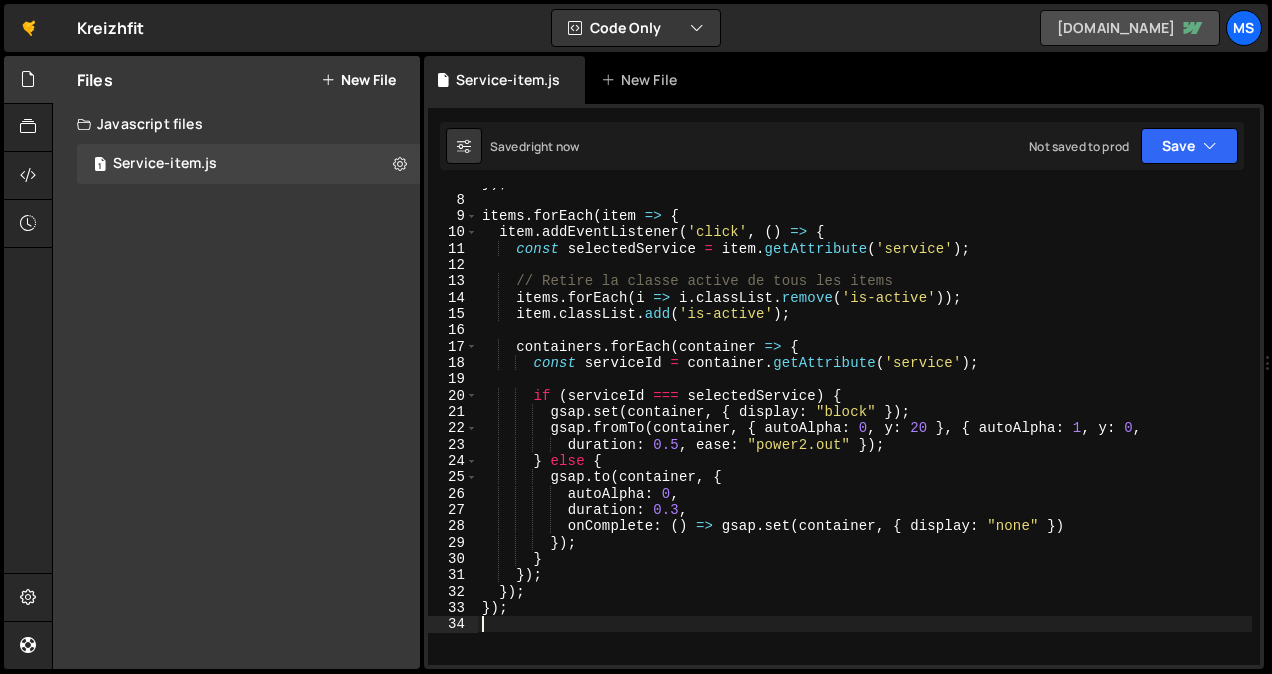 click on "[DOMAIN_NAME]" at bounding box center [1130, 28] 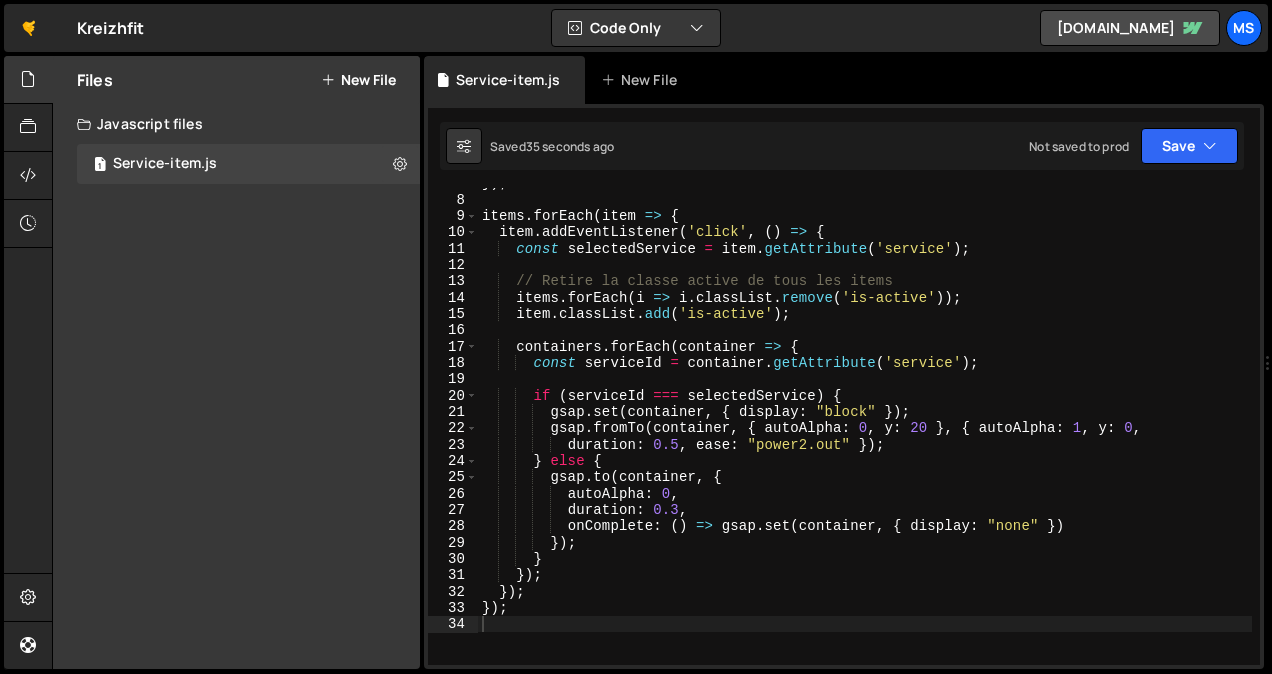 click on "New File" at bounding box center (358, 80) 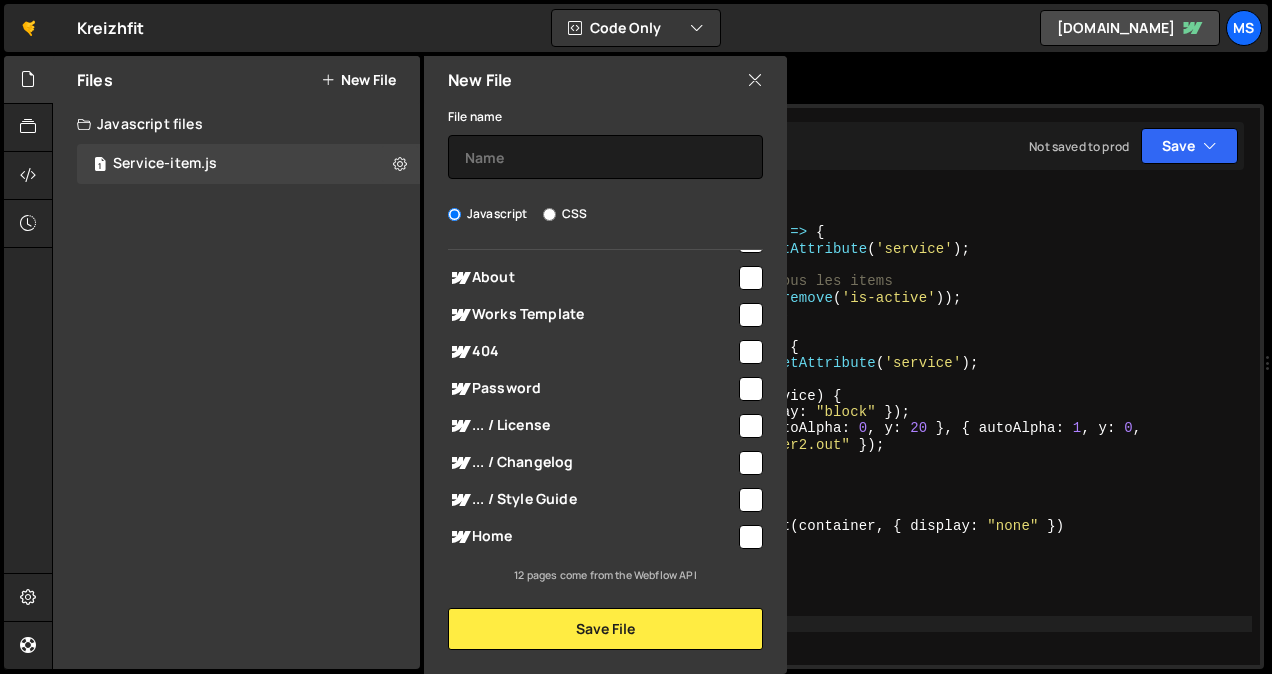 click on "CSS" at bounding box center (549, 214) 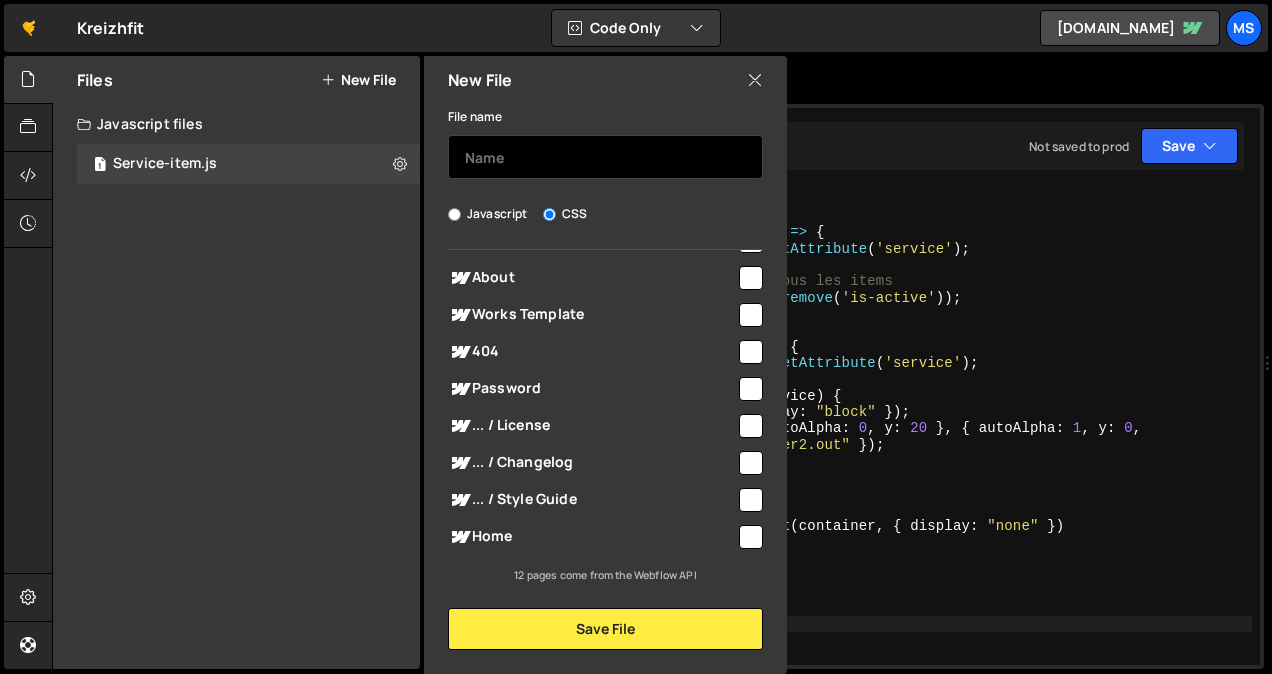 click at bounding box center [605, 157] 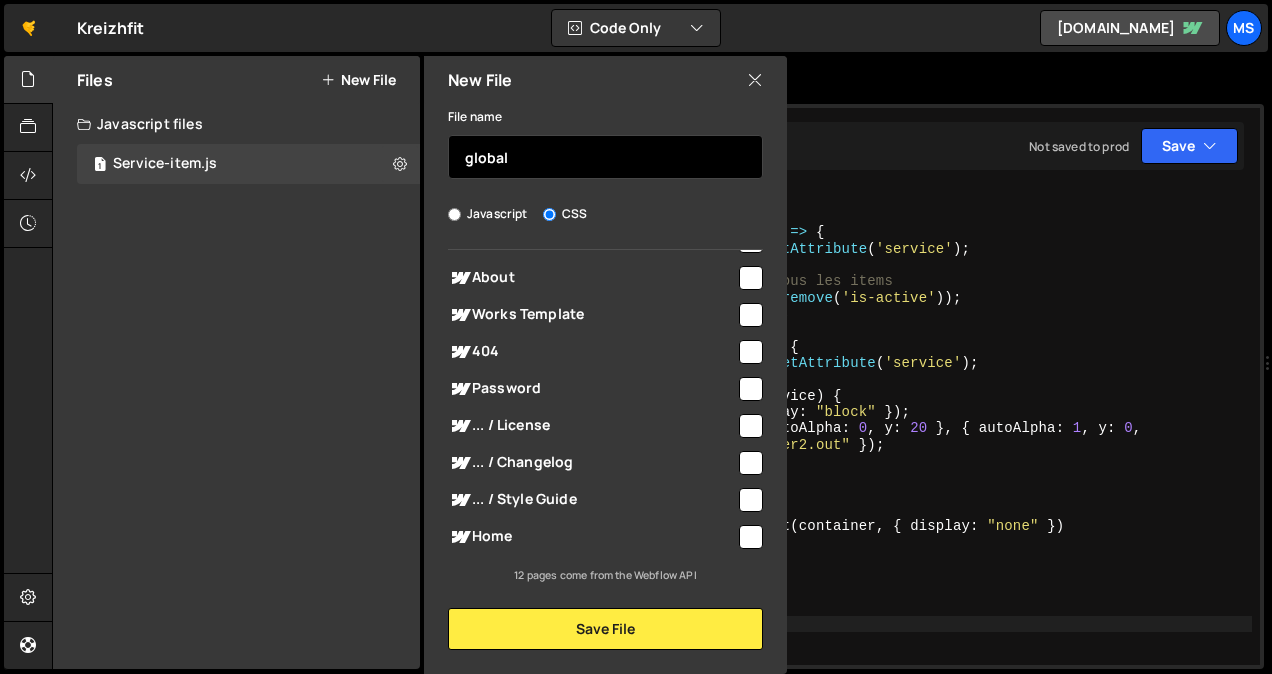 type on "global" 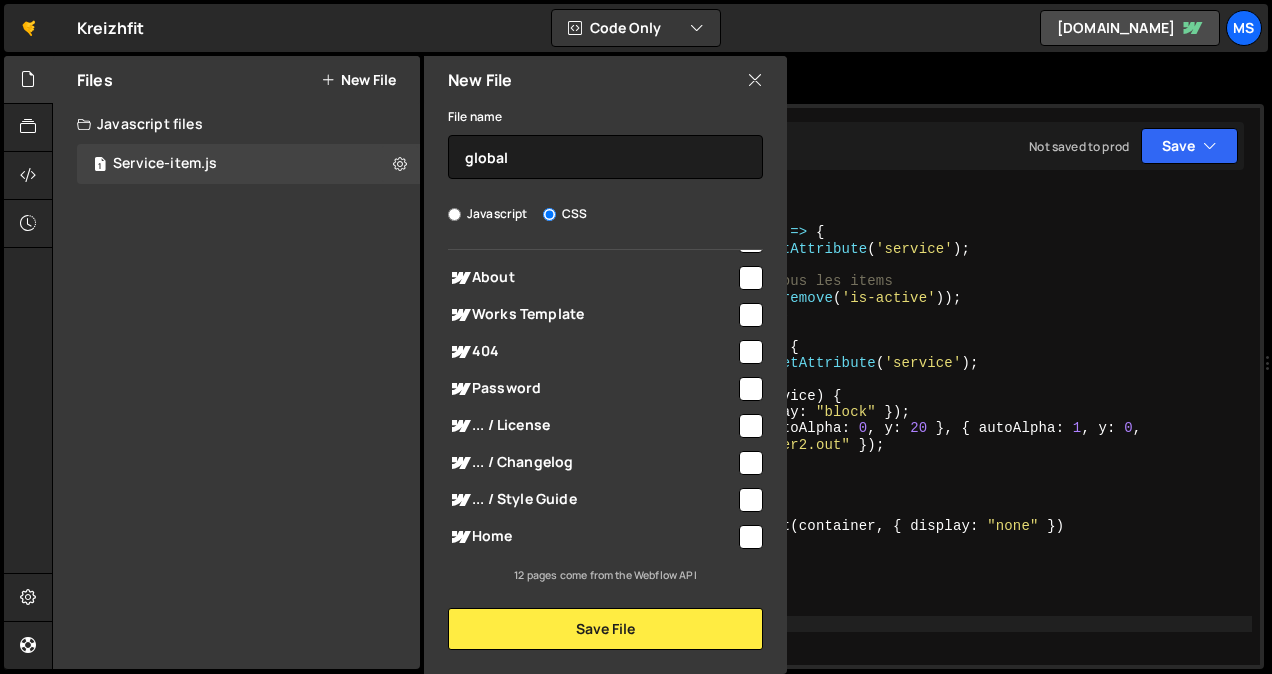 click at bounding box center (751, 537) 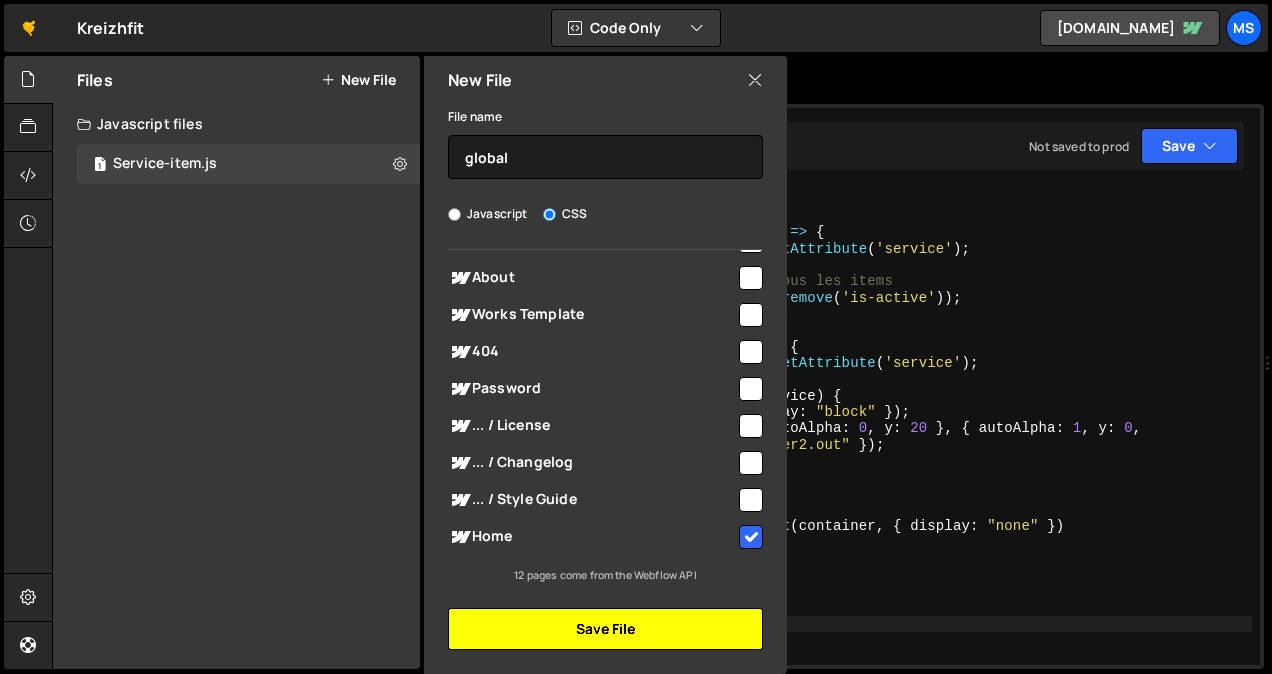 click on "Save File" at bounding box center [605, 629] 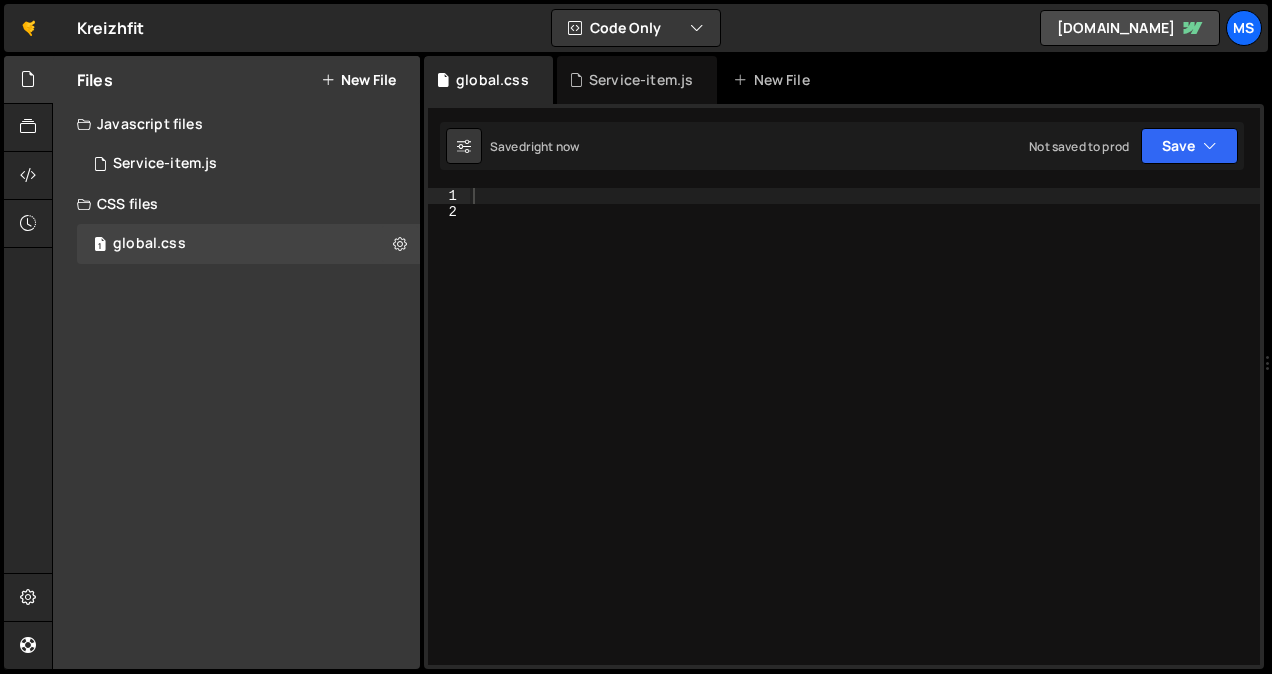 click at bounding box center (864, 443) 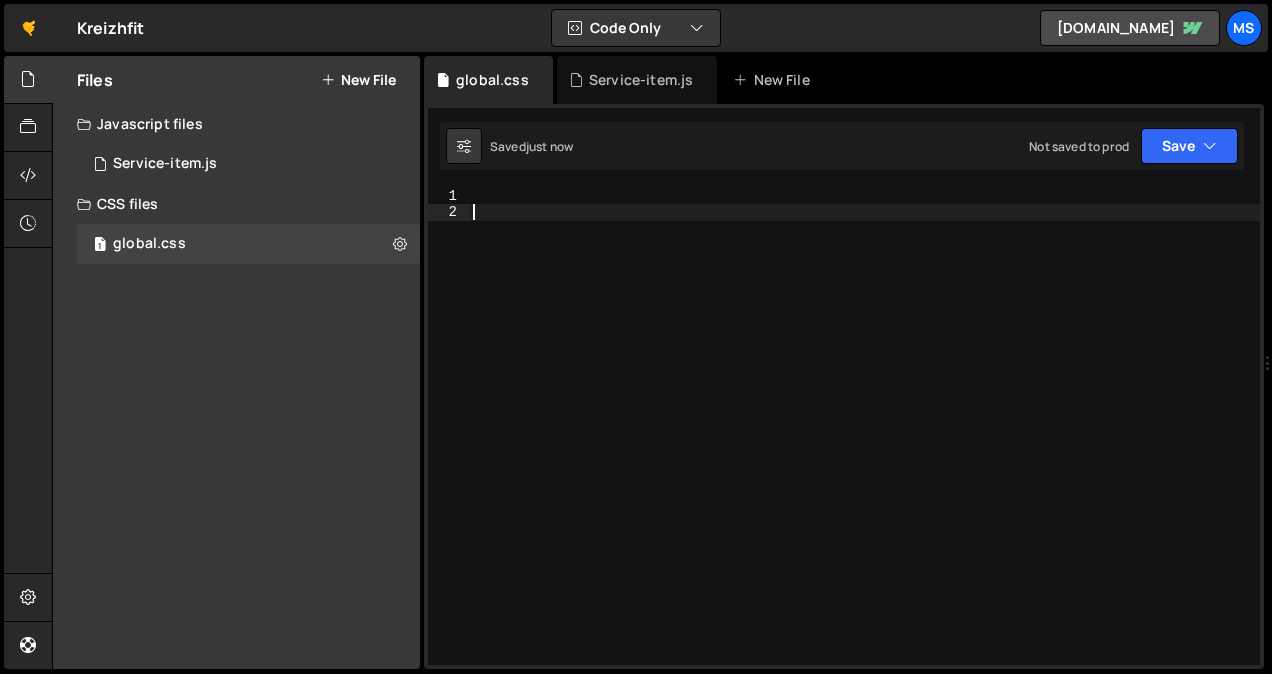 click at bounding box center [864, 443] 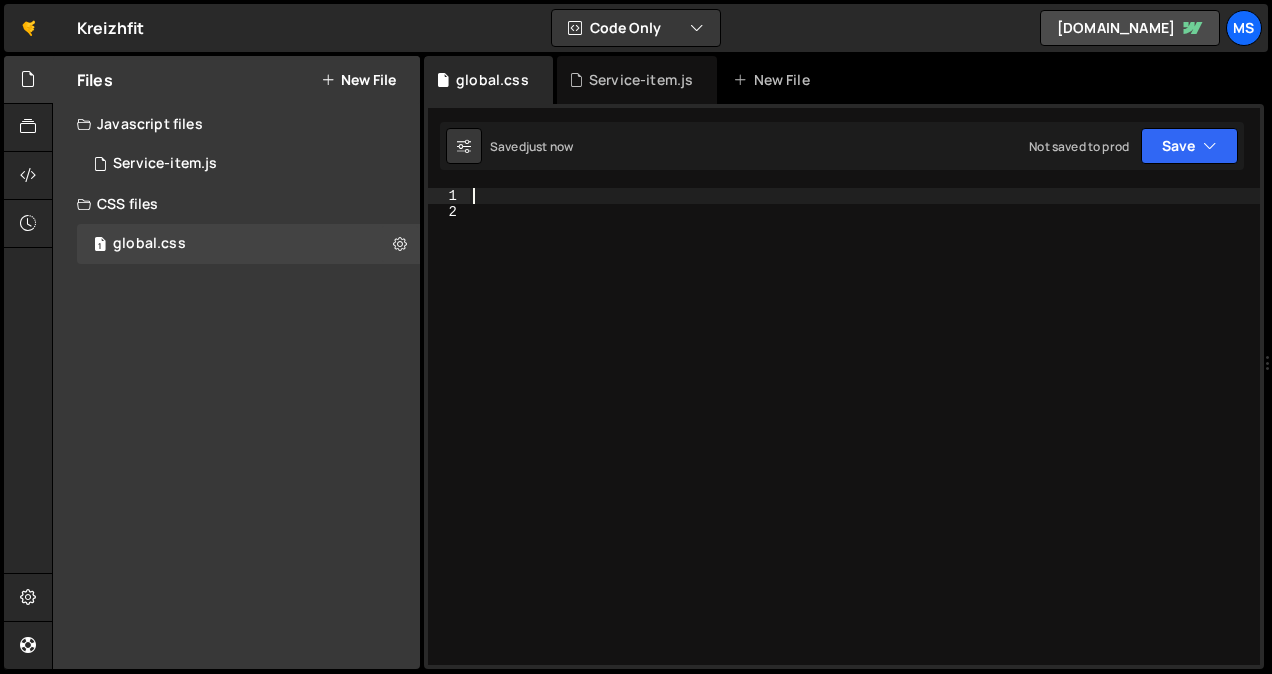 paste on "Service-container" 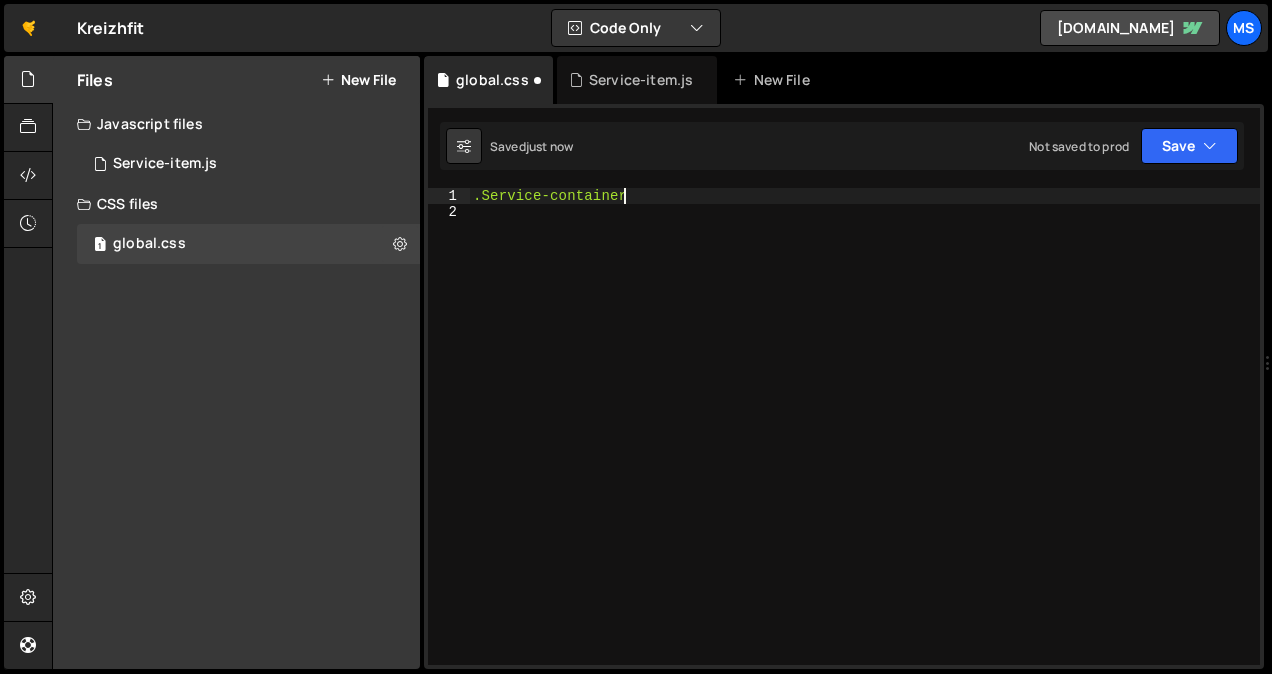 click on ".Service-container" at bounding box center [864, 443] 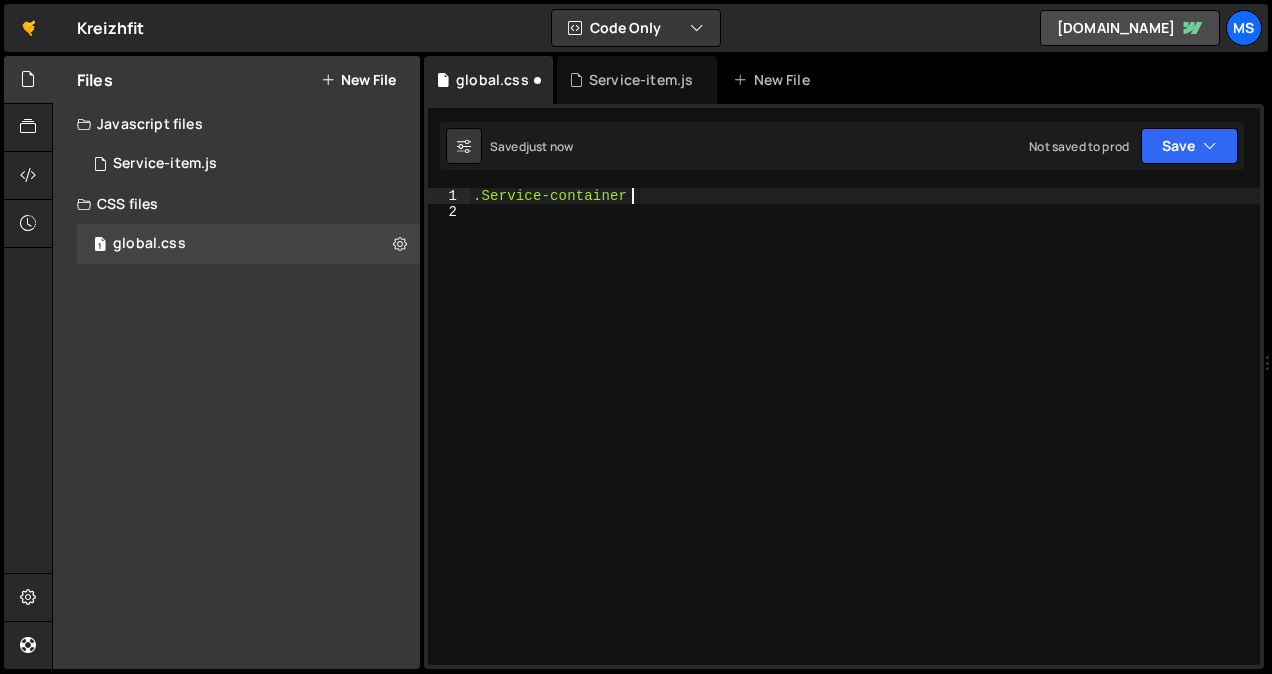 scroll, scrollTop: 0, scrollLeft: 10, axis: horizontal 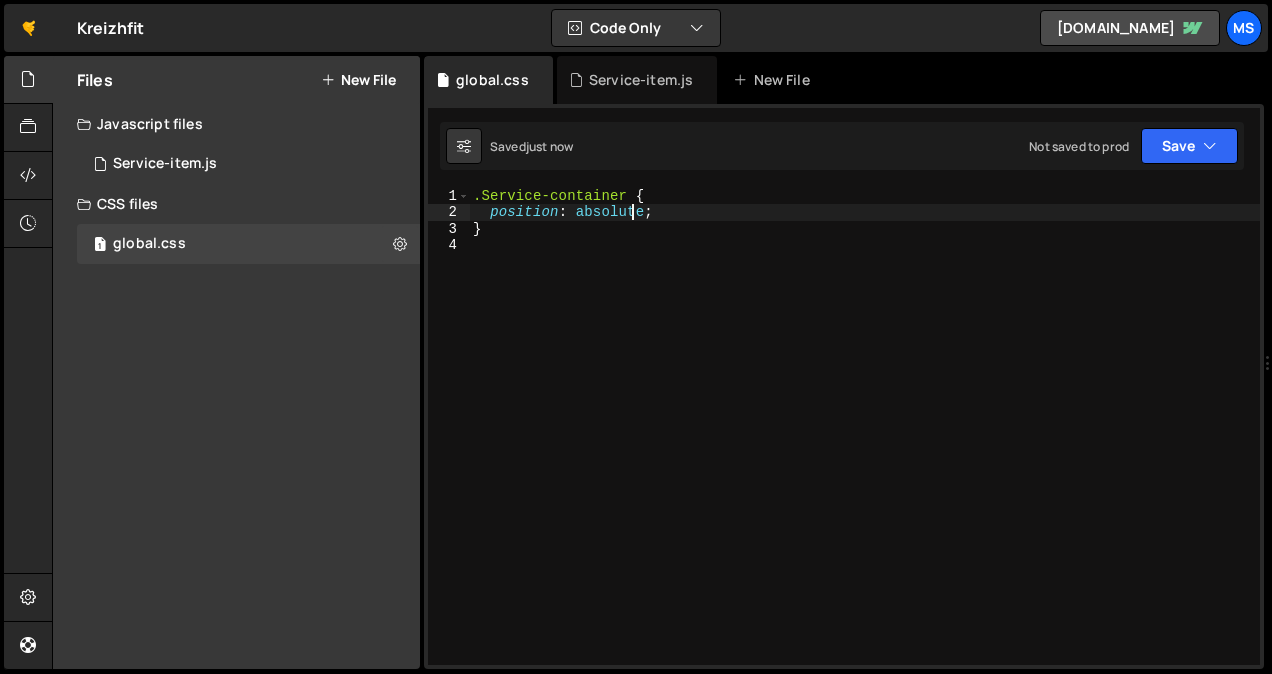 type on "position: absolute;" 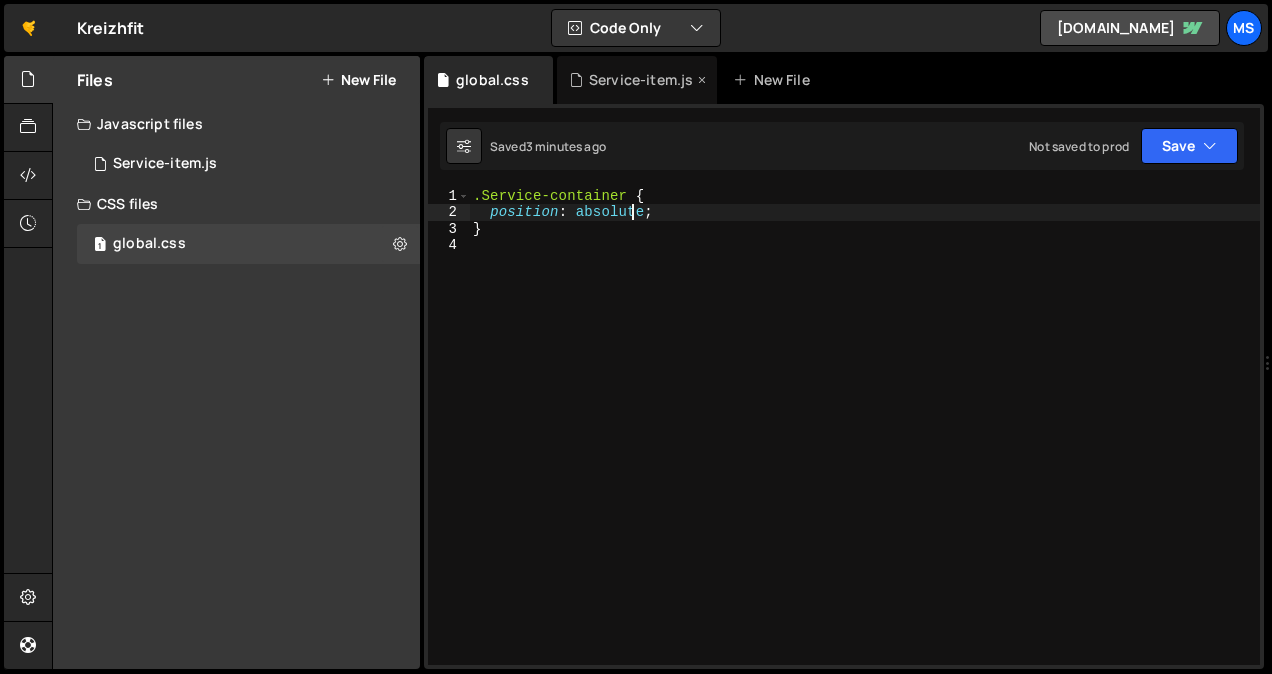 click on "Service-item.js" at bounding box center (641, 80) 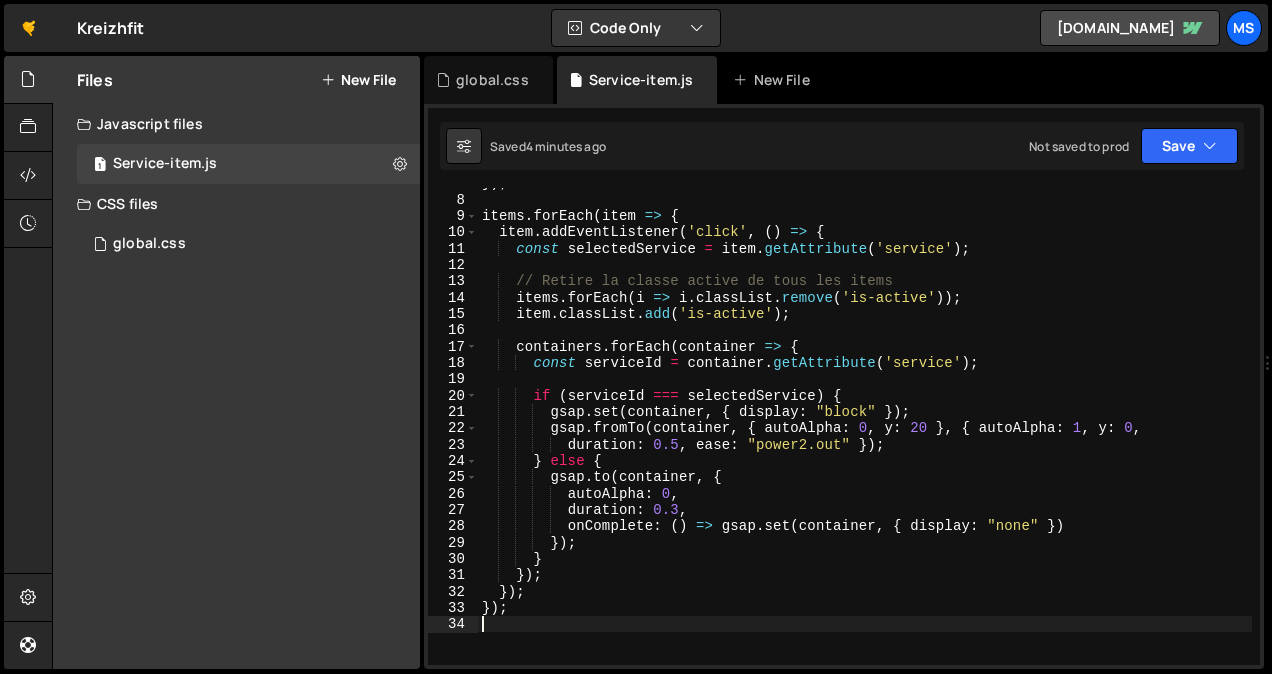 click on "}) ; items . forEach ( item   =>   {    item . addEventListener ( 'click' ,   ( )   =>   {       const   selectedService   =   item . getAttribute ( 'service' ) ;       // Retire la classe active de tous les items       items . forEach ( i   =>   i . classList . remove ( 'is-active' )) ;       item . classList . add ( 'is-active' ) ;       containers . forEach ( container   =>   {          const   serviceId   =   container . getAttribute ( 'service' ) ;          if   ( serviceId   ===   selectedService )   {             gsap . set ( container ,   {   display :   "block"   }) ;             gsap . fromTo ( container ,   {   autoAlpha :   0 ,   y :   20   } ,   {   autoAlpha :   1 ,   y :   0 ,                duration :   0.5 ,   ease :   "power2.out"   }) ;          }   else   {             gsap . to ( container ,   {                autoAlpha :   0 ,                duration :   0.3 ,                onComplete :   ( )   =>   gsap . set ( container ,   {   display :   "none"   })             }) ;          }" at bounding box center [865, 430] 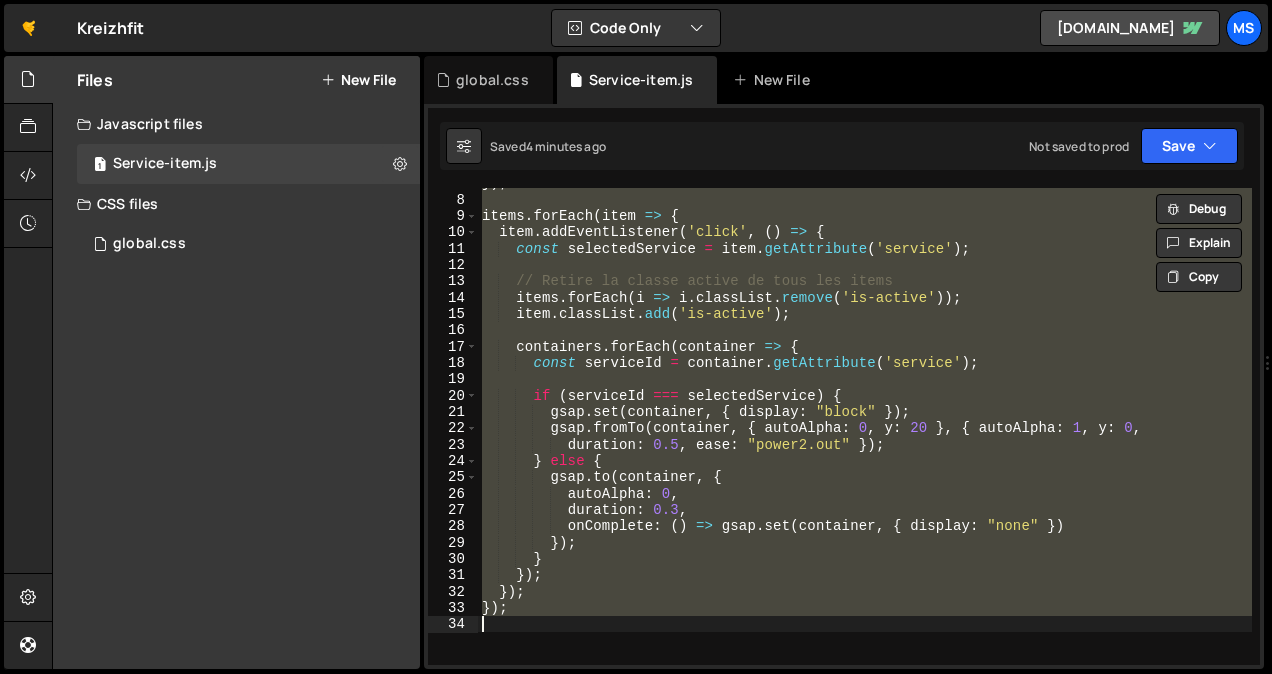 type on "// });" 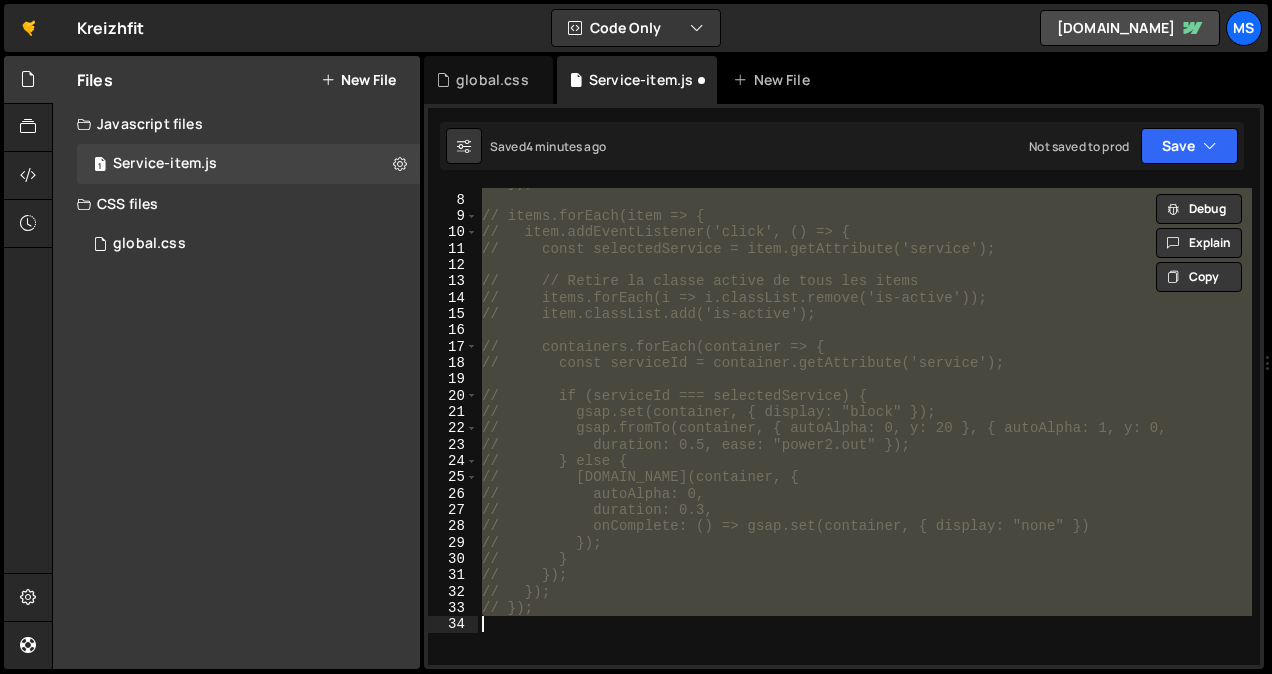 type 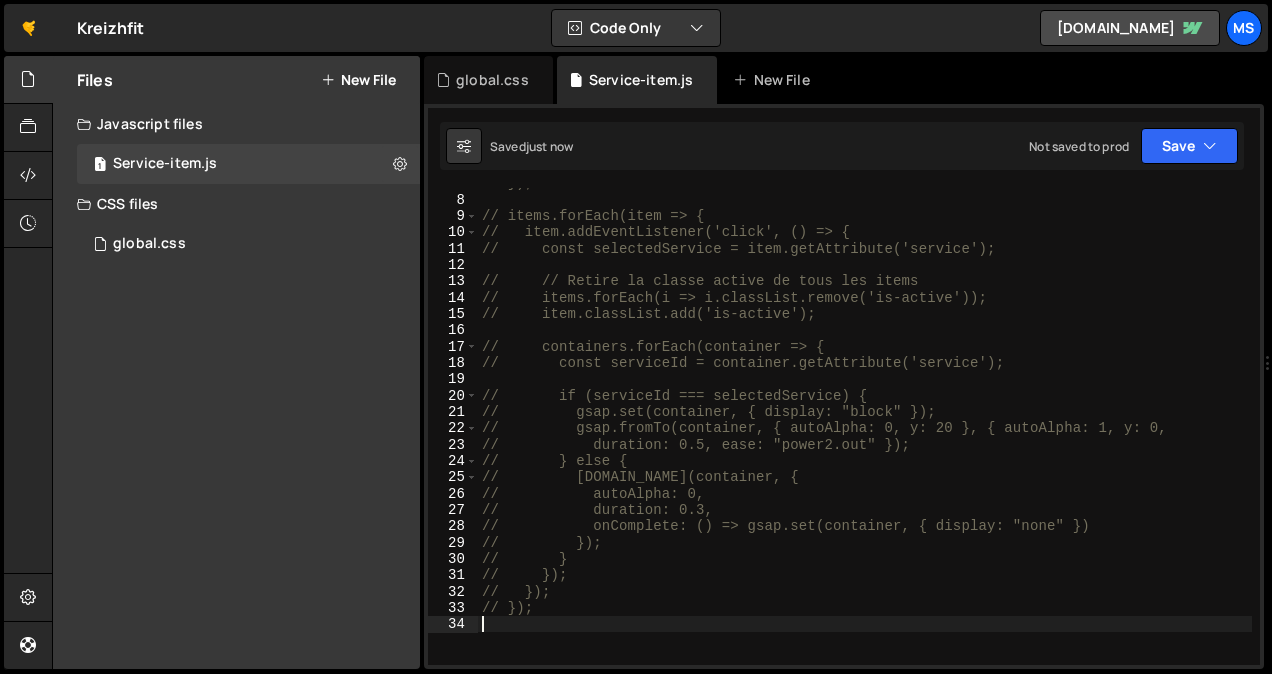 scroll, scrollTop: 0, scrollLeft: 0, axis: both 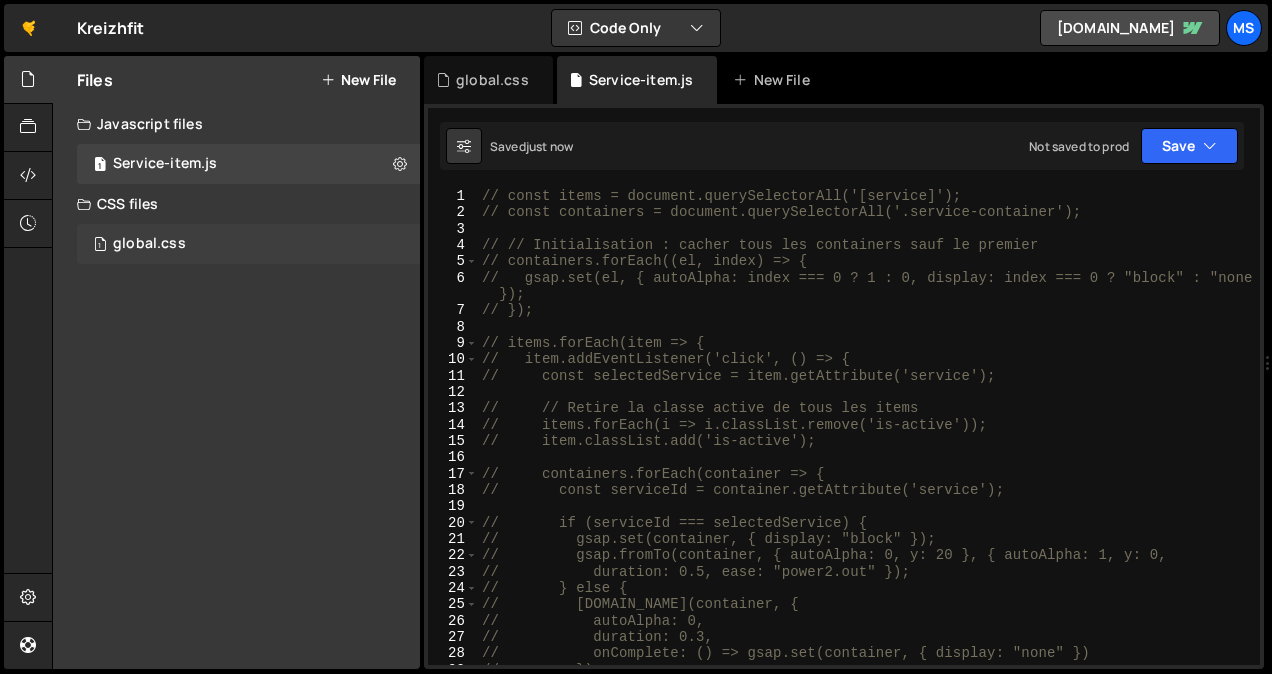click on "global.css" at bounding box center (149, 244) 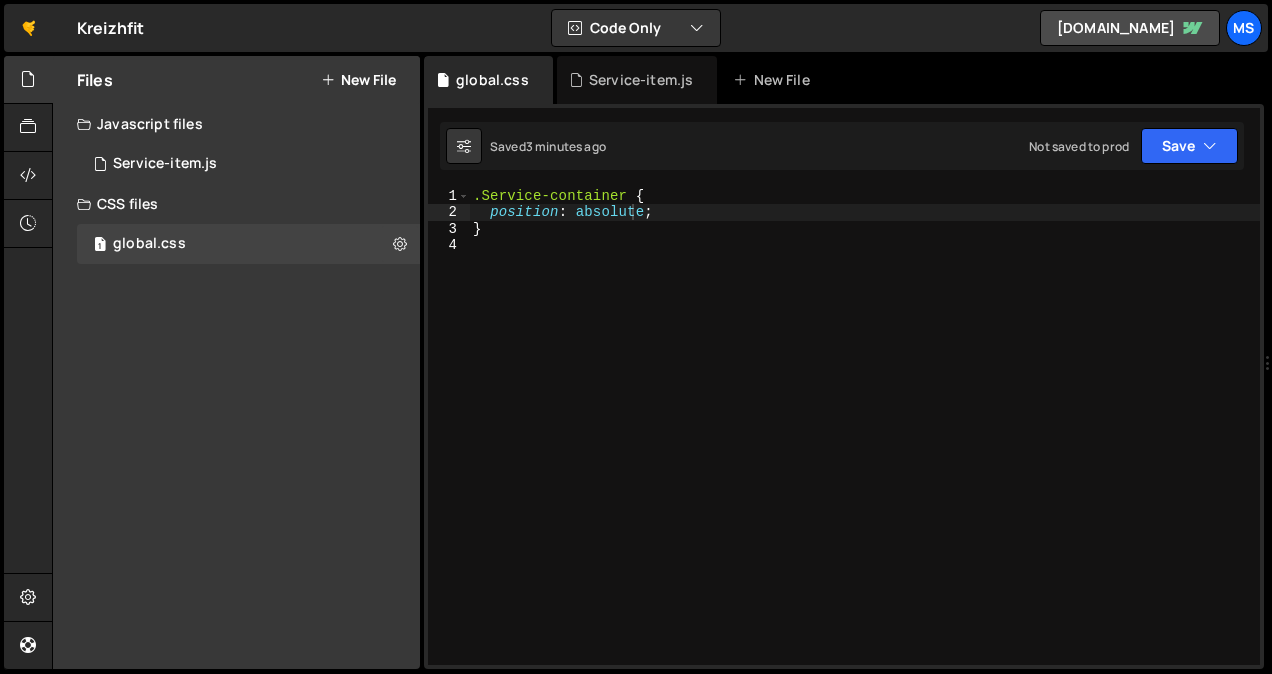 click on ".Service-container   {    position :   absolute ; }" at bounding box center (864, 443) 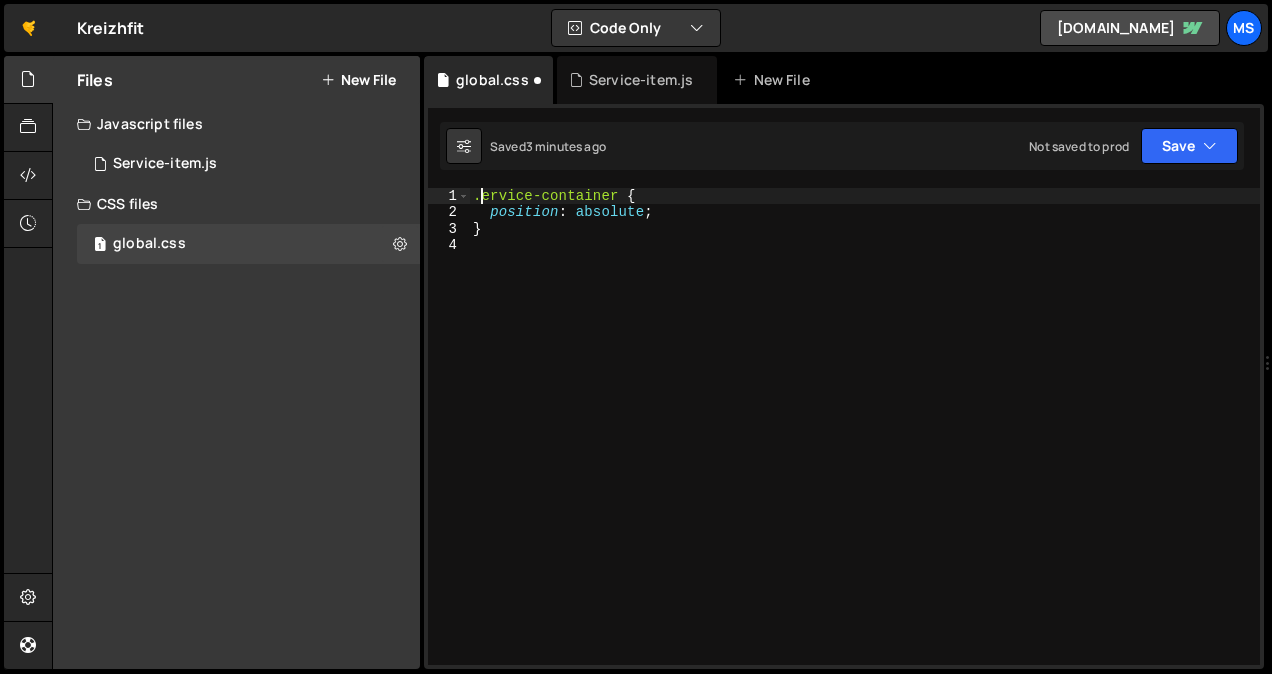 scroll, scrollTop: 0, scrollLeft: 1, axis: horizontal 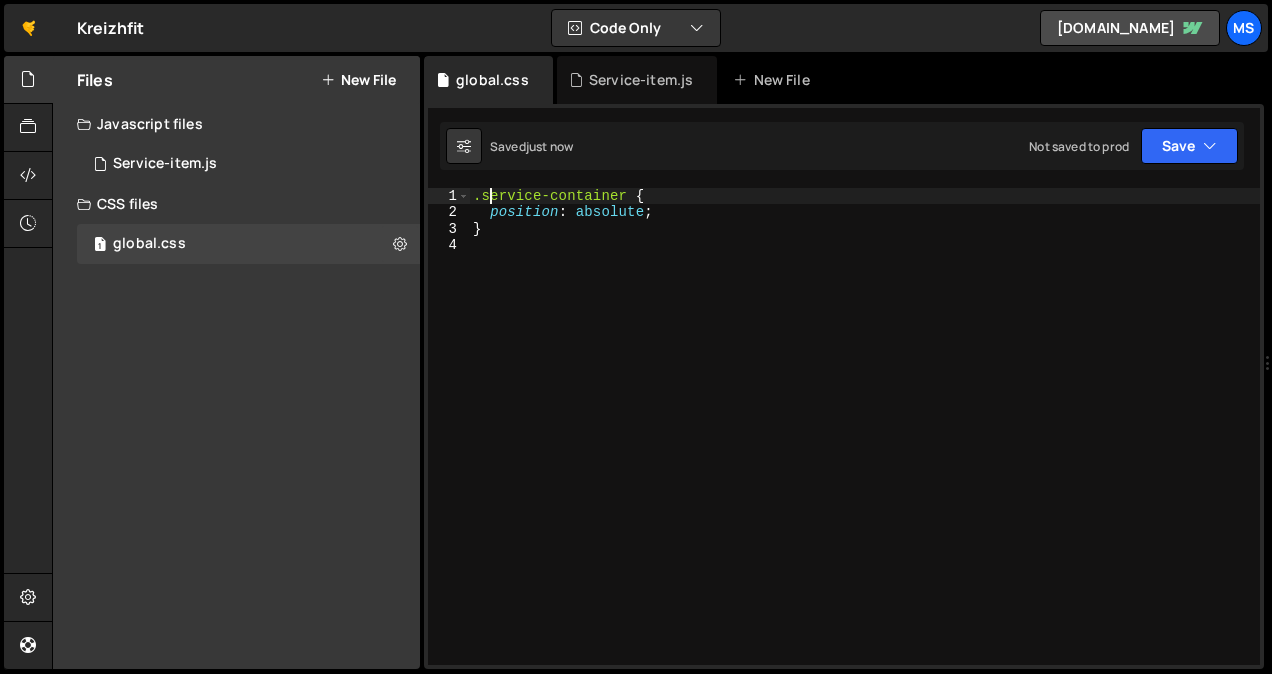 type on ".service-container {" 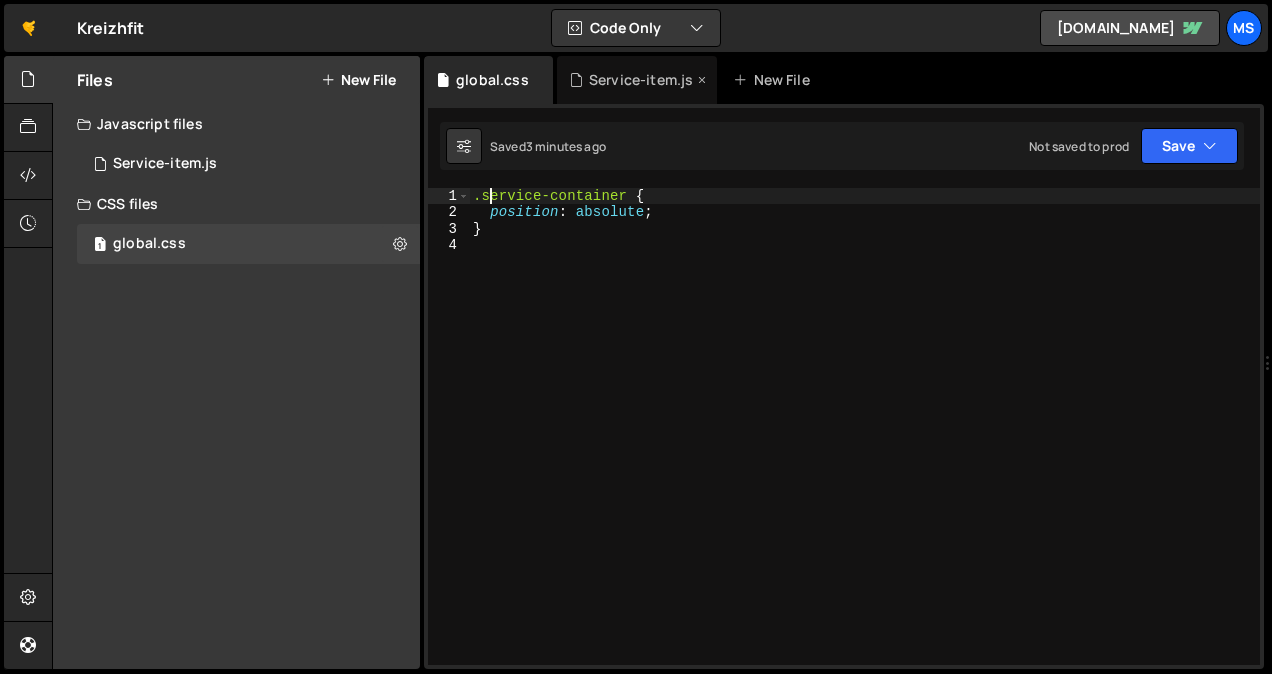 click on "Service-item.js" at bounding box center [641, 80] 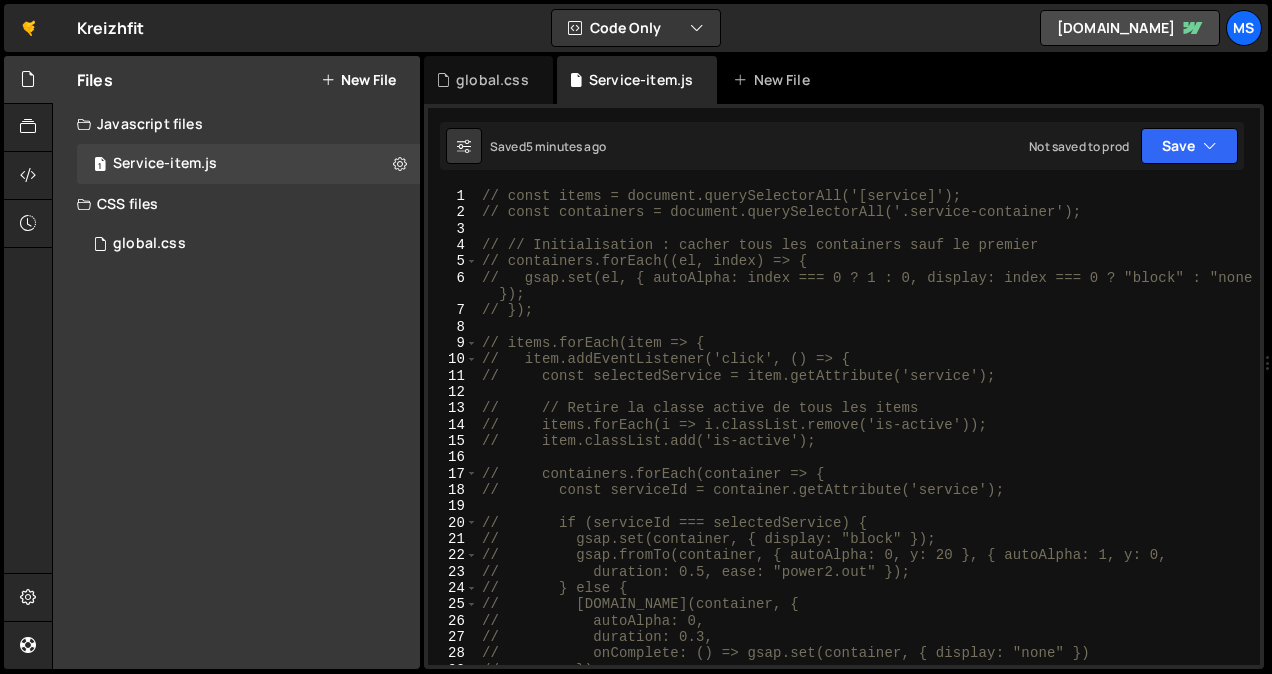 click on "// const items = document.querySelectorAll('[service]'); // const containers = document.querySelectorAll('.service-container'); // // Initialisation : cacher tous les containers sauf le premier // containers.forEach((el, index) => { //   gsap.set(el, { autoAlpha: index === 0 ? 1 : 0, display: index === 0 ? "block" : "none"     }); // }); // items.forEach(item => { //   item.addEventListener('click', () => { //     const selectedService = item.getAttribute('service'); //     // Retire la classe active de tous les items //     items.forEach(i => i.classList.remove('is-active')); //     item.classList.add('is-active'); //     containers.forEach(container => { //       const serviceId = container.getAttribute('service'); //       if (serviceId === selectedService) { //         gsap.set(container, { display: "block" }); //         gsap.fromTo(container, { autoAlpha: 0, y: 20 }, { autoAlpha: 1, y: 0, //           duration: 0.5, ease: "power2.out" }); //       } else { //         [DOMAIN_NAME](container, { //       }" at bounding box center [865, 443] 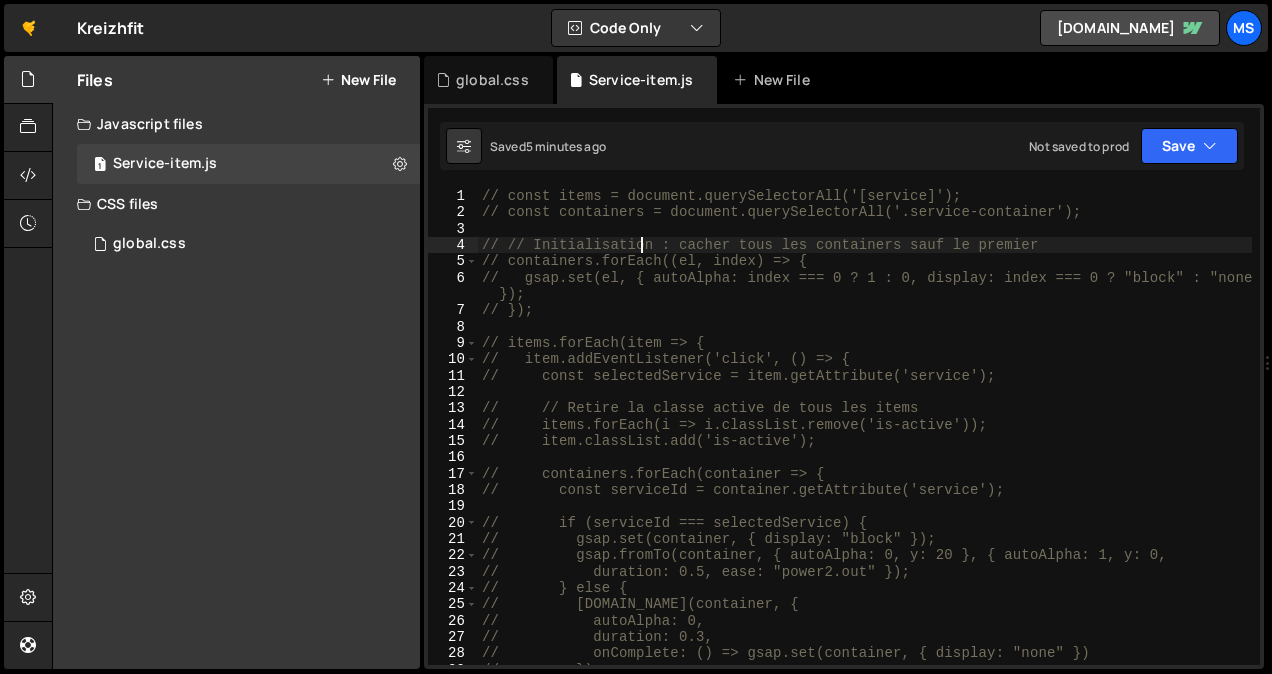 type on "// });" 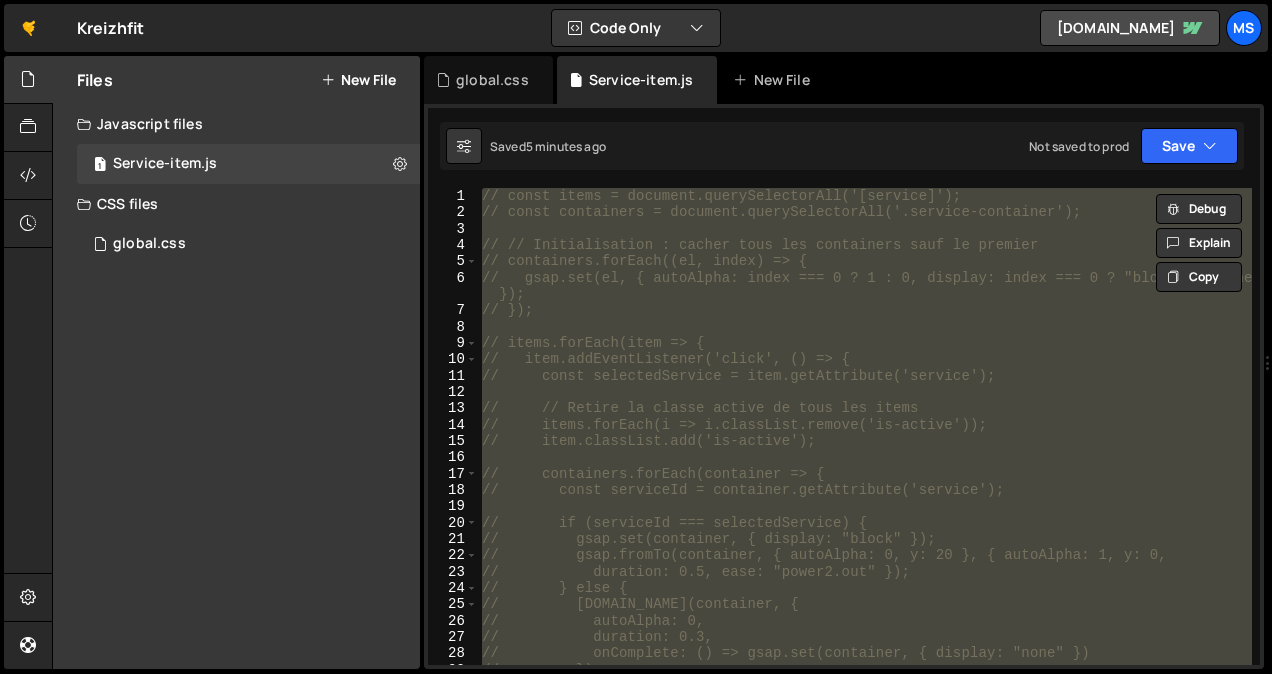 paste 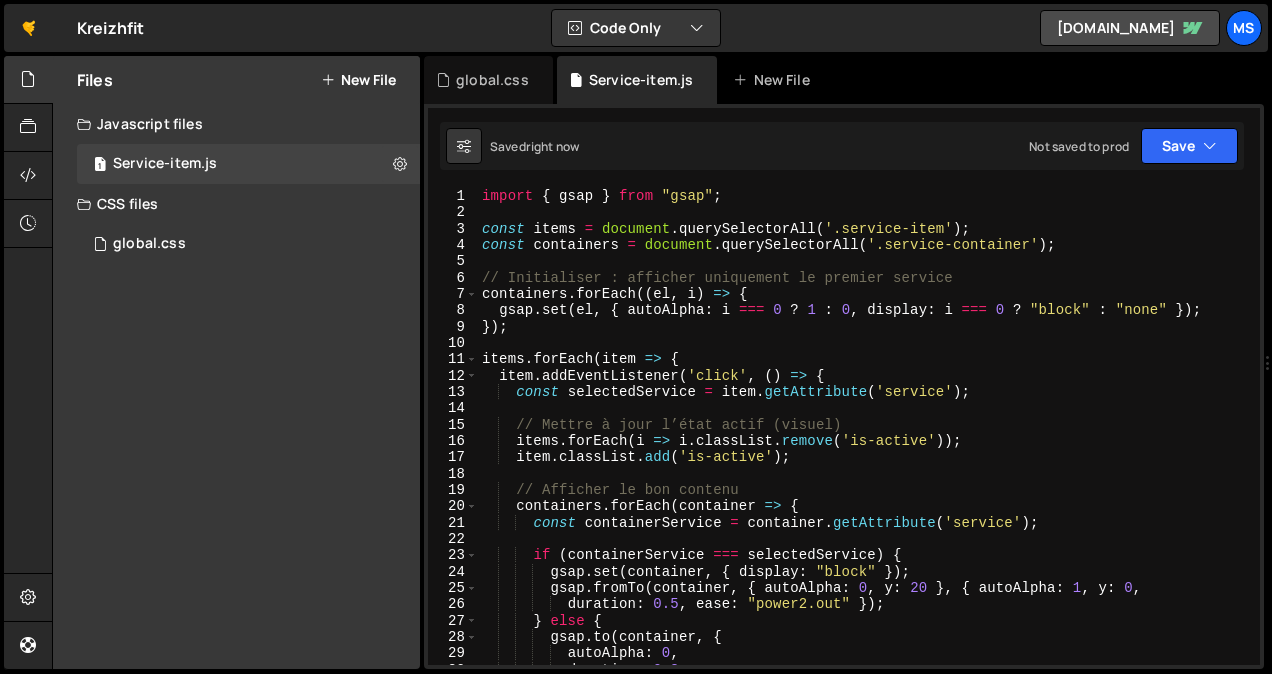 scroll, scrollTop: 0, scrollLeft: 0, axis: both 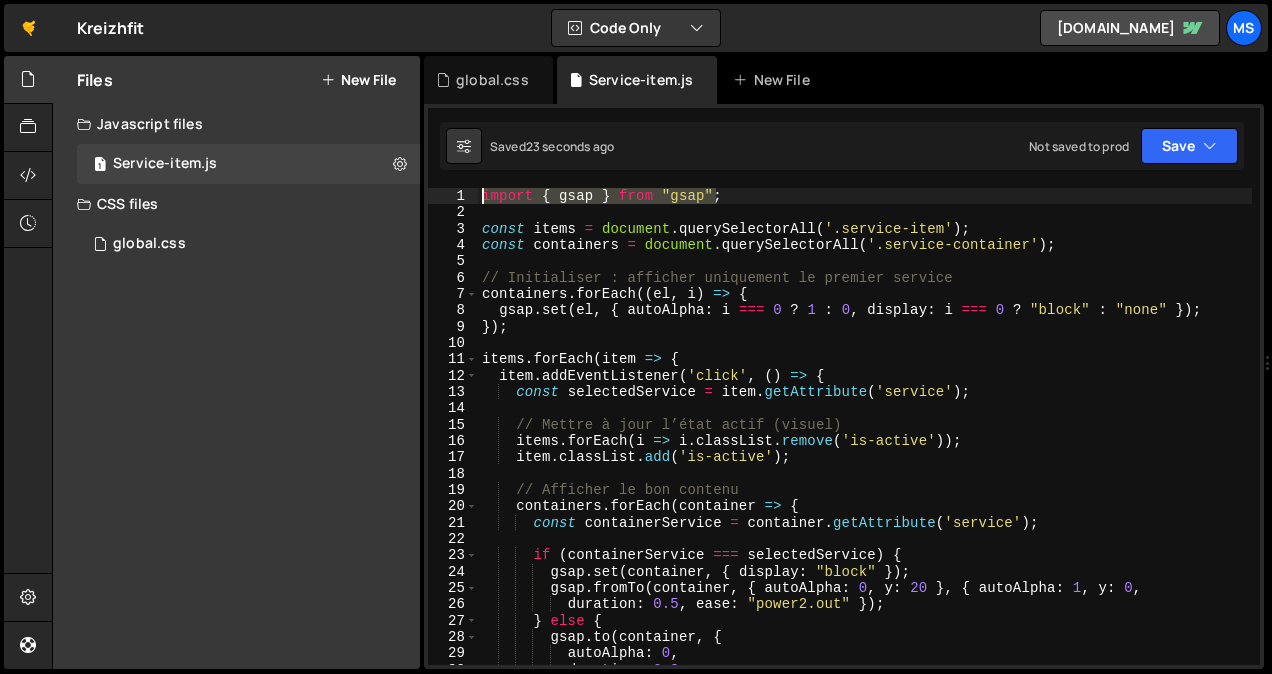 drag, startPoint x: 702, startPoint y: 191, endPoint x: 472, endPoint y: 184, distance: 230.10649 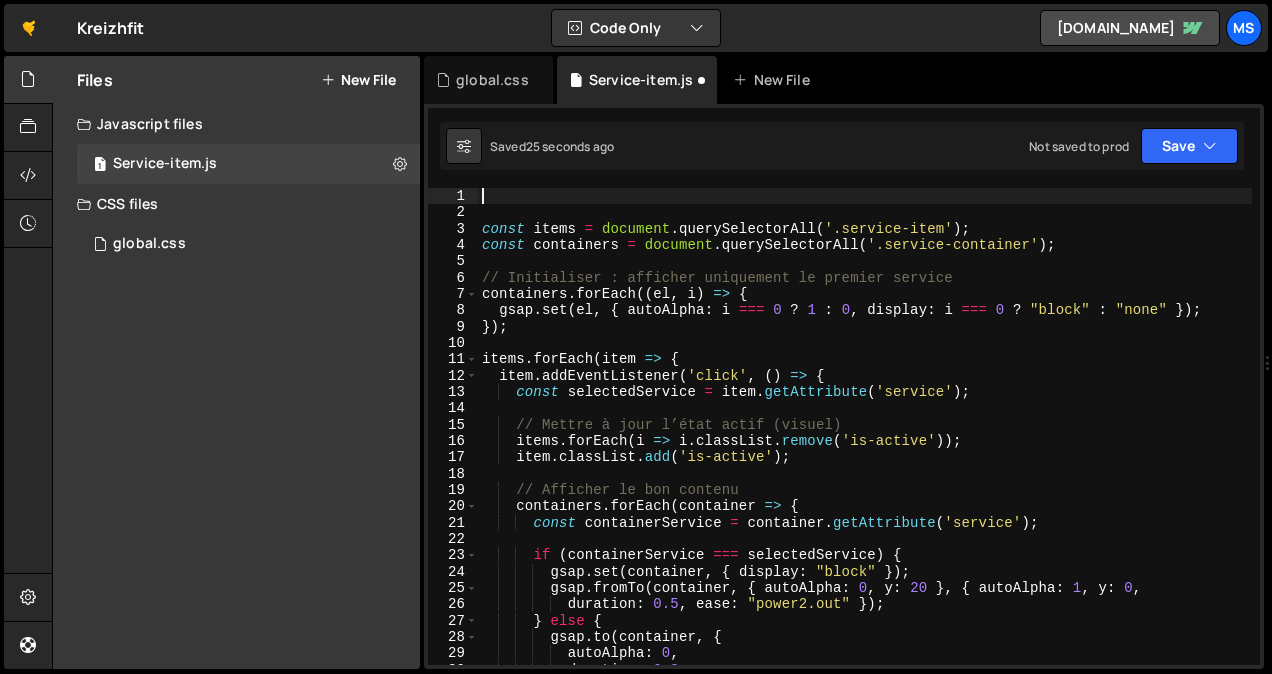 type on "const items = document.querySelectorAll('.service-item');" 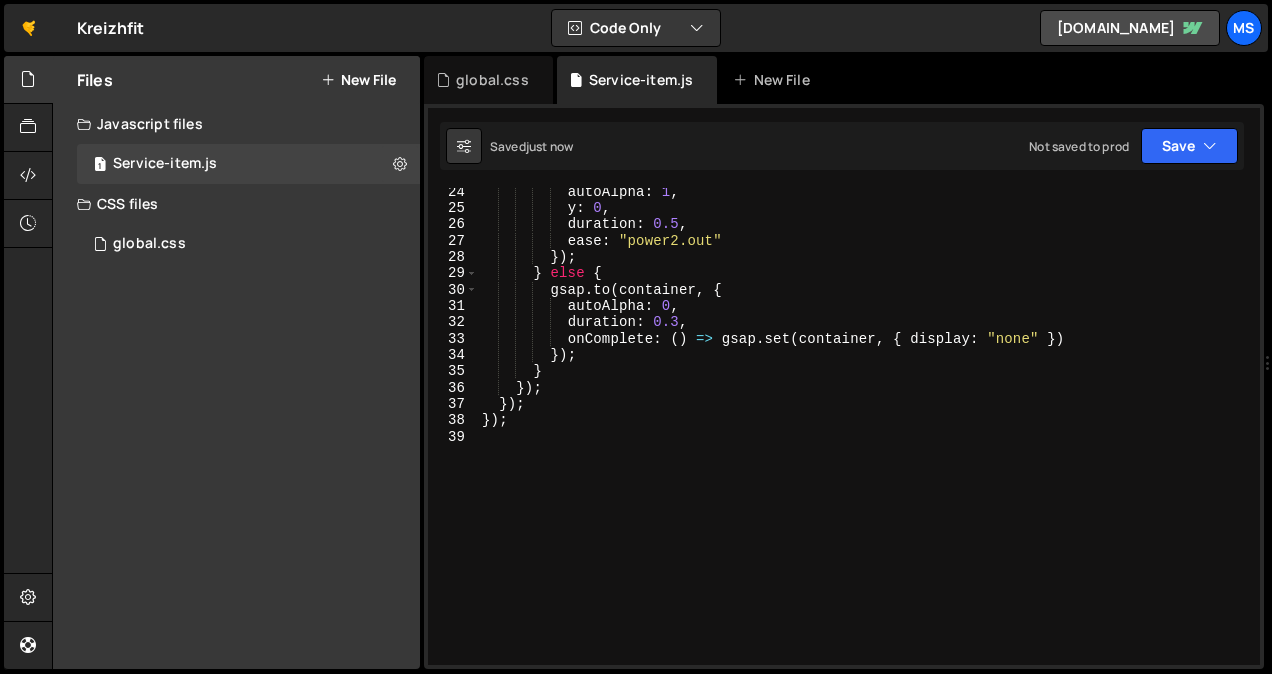 scroll, scrollTop: 390, scrollLeft: 0, axis: vertical 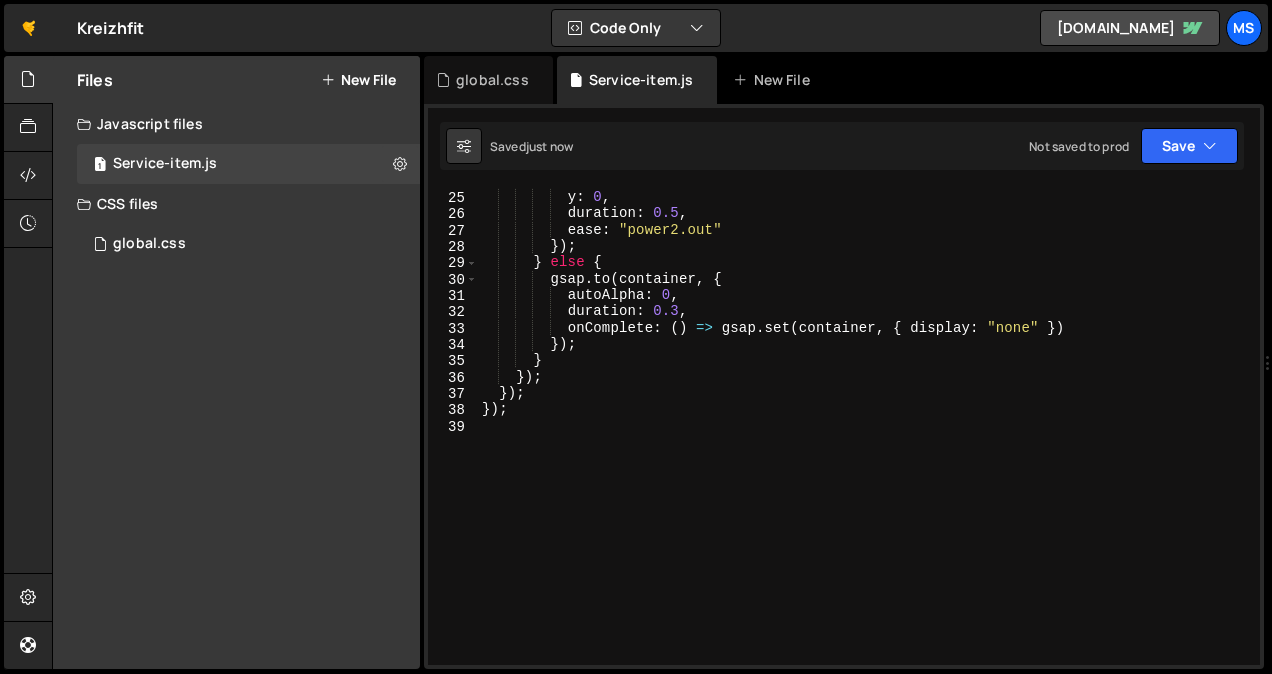 click on "autoAlpha :   1 ,                y :   0 ,                duration :   0.5 ,                ease :   "power2.out"             }) ;          }   else   {             gsap . to ( container ,   {                autoAlpha :   0 ,                duration :   0.3 ,                onComplete :   ( )   =>   gsap . set ( container ,   {   display :   "none"   })             }) ;          }       }) ;    }) ; }) ;" at bounding box center (865, 428) 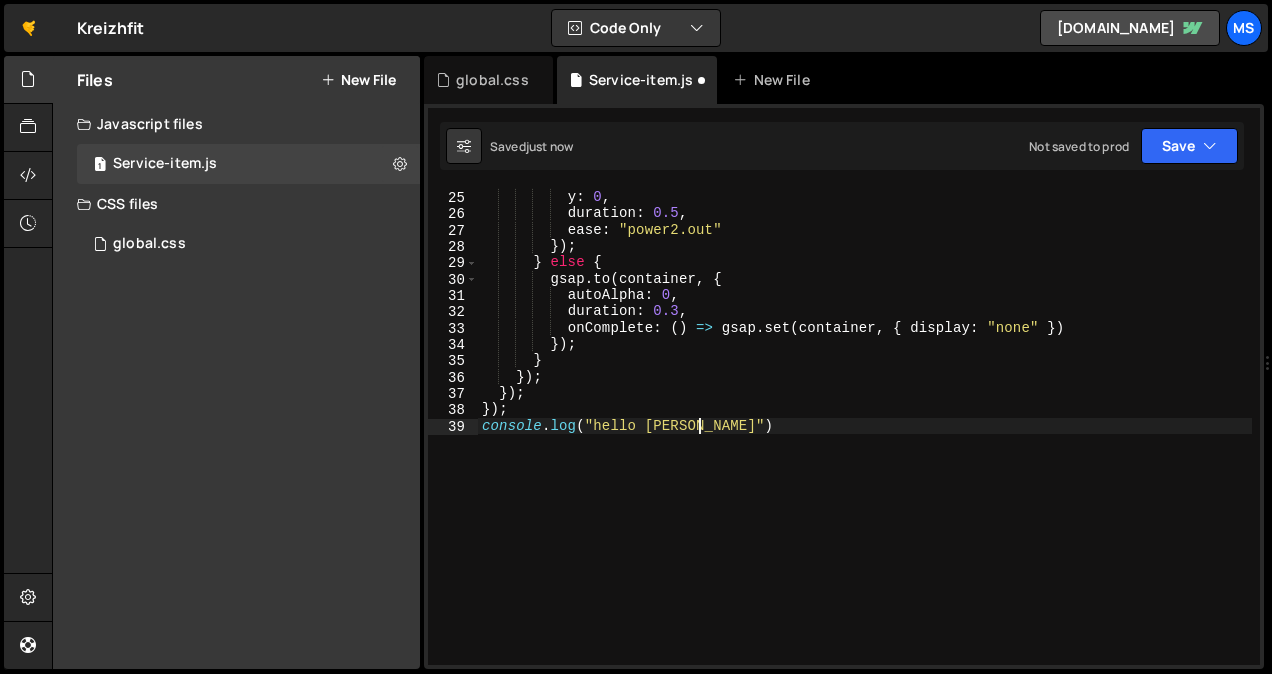 scroll, scrollTop: 0, scrollLeft: 14, axis: horizontal 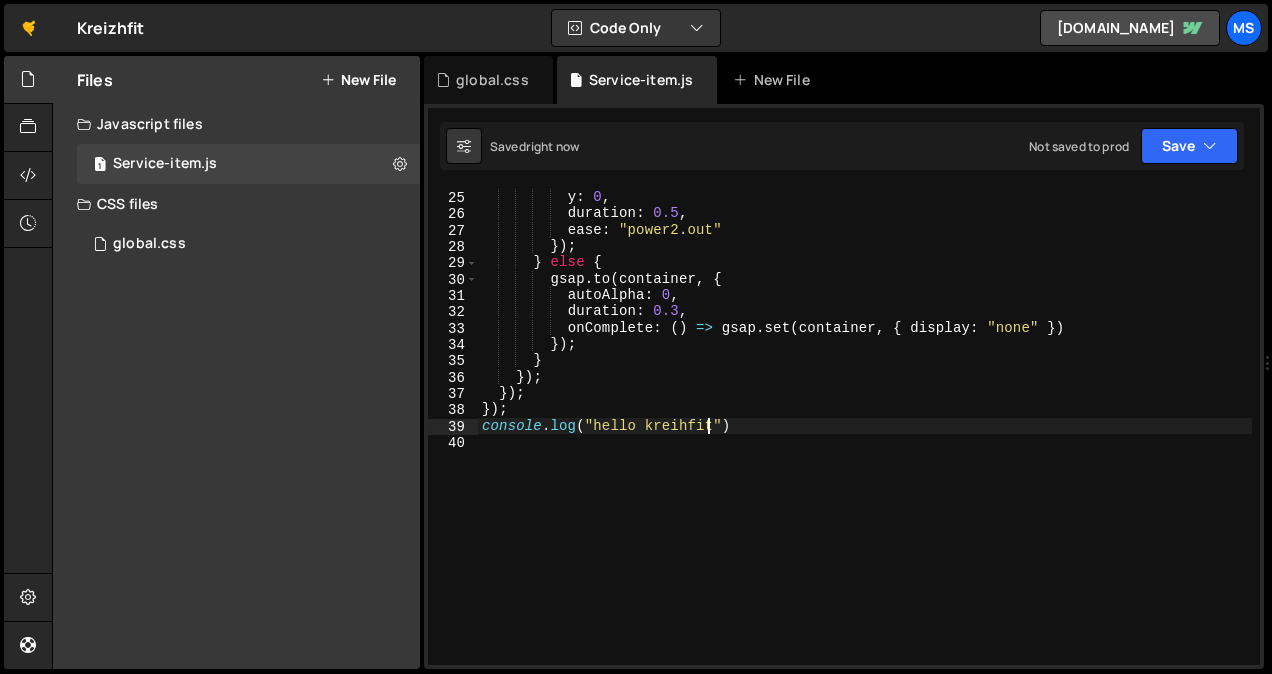 type on "console.log("hello kreihfit")" 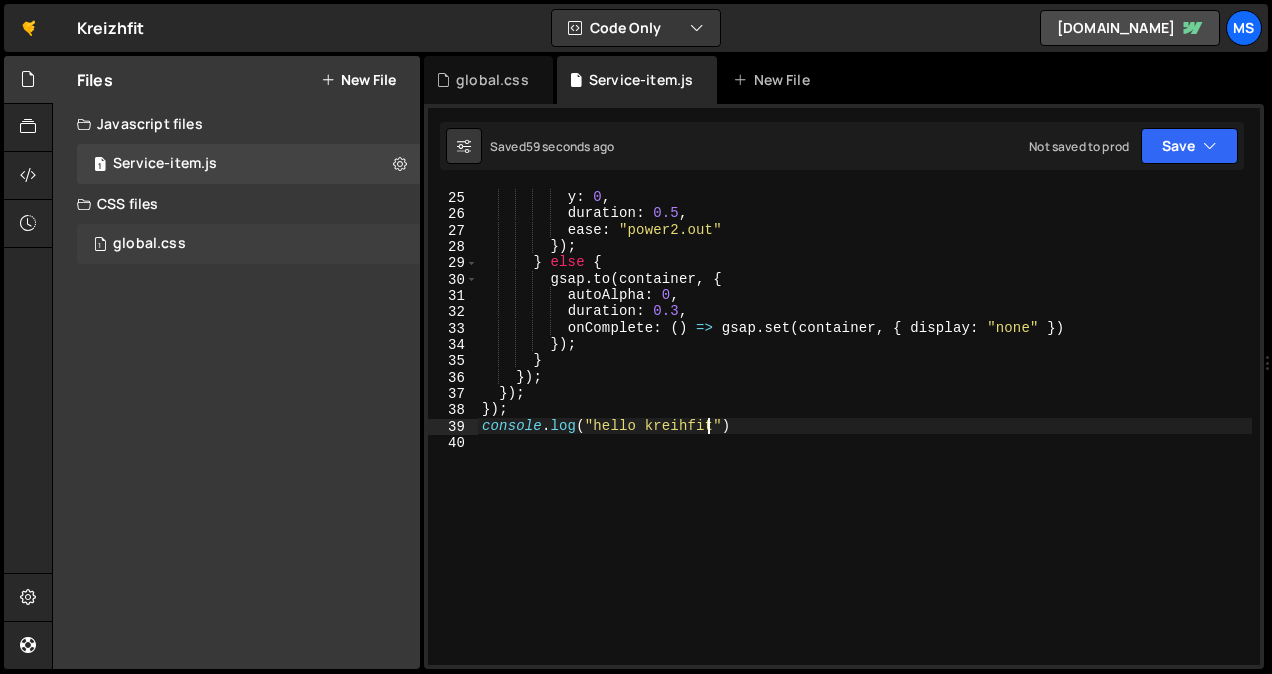 click on "1
global.css
0" at bounding box center (248, 244) 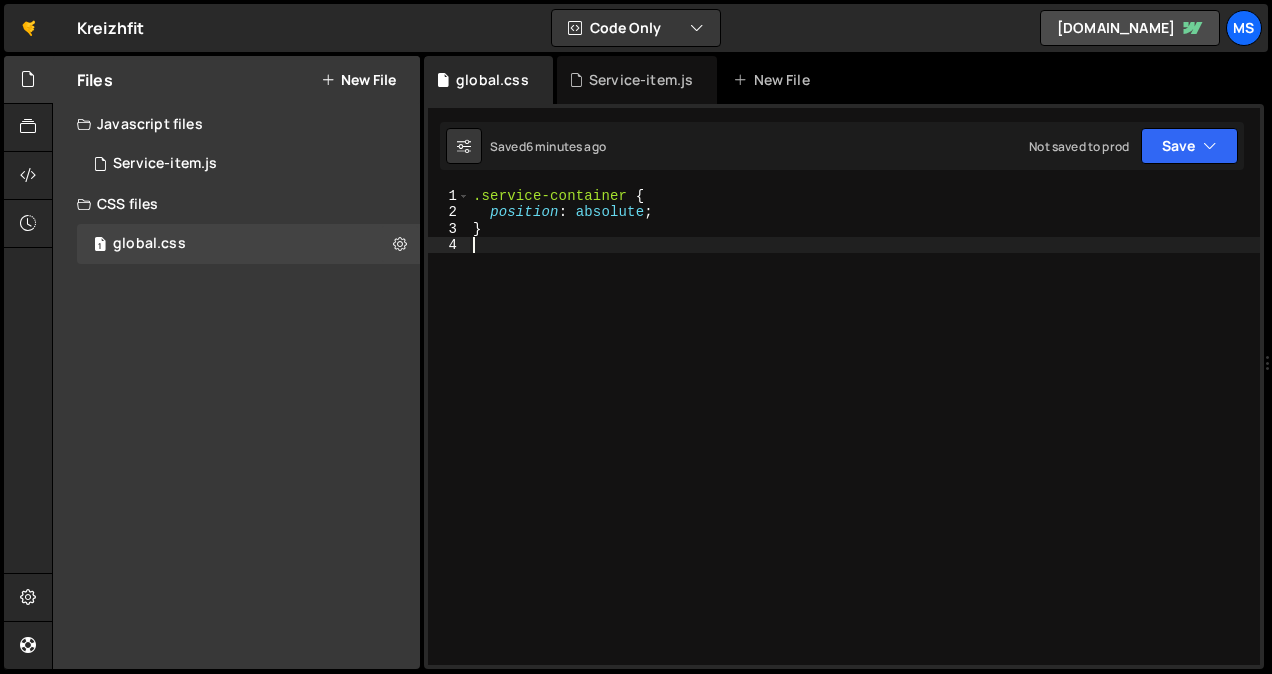 click on ".service-container   {    position :   absolute ; }" at bounding box center (864, 443) 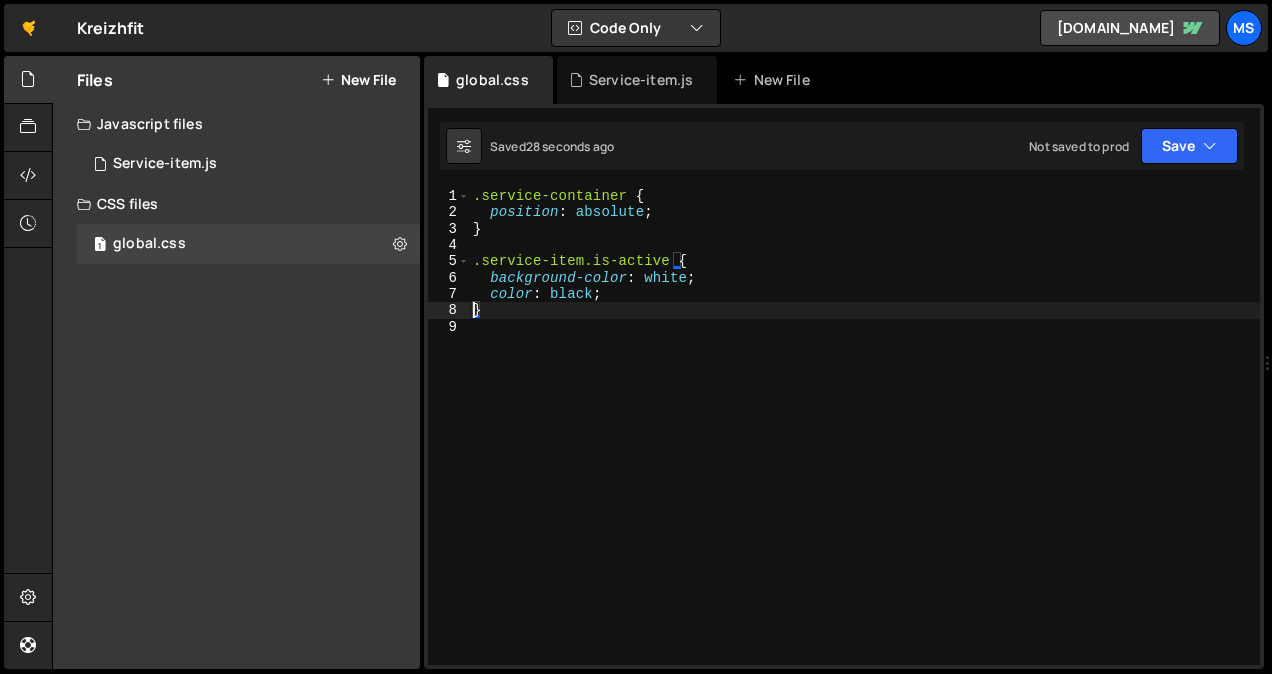 click on ".service-container   {    position :   absolute ; } .service-item.is-active   {    background-color :   white ;    color :   black ; }" at bounding box center (864, 443) 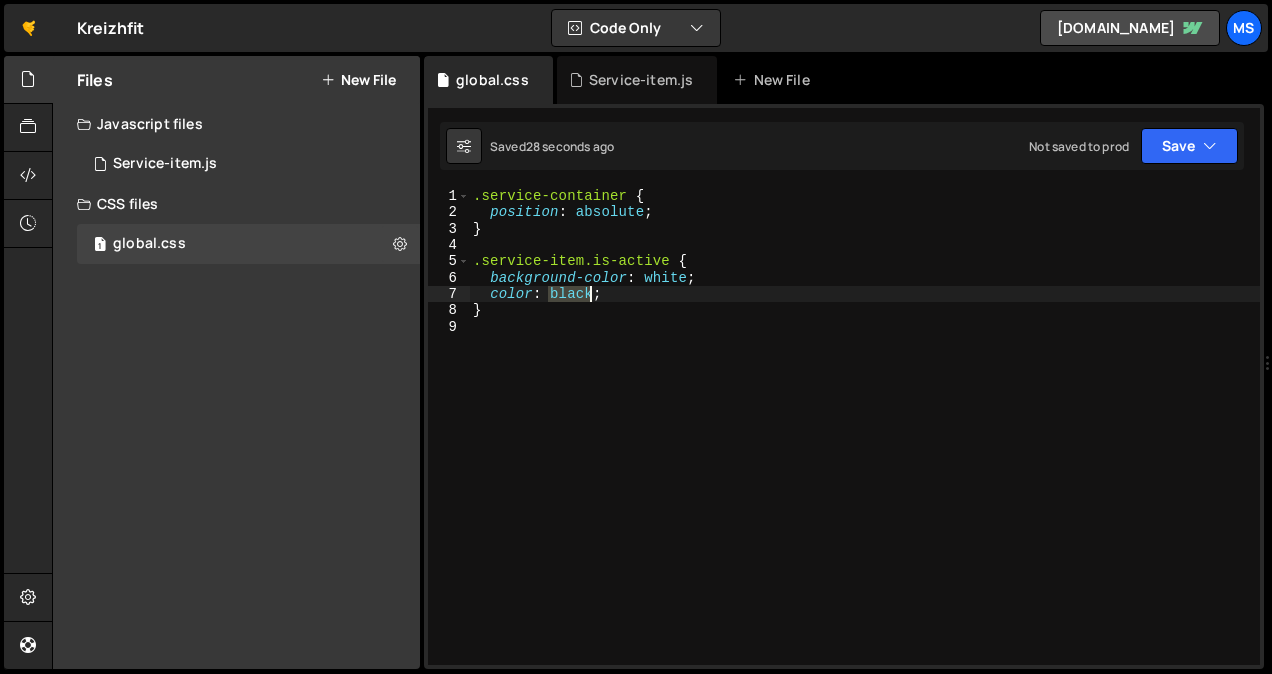 click on ".service-container   {    position :   absolute ; } .service-item.is-active   {    background-color :   white ;    color :   black ; }" at bounding box center [864, 443] 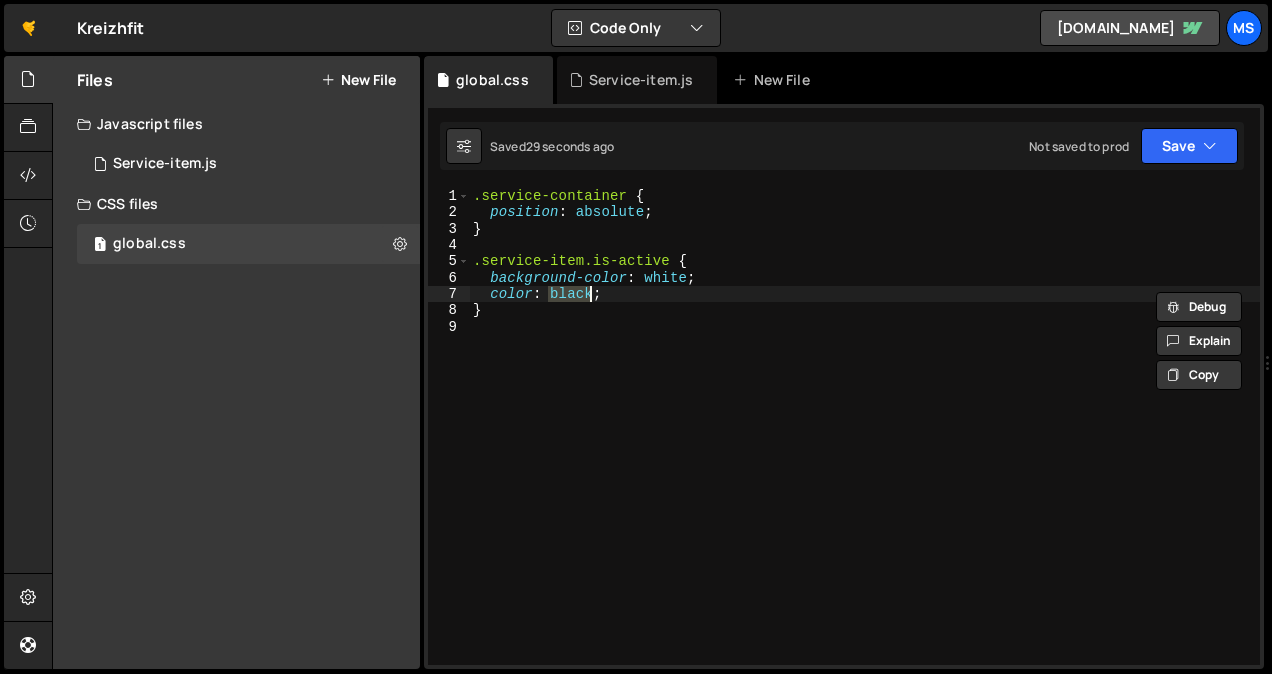 paste on "#f15920" 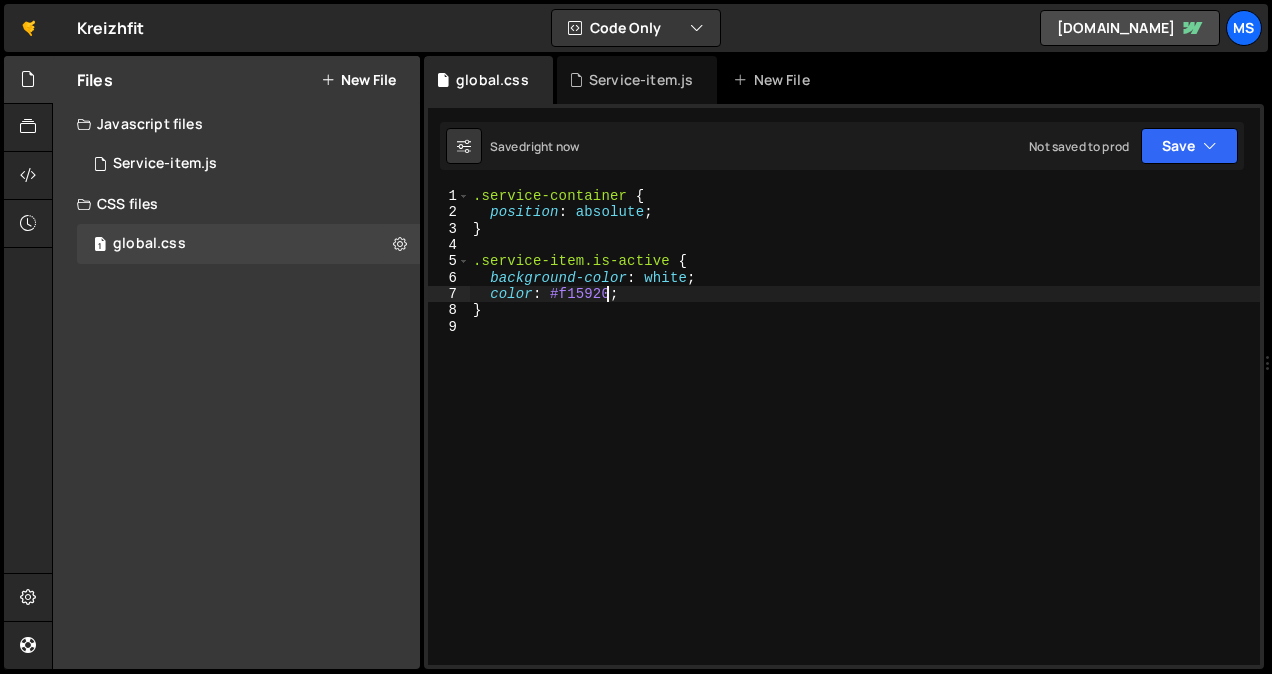 click on ".service-container   {    position :   absolute ; } .service-item.is-active   {    background-color :   white ;    color :   #f15920 ; }" at bounding box center [864, 443] 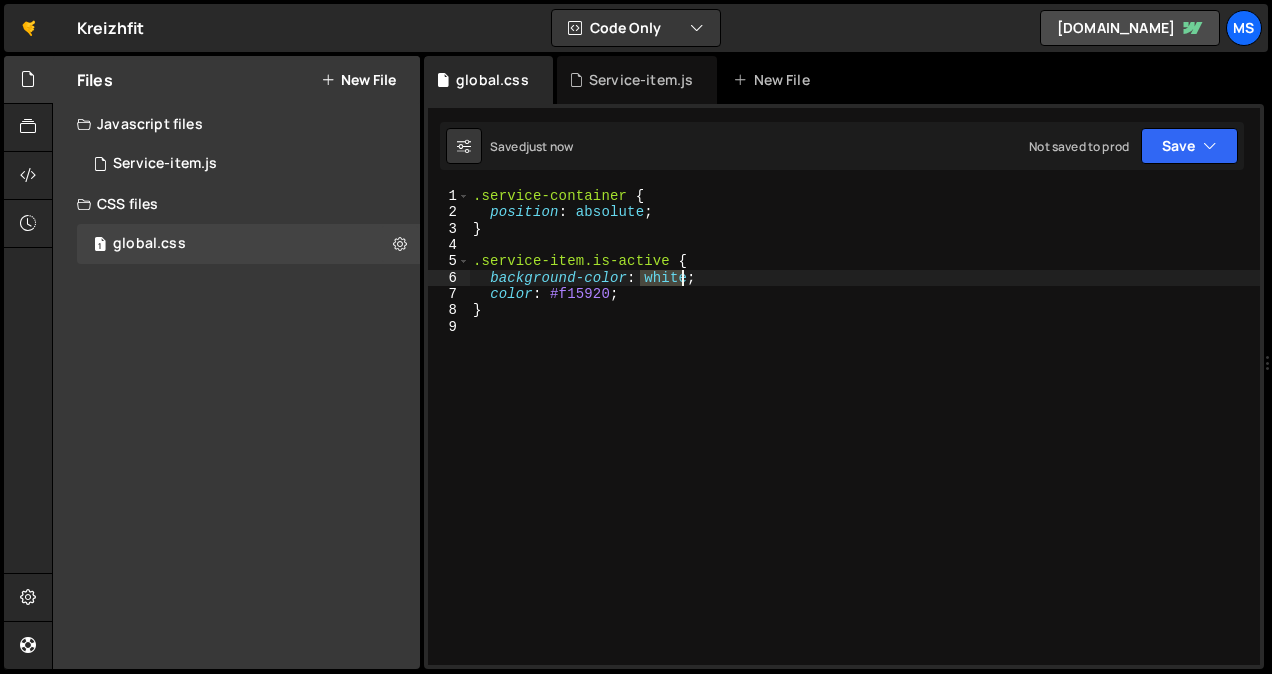 click on ".service-container   {    position :   absolute ; } .service-item.is-active   {    background-color :   white ;    color :   #f15920 ; }" at bounding box center [864, 443] 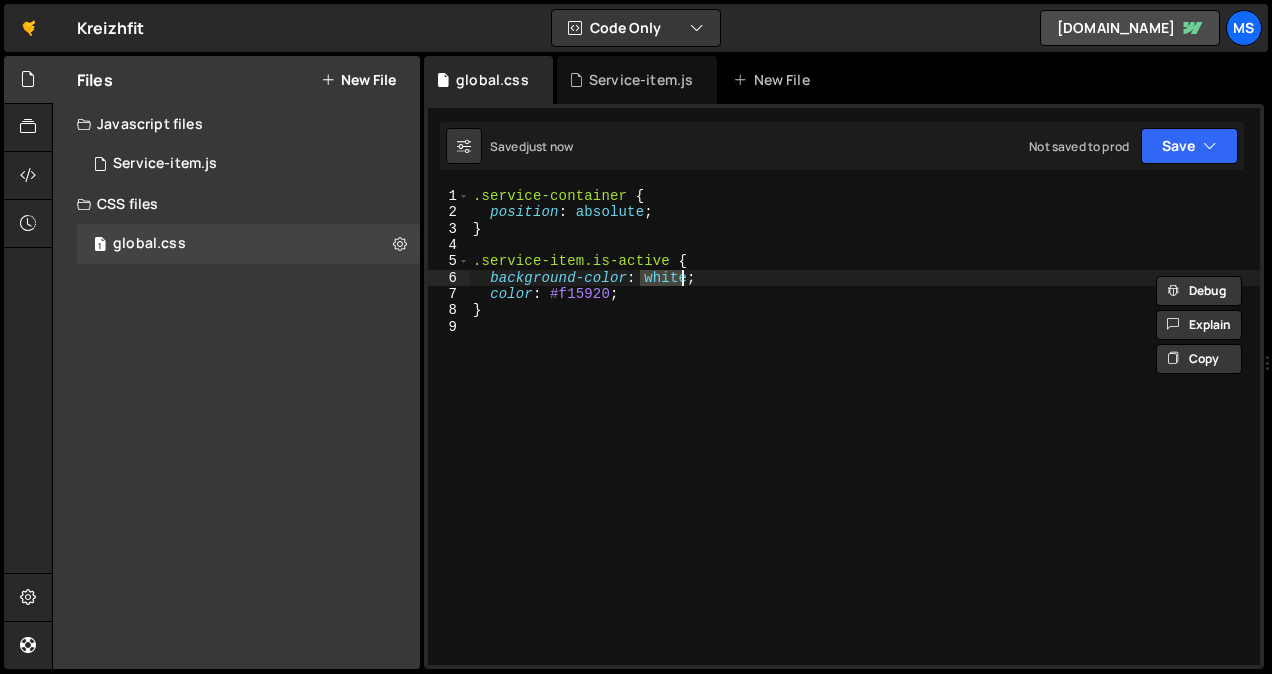 paste on "#f15920" 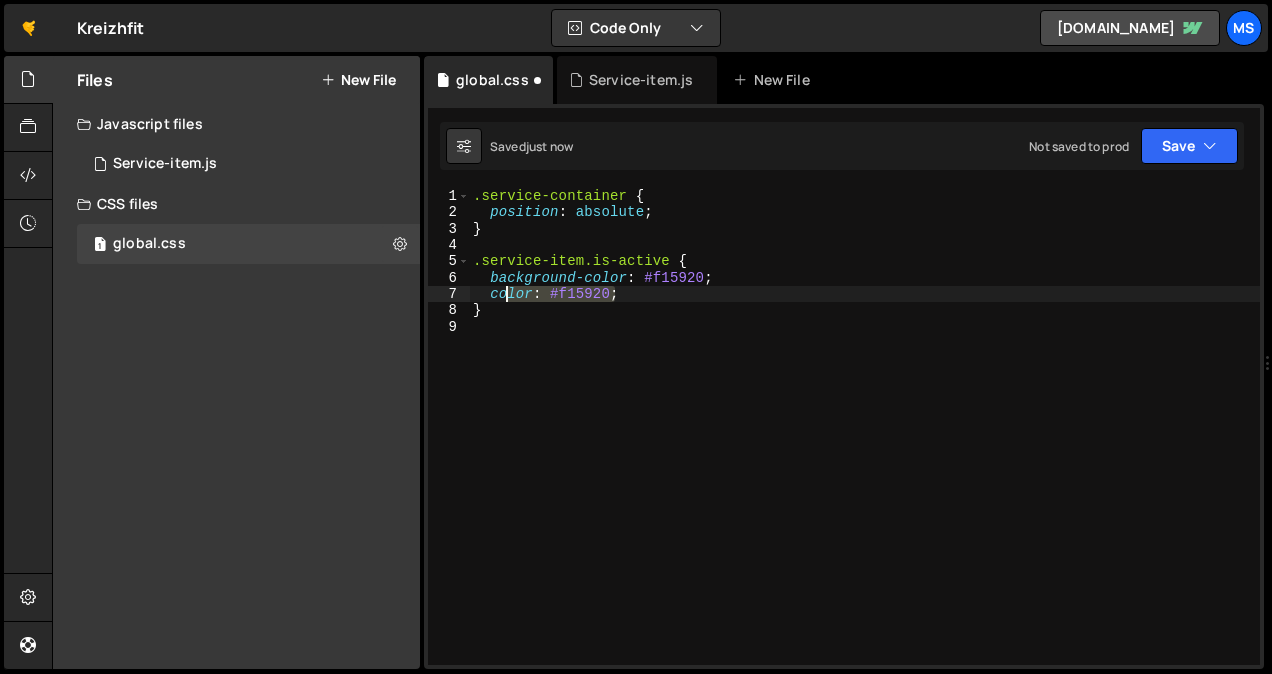 drag, startPoint x: 634, startPoint y: 301, endPoint x: 491, endPoint y: 294, distance: 143.17122 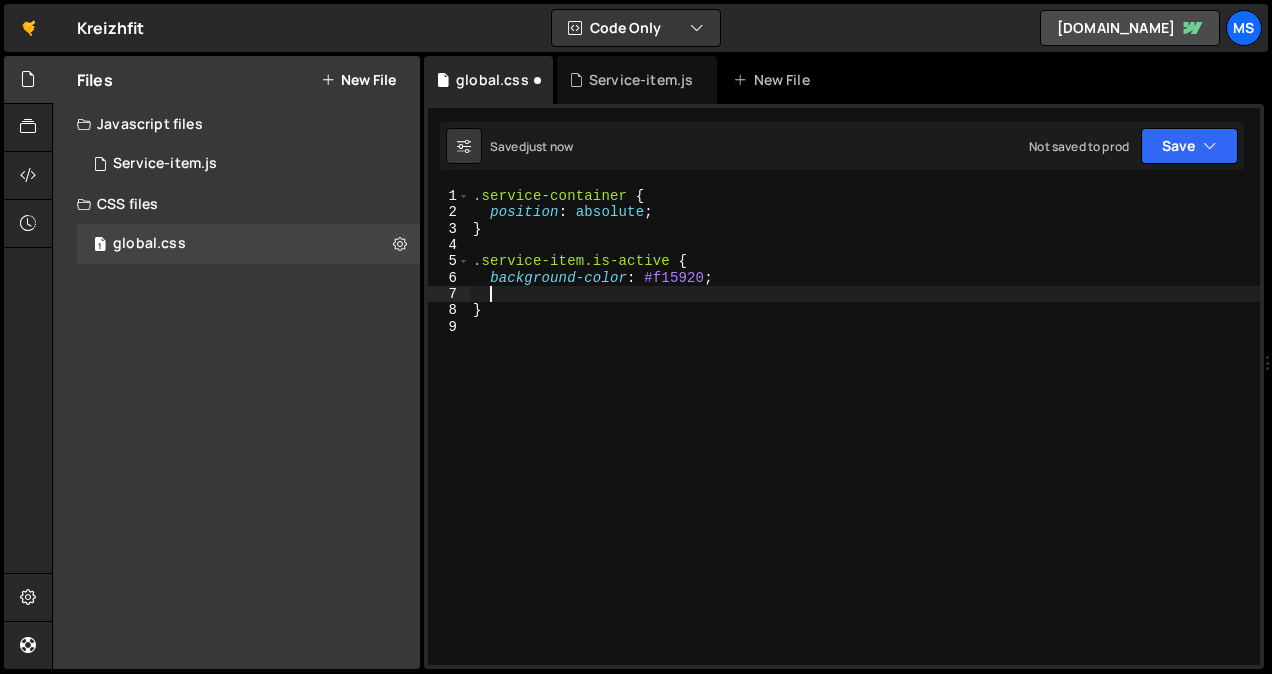 type 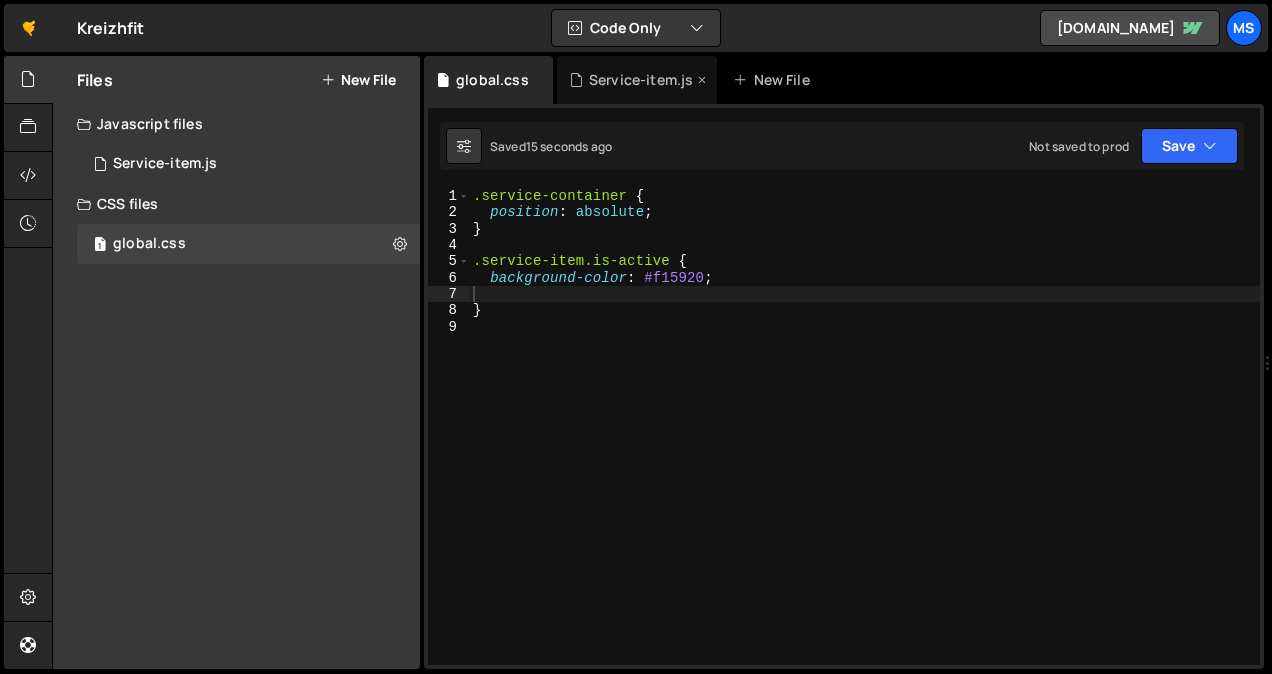 click on "Service-item.js" at bounding box center (641, 80) 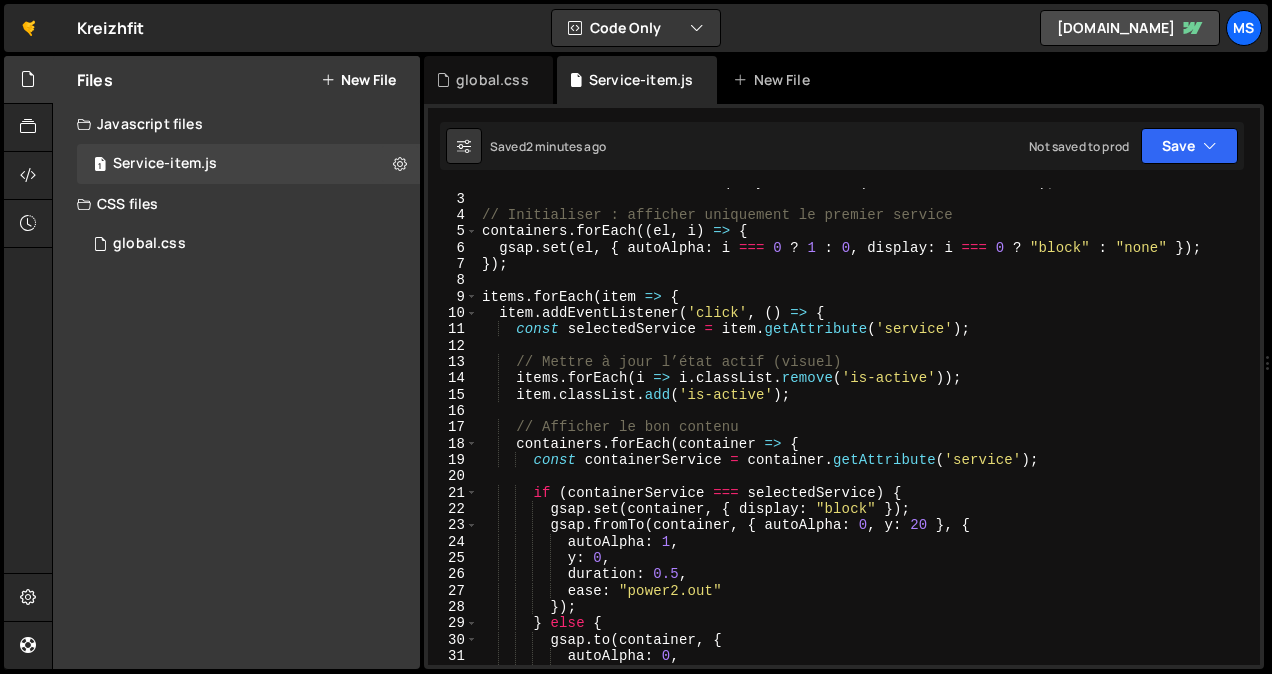 scroll, scrollTop: 0, scrollLeft: 0, axis: both 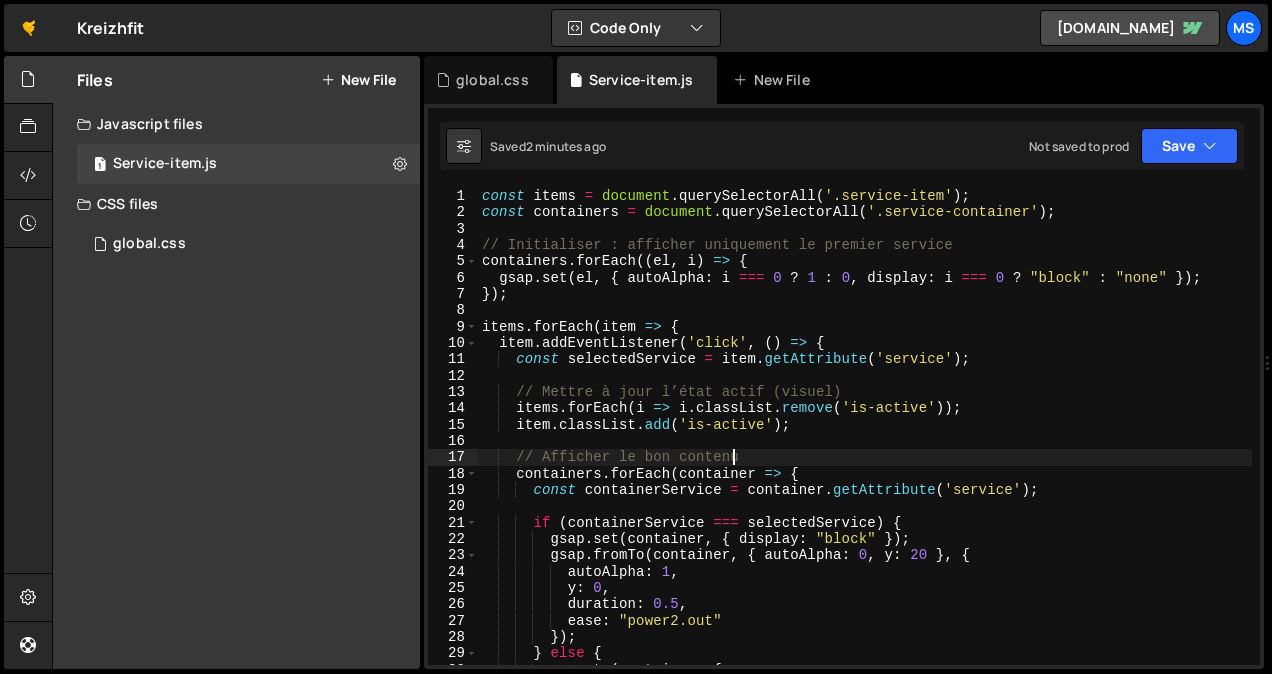 click on "const   items   =   document . querySelectorAll ( '.service-item' ) ; const   containers   =   document . querySelectorAll ( '.service-container' ) ; // Initialiser : afficher uniquement le premier service containers . forEach (( el ,   i )   =>   {    gsap . set ( el ,   {   autoAlpha :   i   ===   0   ?   1   :   0 ,   display :   i   ===   0   ?   "block"   :   "none"   }) ; }) ; items . forEach ( item   =>   {    item . addEventListener ( 'click' ,   ( )   =>   {       const   selectedService   =   item . getAttribute ( 'service' ) ;       // Mettre à jour l’état actif (visuel)       items . forEach ( i   =>   i . classList . remove ( 'is-active' )) ;       item . classList . add ( 'is-active' ) ;       // Afficher le bon contenu       containers . forEach ( container   =>   {          const   containerService   =   container . getAttribute ( 'service' ) ;          if   ( containerService   ===   selectedService )   {             gsap . set ( container ,   {   display :   "block"   }) ;             ." at bounding box center [865, 443] 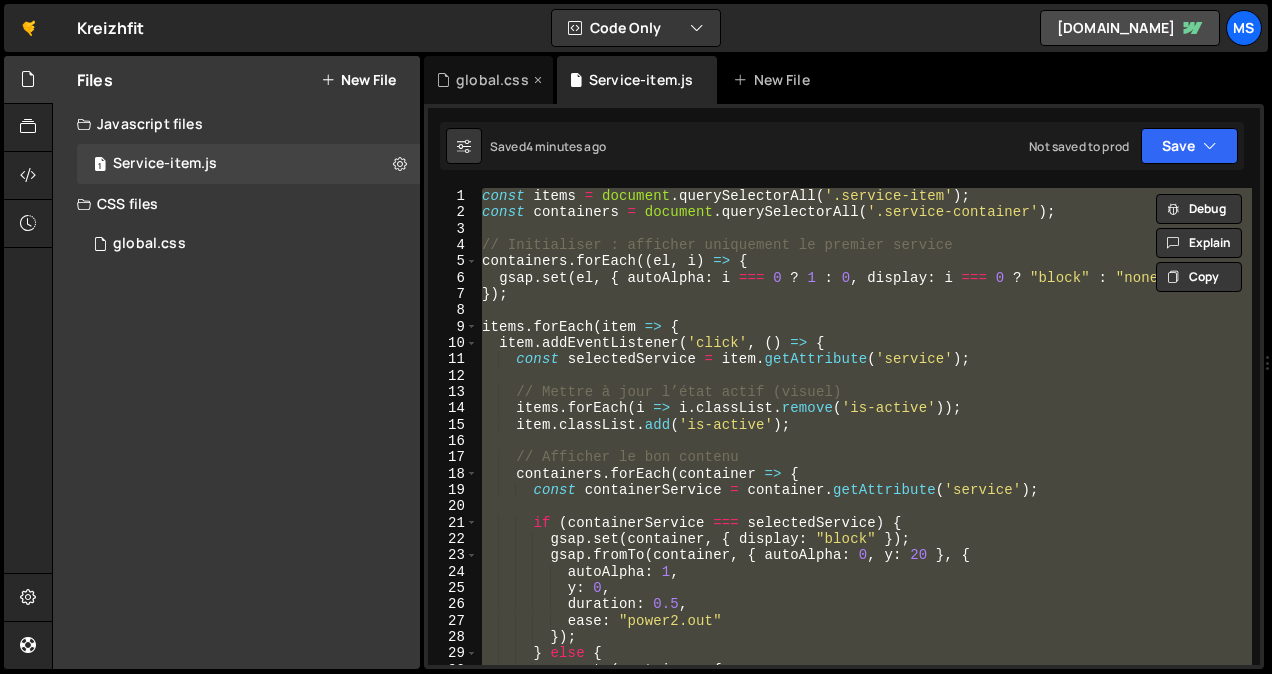 click on "global.css" at bounding box center (482, 80) 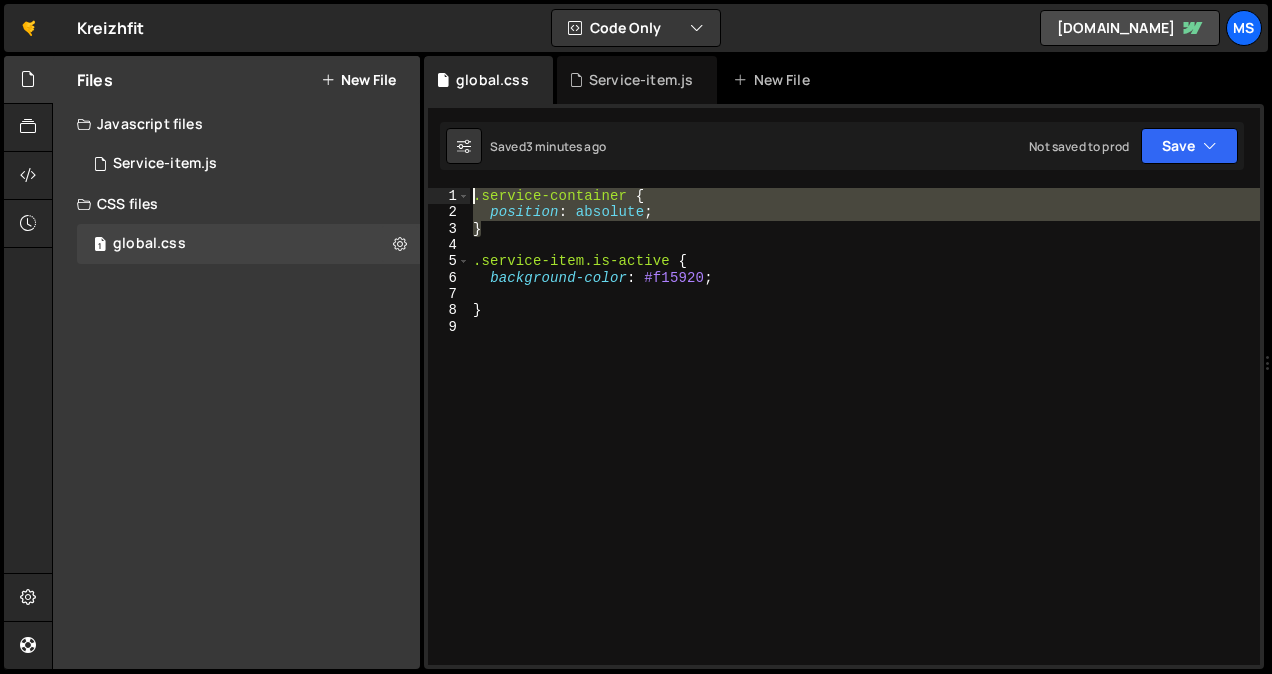 drag, startPoint x: 529, startPoint y: 232, endPoint x: 464, endPoint y: 178, distance: 84.50444 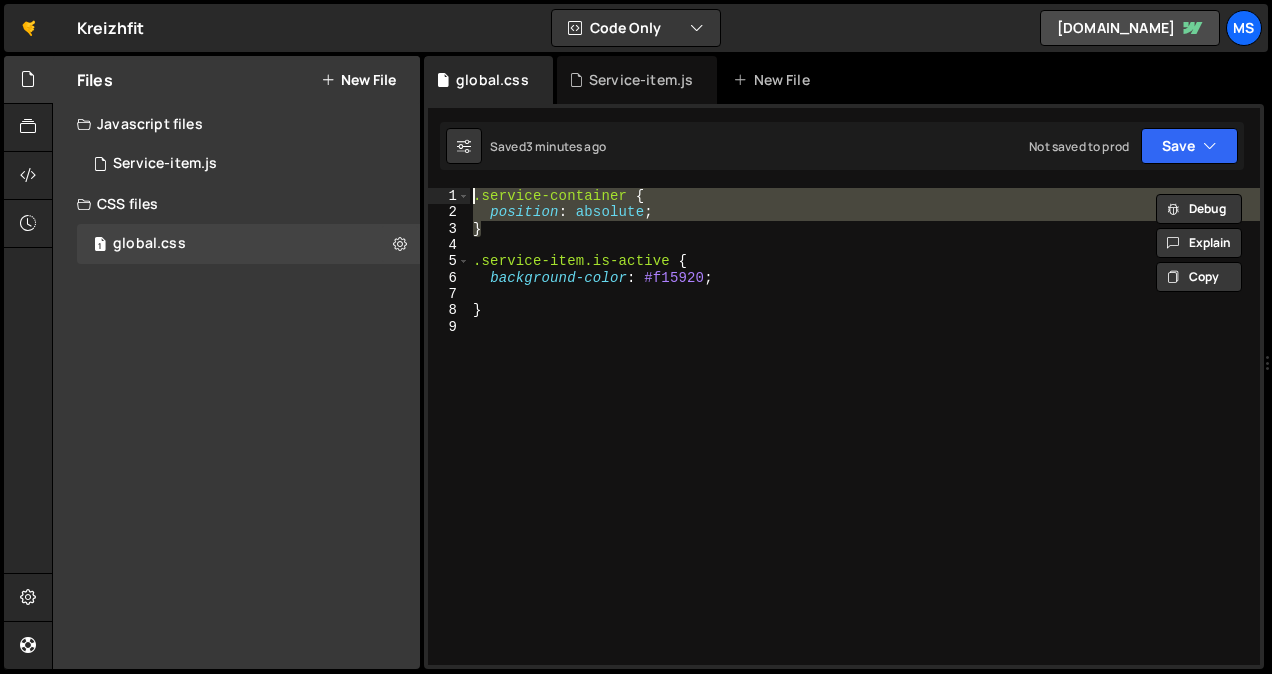 paste on "}" 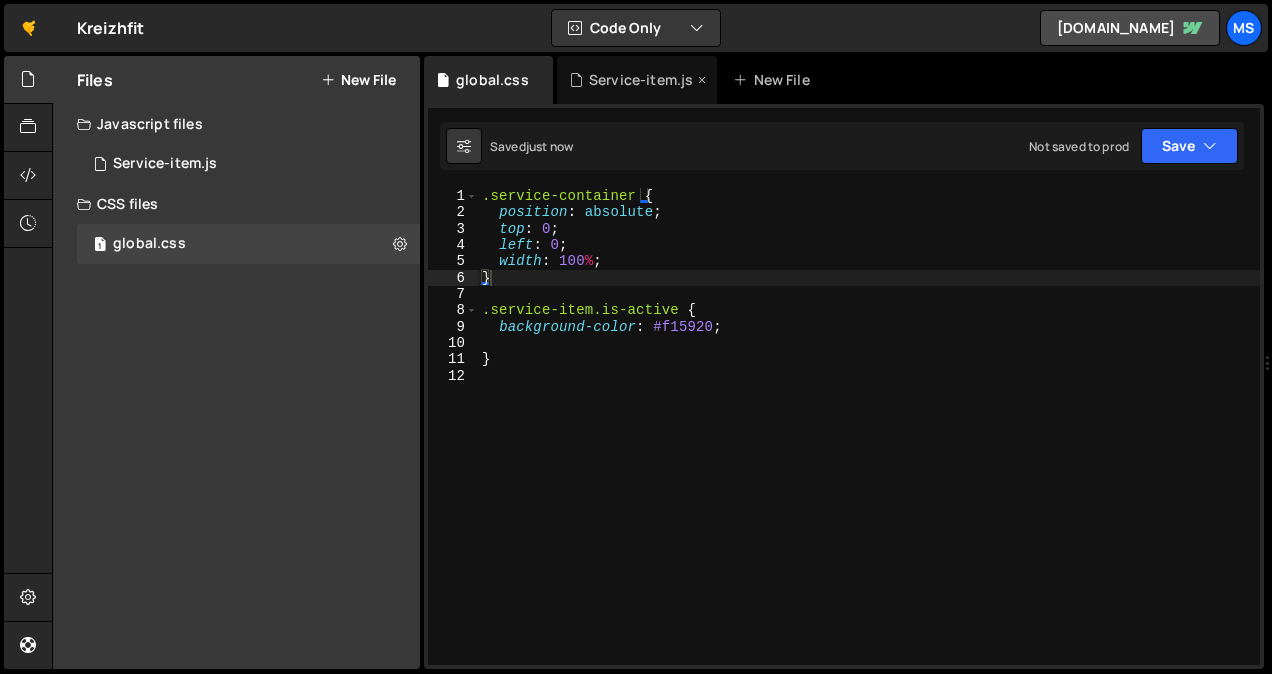 click on "Service-item.js" at bounding box center [641, 80] 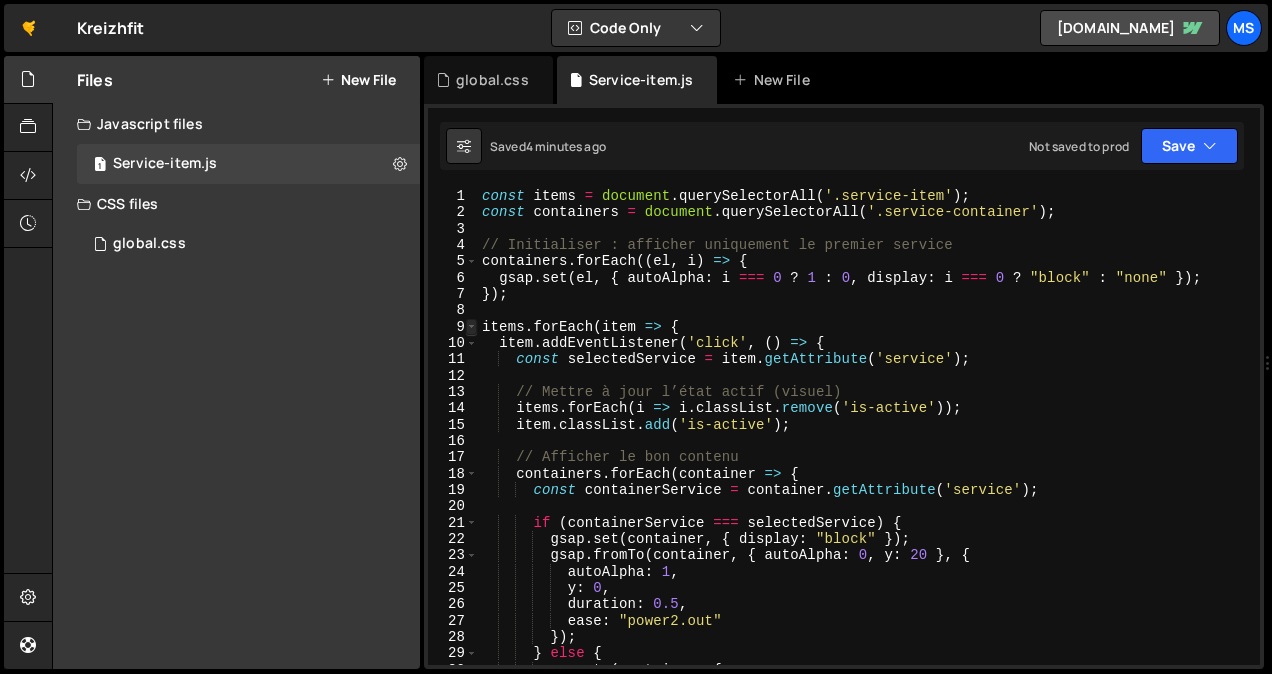 scroll, scrollTop: 0, scrollLeft: 0, axis: both 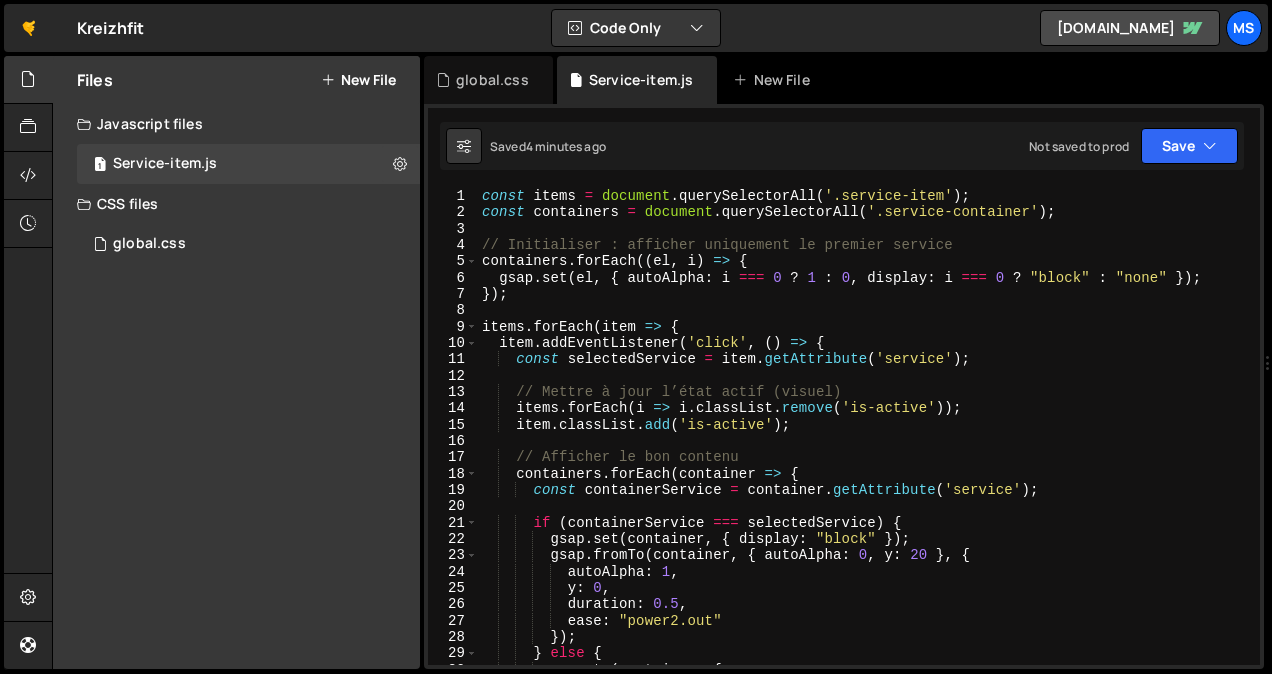 drag, startPoint x: 476, startPoint y: 323, endPoint x: 483, endPoint y: 332, distance: 11.401754 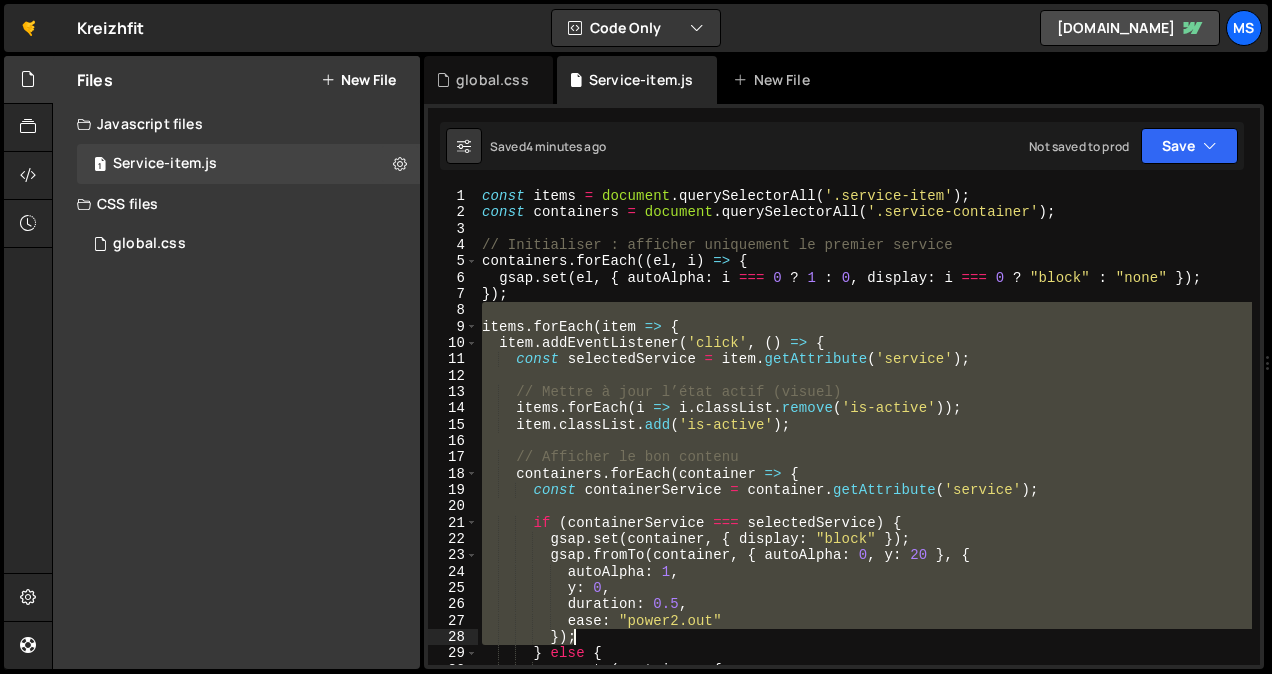 scroll, scrollTop: 176, scrollLeft: 0, axis: vertical 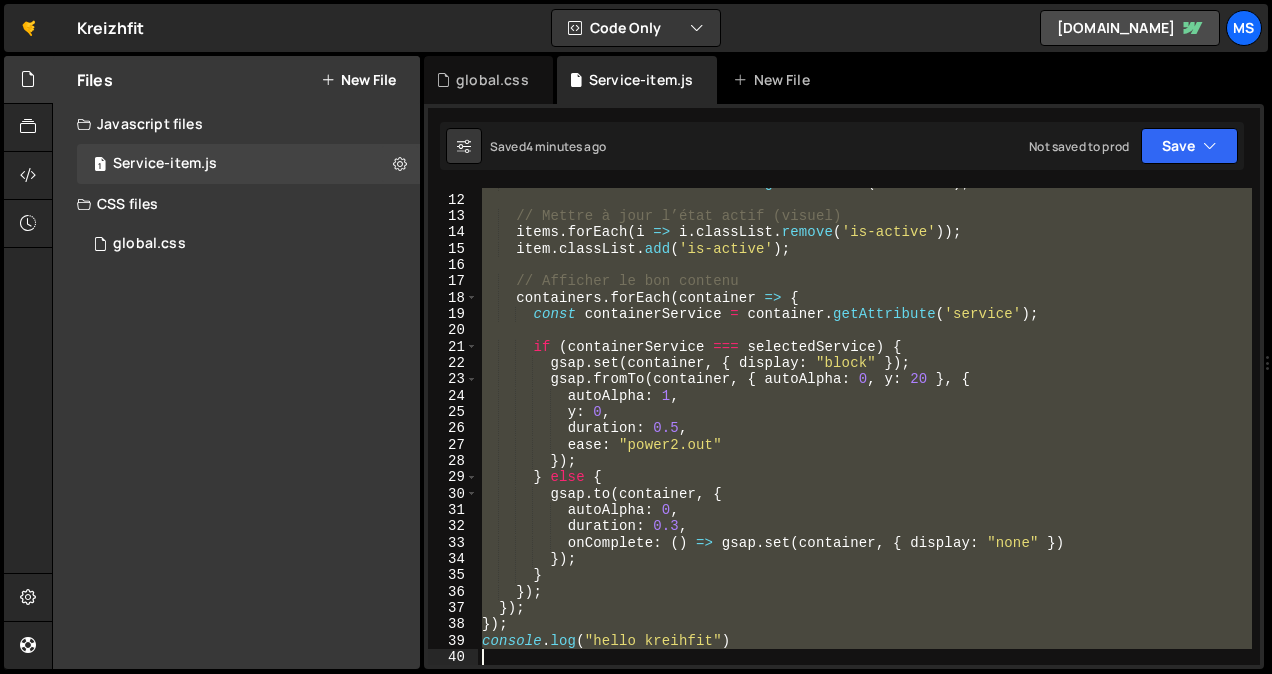 drag, startPoint x: 508, startPoint y: 311, endPoint x: 667, endPoint y: 716, distance: 435.09308 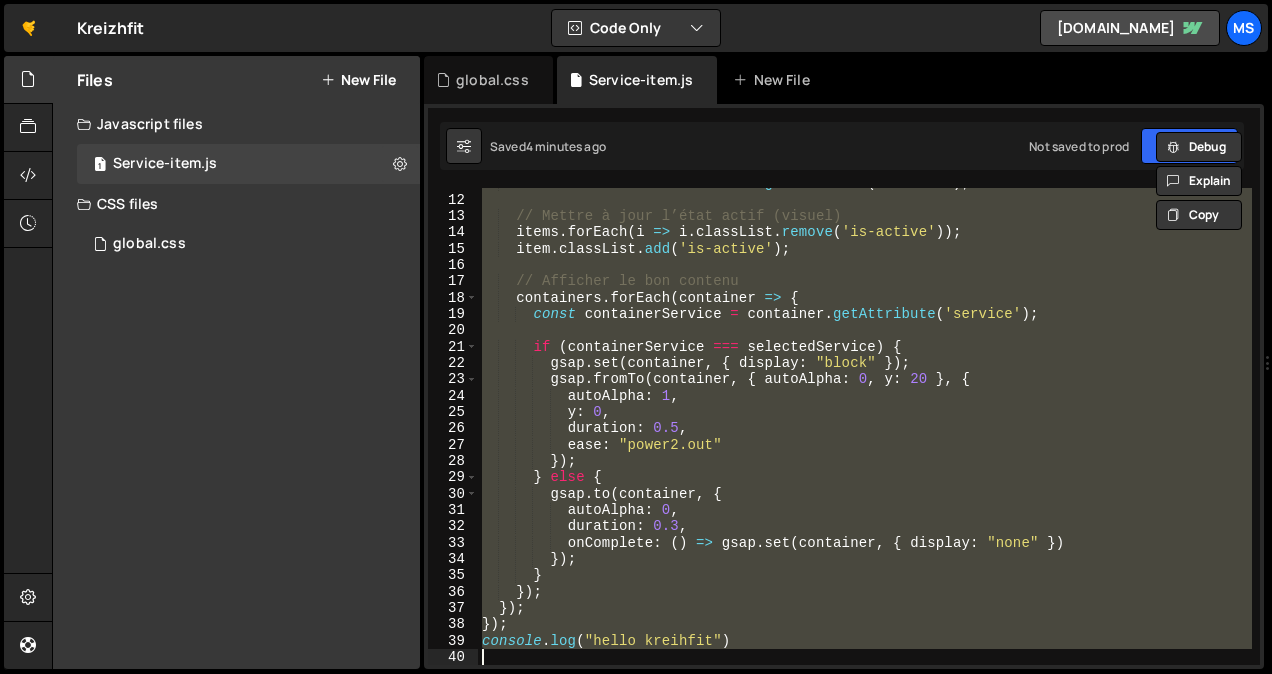 paste 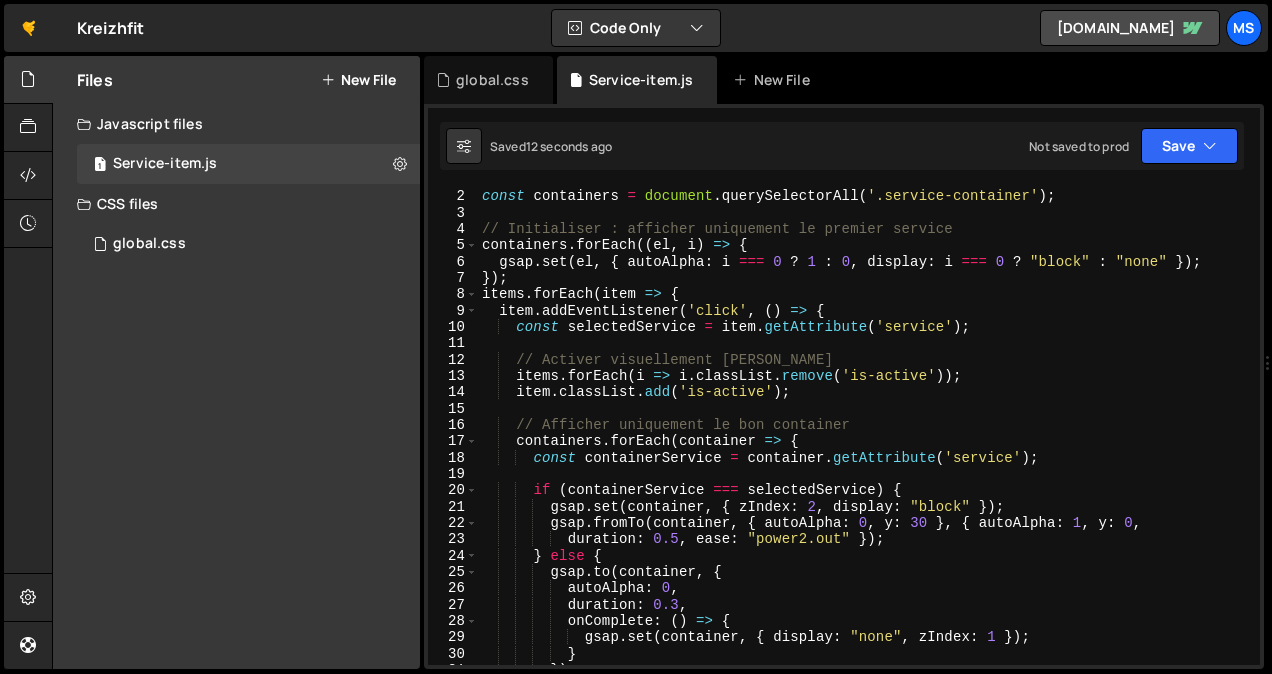 scroll, scrollTop: 0, scrollLeft: 0, axis: both 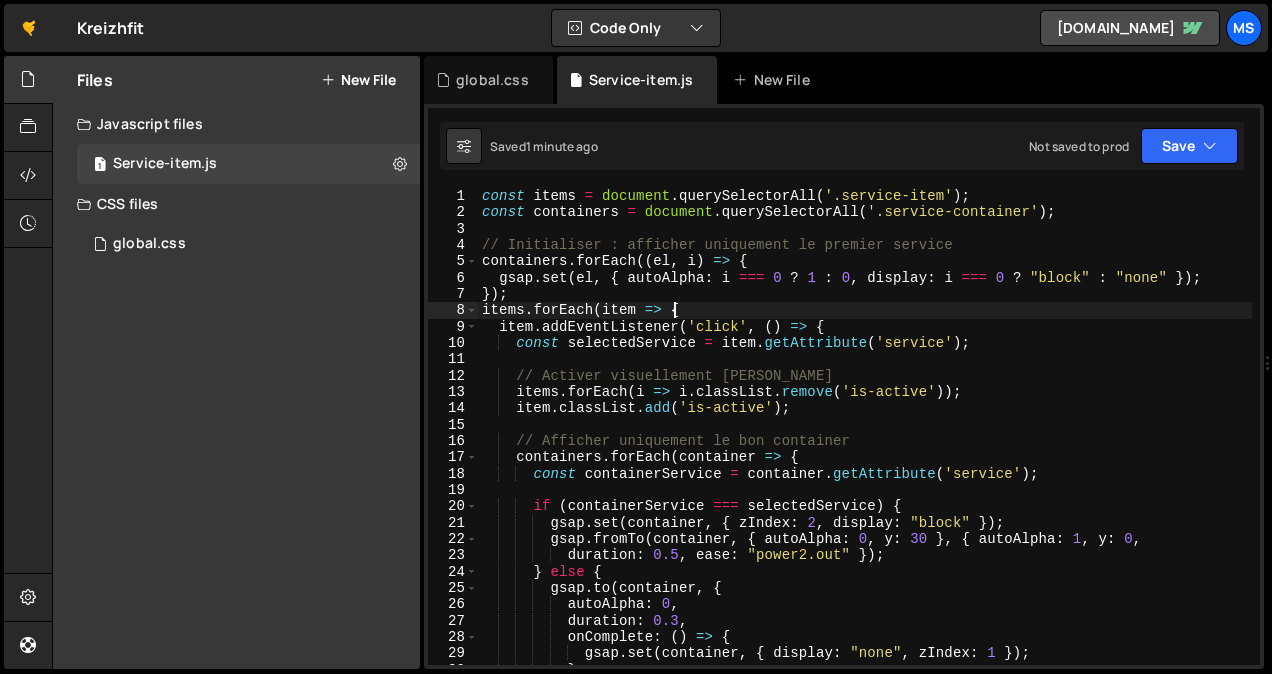 click on "const   items   =   document . querySelectorAll ( '.service-item' ) ; const   containers   =   document . querySelectorAll ( '.service-container' ) ; // Initialiser : afficher uniquement le premier service containers . forEach (( el ,   i )   =>   {    gsap . set ( el ,   {   autoAlpha :   i   ===   0   ?   1   :   0 ,   display :   i   ===   0   ?   "block"   :   "none"   }) ; }) ; items . forEach ( item   =>   {    item . addEventListener ( 'click' ,   ( )   =>   {       const   selectedService   =   item . getAttribute ( 'service' ) ;       // Activer visuellement [PERSON_NAME]       items . forEach ( i   =>   i . classList . remove ( 'is-active' )) ;       item . classList . add ( 'is-active' ) ;       // Afficher uniquement le bon container       containers . forEach ( container   =>   {          const   containerService   =   container . getAttribute ( 'service' ) ;          if   ( containerService   ===   selectedService )   {             gsap . set ( container ,   {   zIndex :   2 ,   display :   "block"" at bounding box center [865, 443] 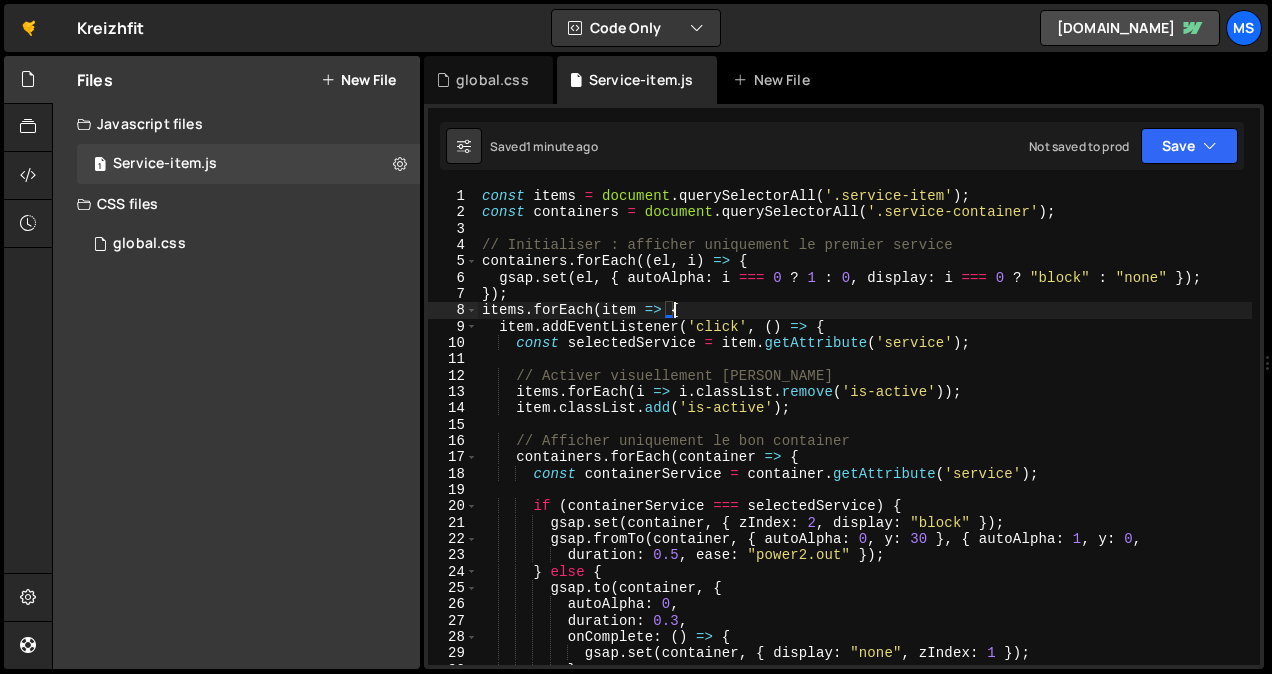 type on "});" 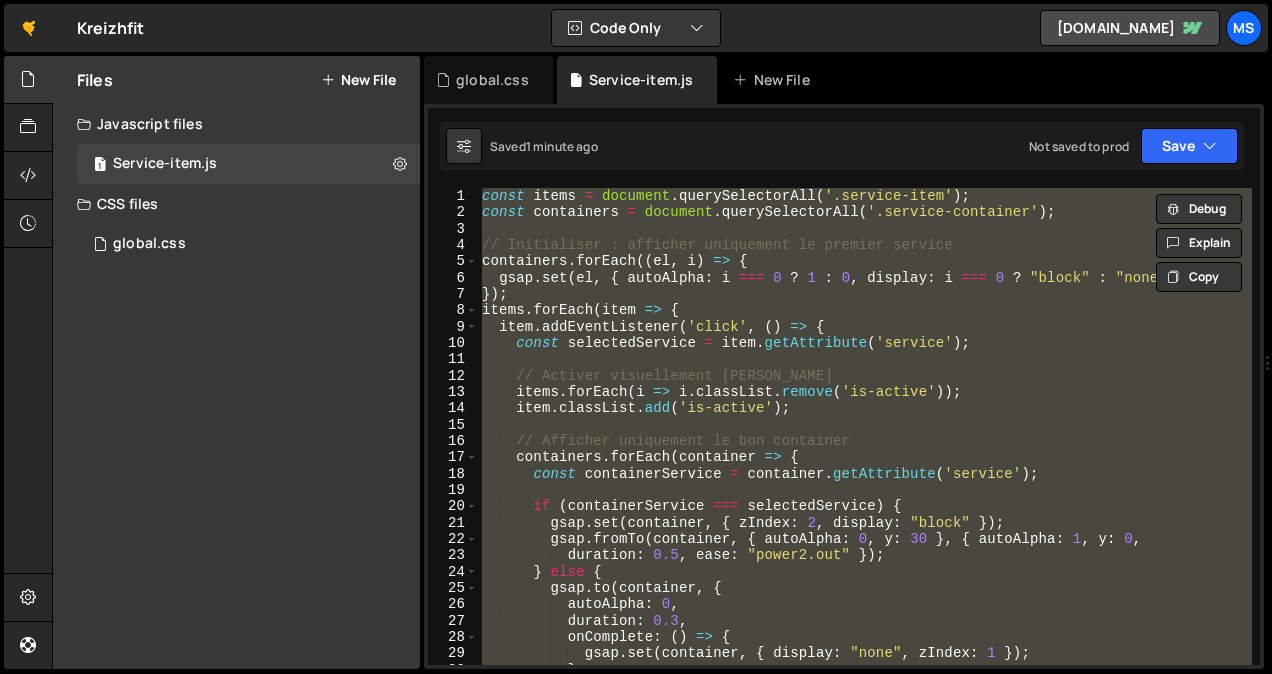 paste 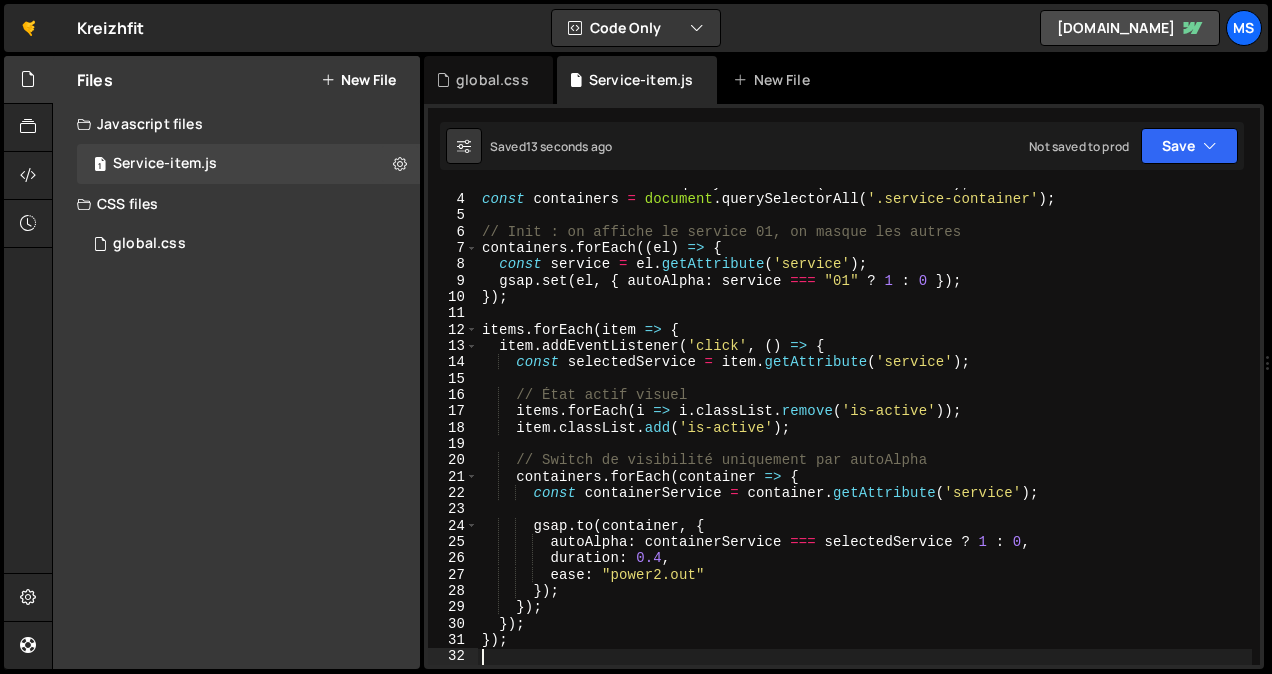 click on "const   items   =   document . querySelectorAll ( '.service-item' ) ; const   containers   =   document . querySelectorAll ( '.service-container' ) ; // Init : on affiche le service 01, on masque les autres containers . forEach (( el )   =>   {    const   service   =   el . getAttribute ( 'service' ) ;    gsap . set ( el ,   {   autoAlpha :   service   ===   "01"   ?   1   :   0   }) ; }) ; items . forEach ( item   =>   {    item . addEventListener ( 'click' ,   ( )   =>   {       const   selectedService   =   item . getAttribute ( 'service' ) ;       // État actif visuel       items . forEach ( i   =>   i . classList . remove ( 'is-active' )) ;       item . classList . add ( 'is-active' ) ;       // Switch de visibilité uniquement par autoAlpha       containers . forEach ( container   =>   {          const   containerService   =   container . getAttribute ( 'service' ) ;          gsap . to ( container ,   {             autoAlpha :   containerService   ===   selectedService   ?   1   :   0 ,             :" at bounding box center [865, 430] 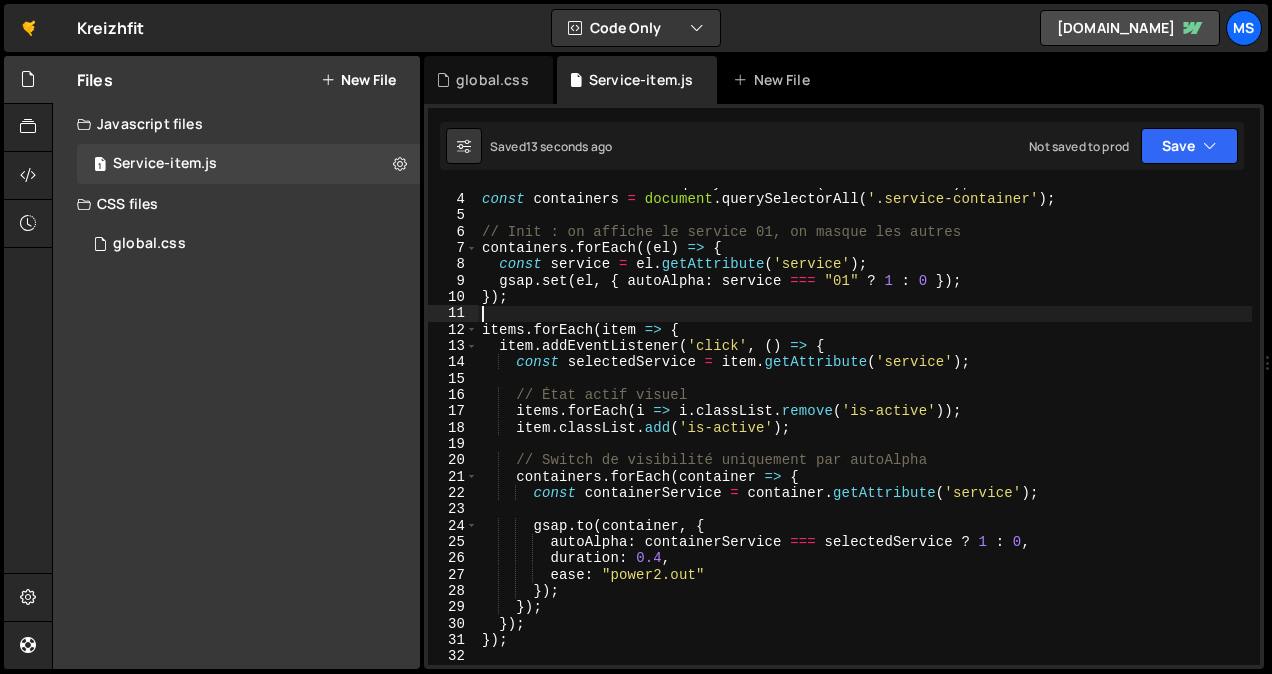type on "});" 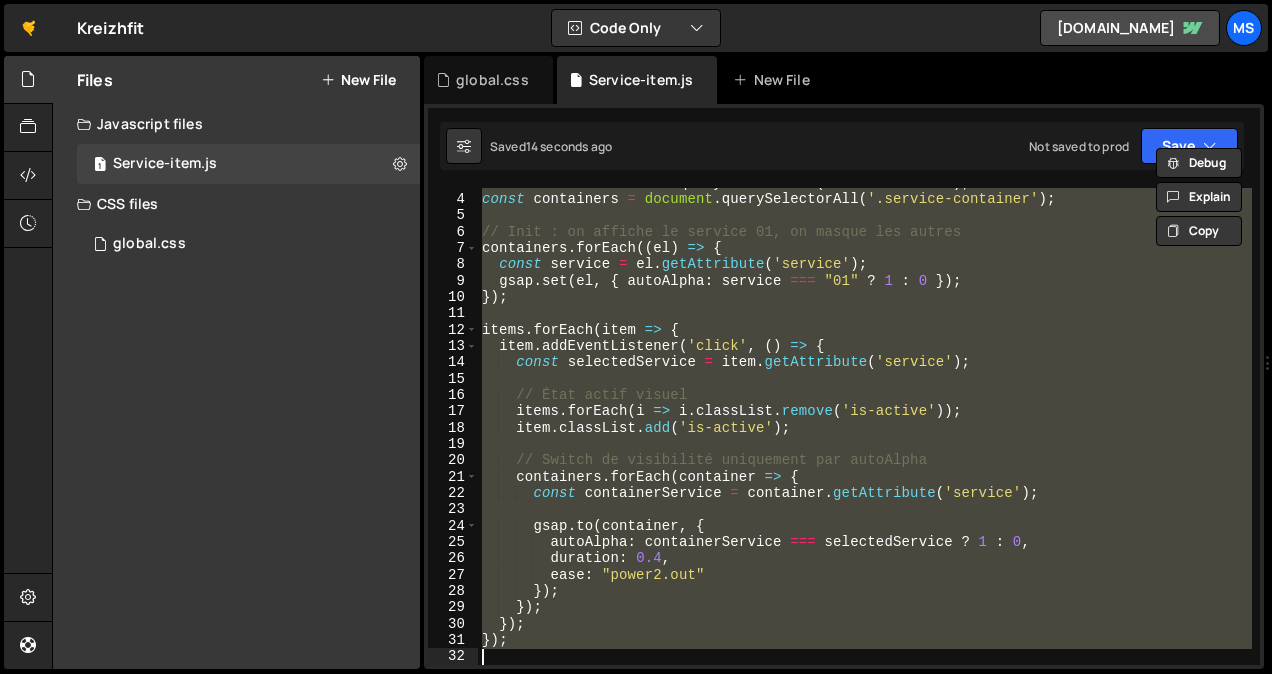 paste 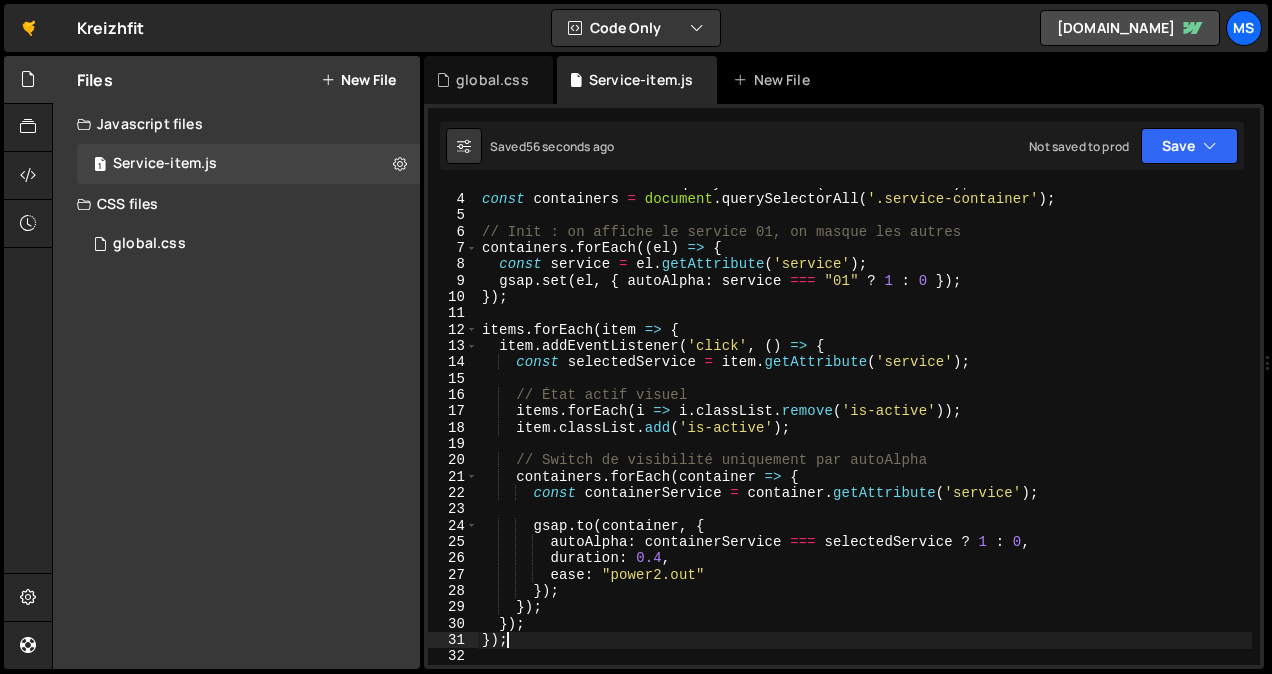 click on "const   items   =   document . querySelectorAll ( '.service-item' ) ; const   containers   =   document . querySelectorAll ( '.service-container' ) ; // Init : on affiche le service 01, on masque les autres containers . forEach (( el )   =>   {    const   service   =   el . getAttribute ( 'service' ) ;    gsap . set ( el ,   {   autoAlpha :   service   ===   "01"   ?   1   :   0   }) ; }) ; items . forEach ( item   =>   {    item . addEventListener ( 'click' ,   ( )   =>   {       const   selectedService   =   item . getAttribute ( 'service' ) ;       // État actif visuel       items . forEach ( i   =>   i . classList . remove ( 'is-active' )) ;       item . classList . add ( 'is-active' ) ;       // Switch de visibilité uniquement par autoAlpha       containers . forEach ( container   =>   {          const   containerService   =   container . getAttribute ( 'service' ) ;          gsap . to ( container ,   {             autoAlpha :   containerService   ===   selectedService   ?   1   :   0 ,             :" at bounding box center (865, 430) 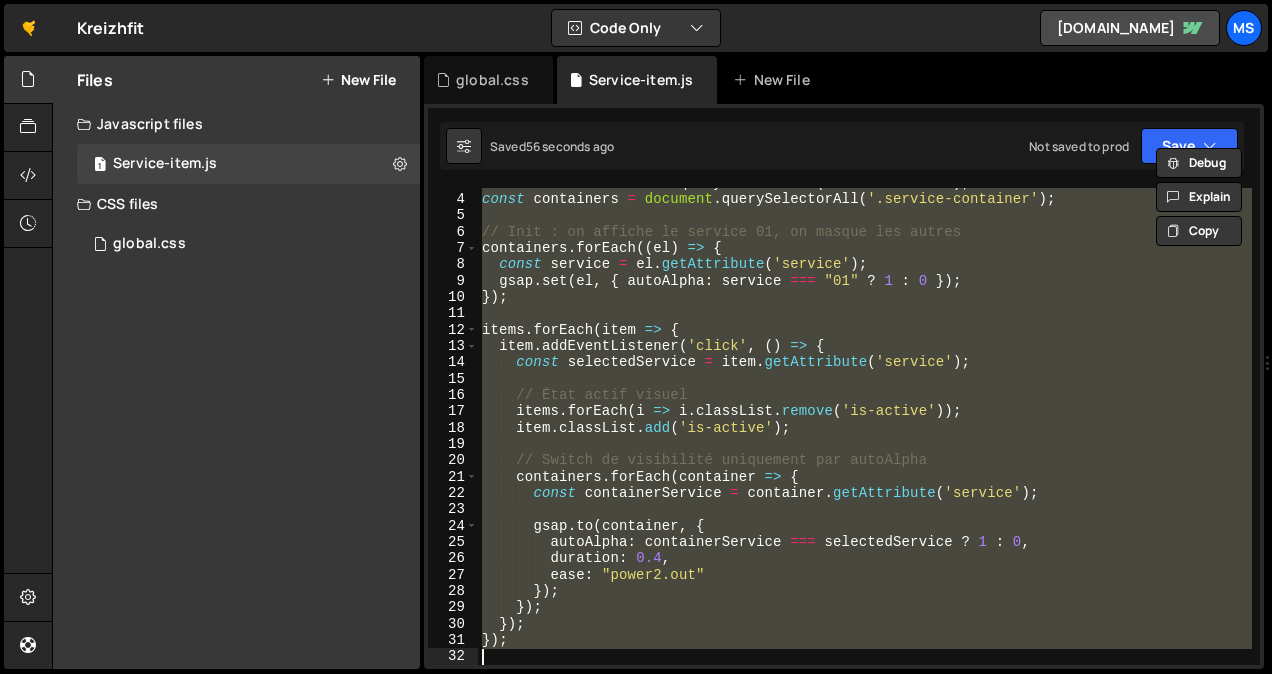 paste 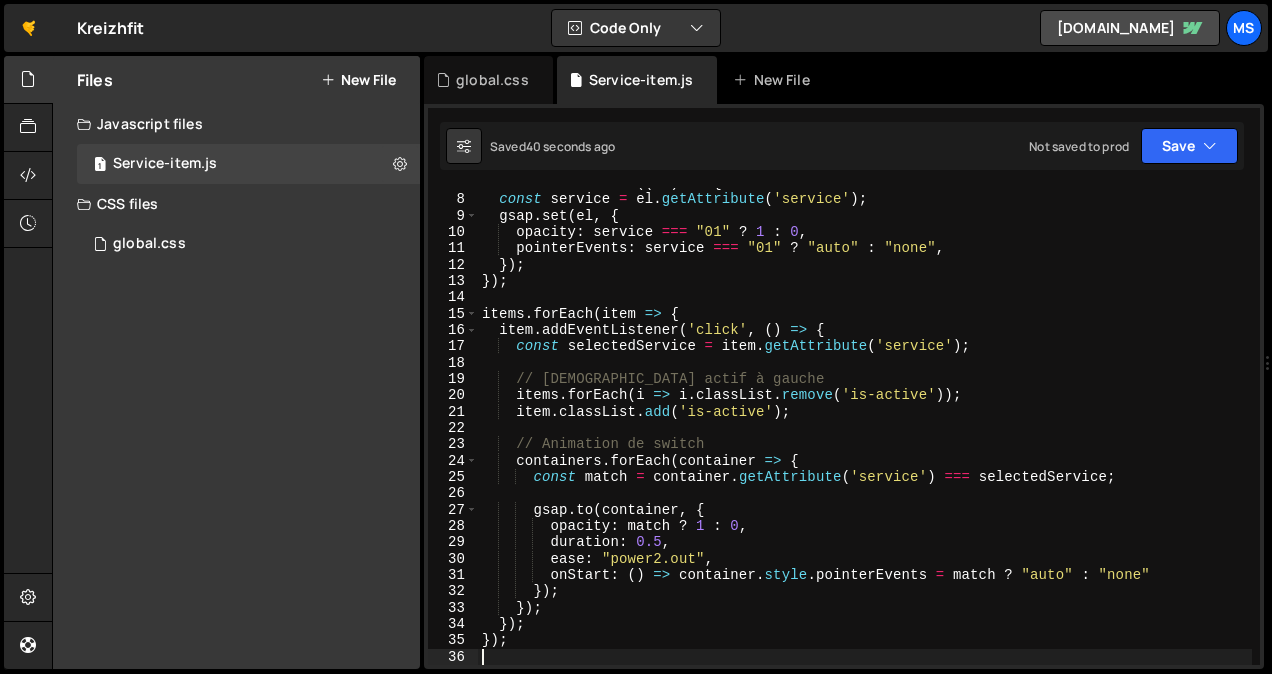 click on "containers . forEach (( el )   =>   {    const   service   =   el . getAttribute ( 'service' ) ;    gsap . set ( el ,   {       opacity :   service   ===   "01"   ?   1   :   0 ,       pointerEvents :   service   ===   "01"   ?   "auto"   :   "none" ,    }) ; }) ; items . forEach ( item   =>   {    item . addEventListener ( 'click' ,   ( )   =>   {       const   selectedService   =   item . getAttribute ( 'service' ) ;       // Visuel actif à gauche       items . forEach ( i   =>   i . classList . remove ( 'is-active' )) ;       item . classList . add ( 'is-active' ) ;       // Animation de switch       containers . forEach ( container   =>   {          const   match   =   container . getAttribute ( 'service' )   ===   selectedService ;          gsap . to ( container ,   {             opacity :   match   ?   1   :   0 ,             duration :   0.5 ,             ease :   "power2.out" ,             onStart :   ( )   =>   container . style . pointerEvents   =   match   ?   "auto"   :   "none"          }) ;" at bounding box center [865, 430] 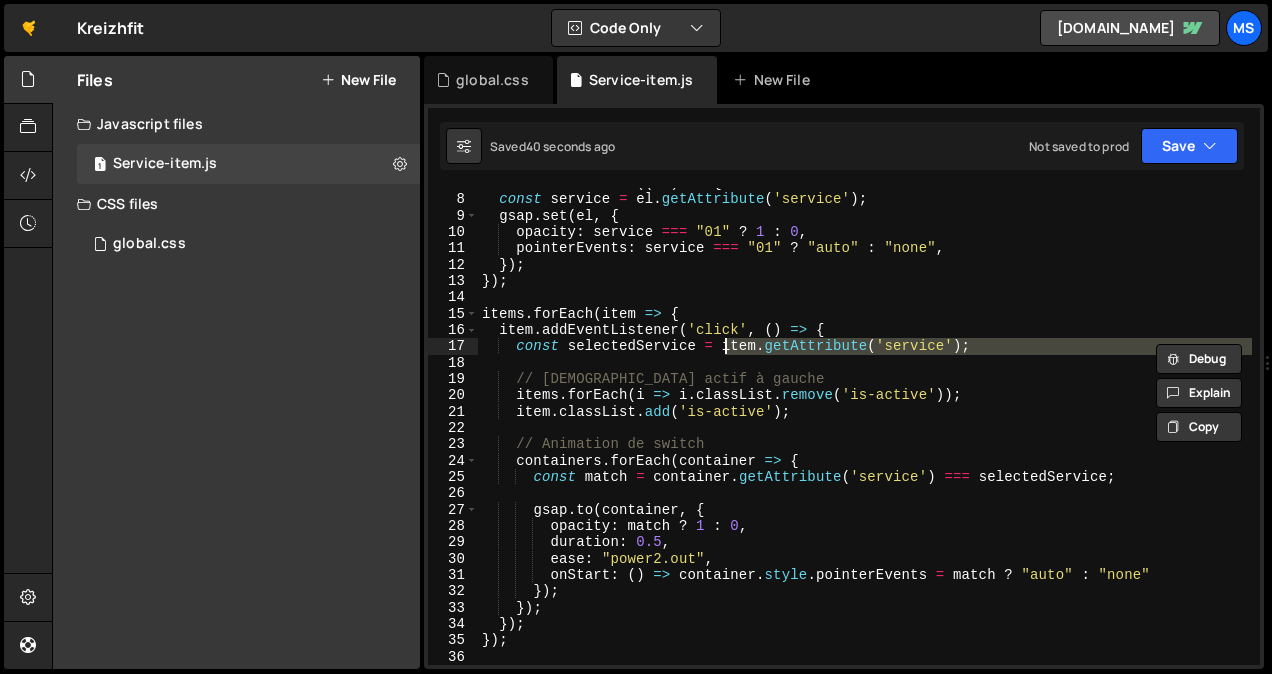 type on "});" 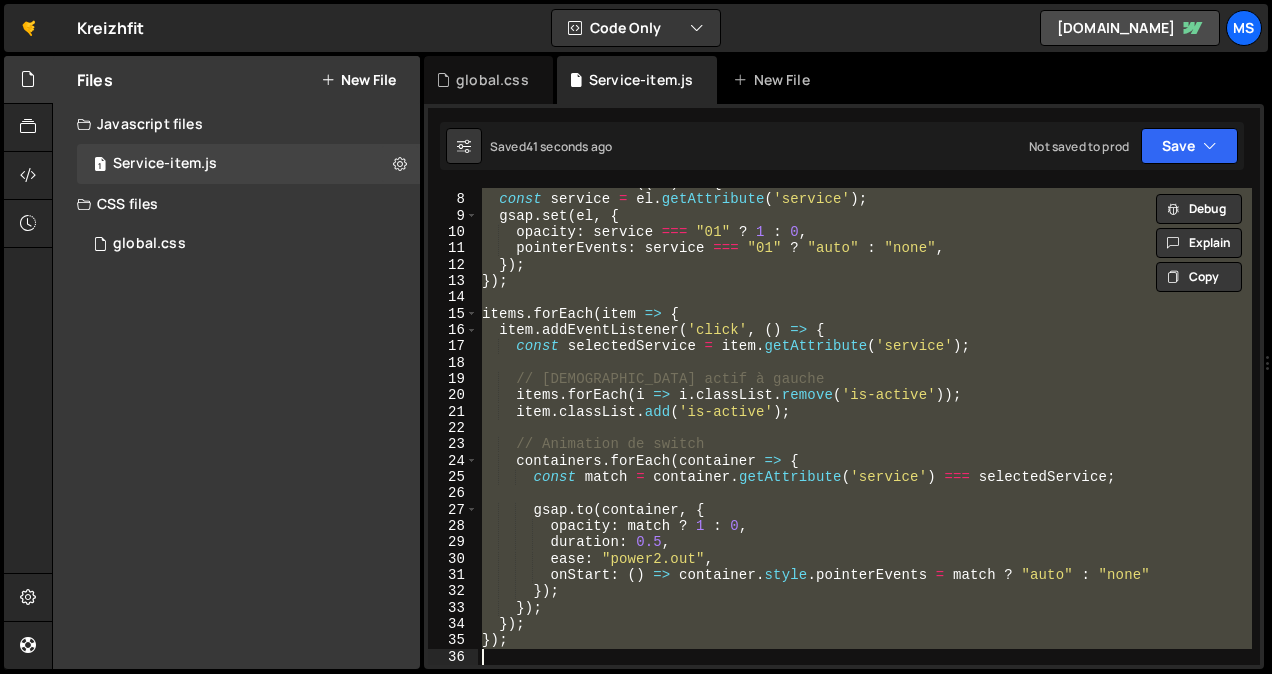 paste 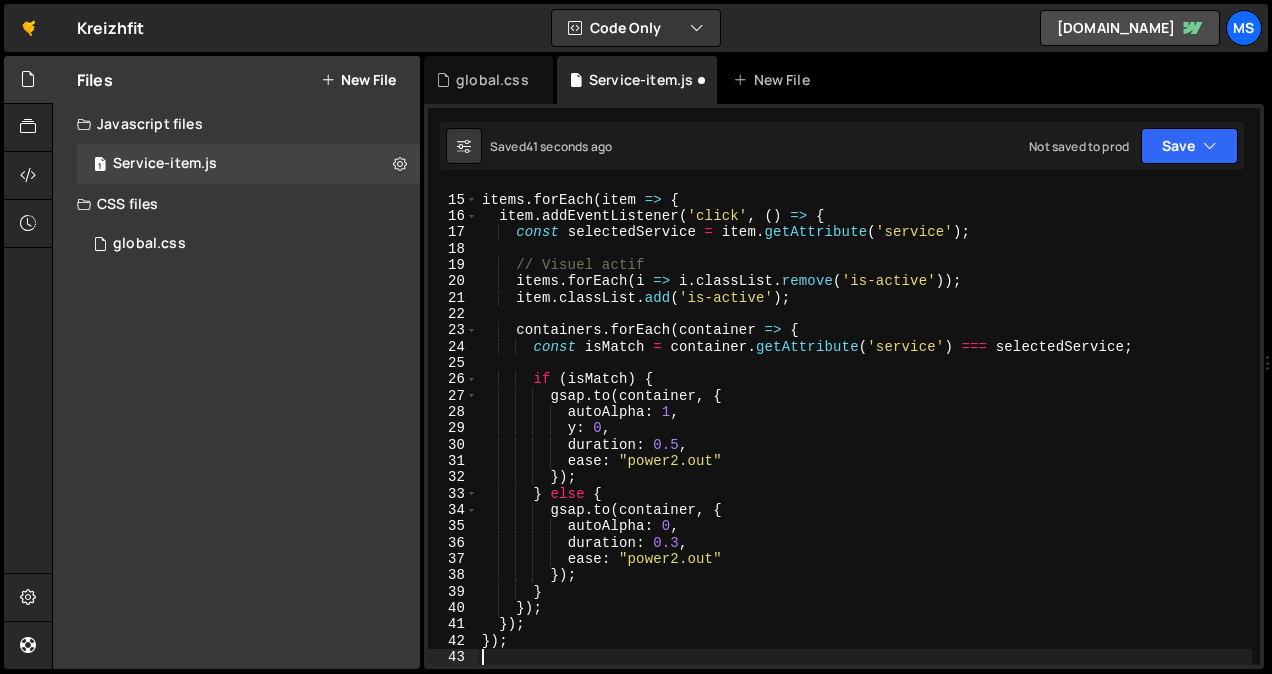 scroll, scrollTop: 225, scrollLeft: 0, axis: vertical 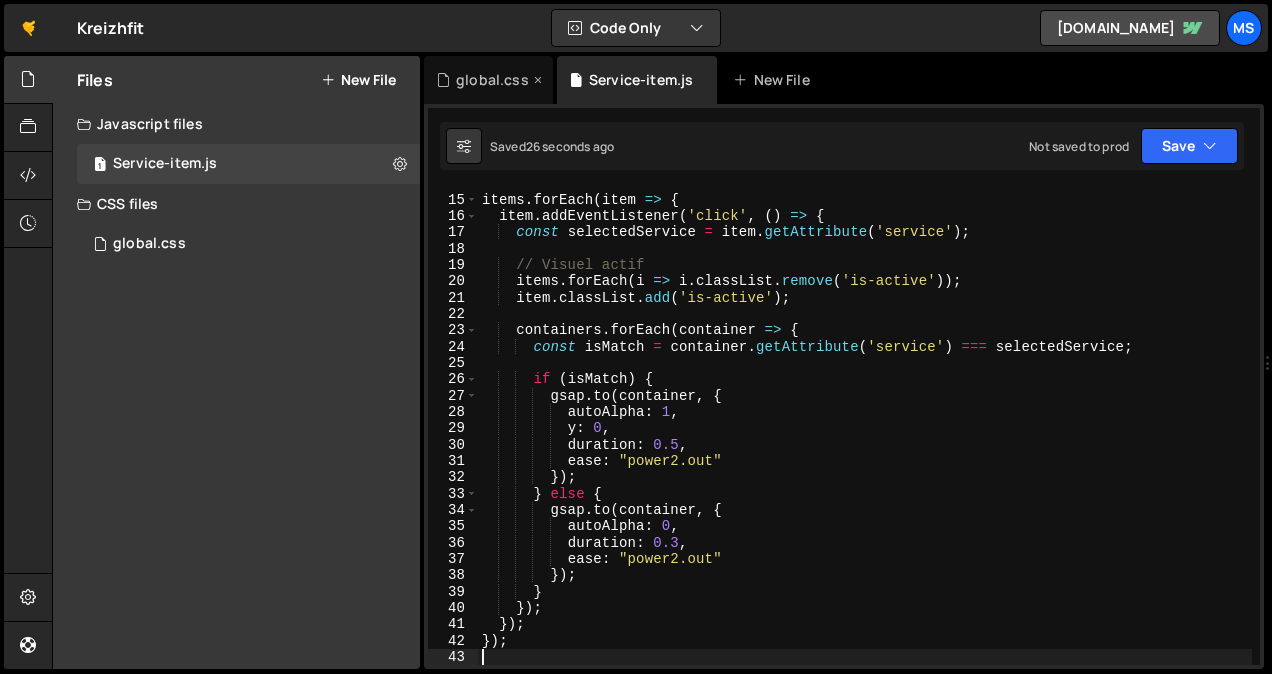 click on "global.css" at bounding box center [492, 80] 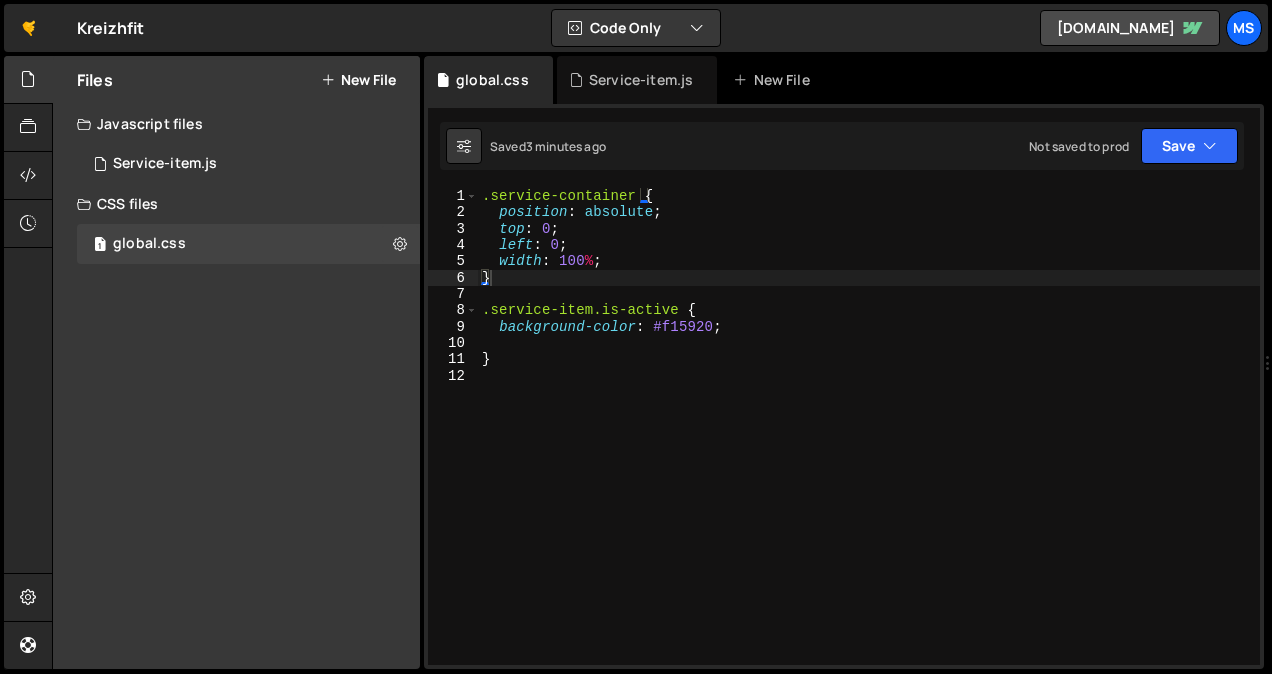 type 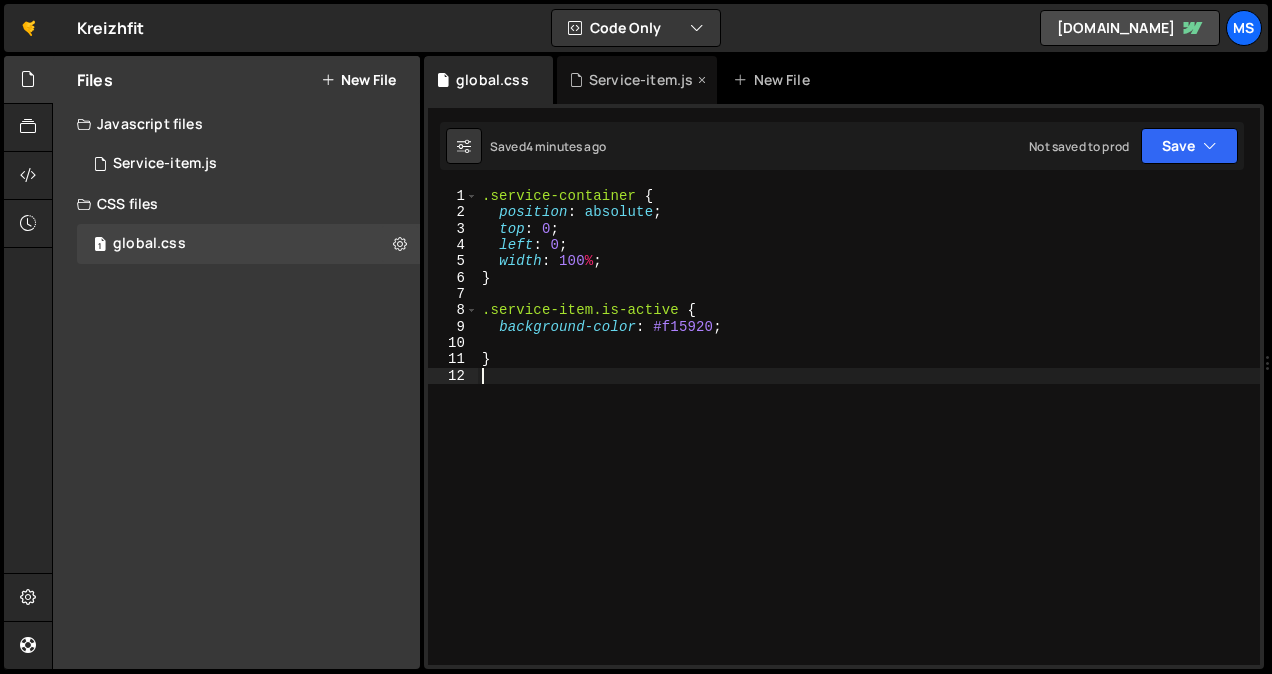 click on "Service-item.js" at bounding box center [641, 80] 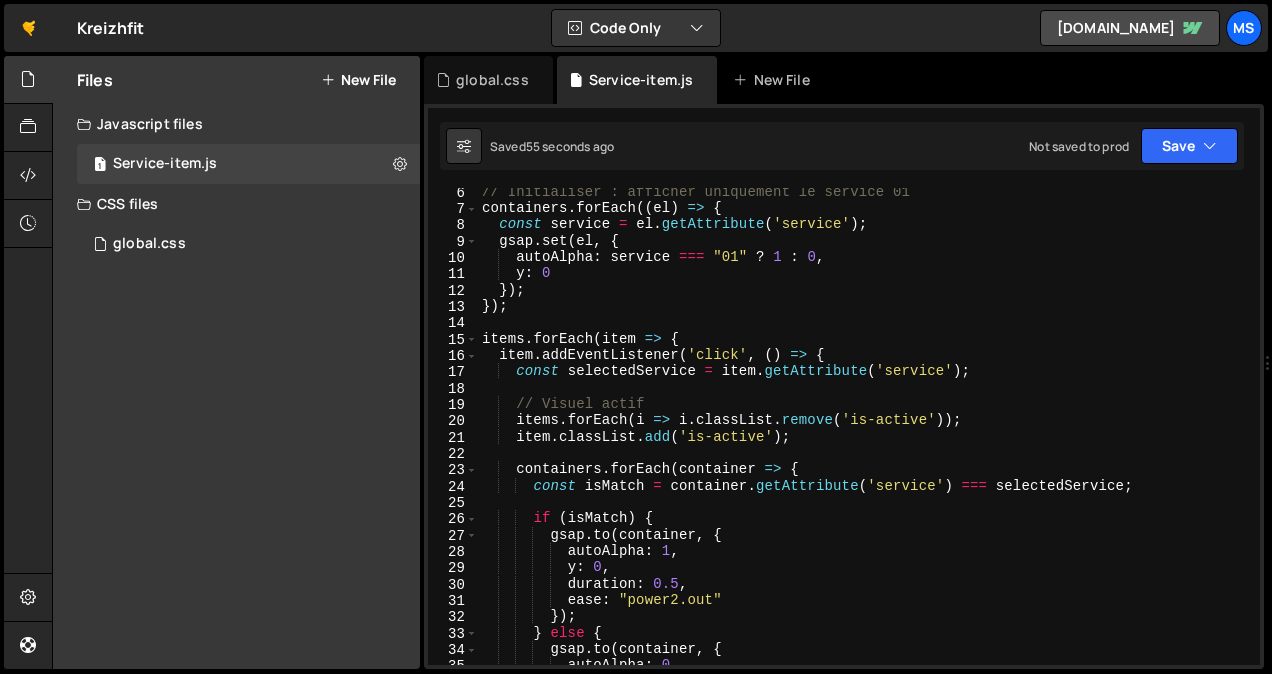 scroll, scrollTop: 0, scrollLeft: 0, axis: both 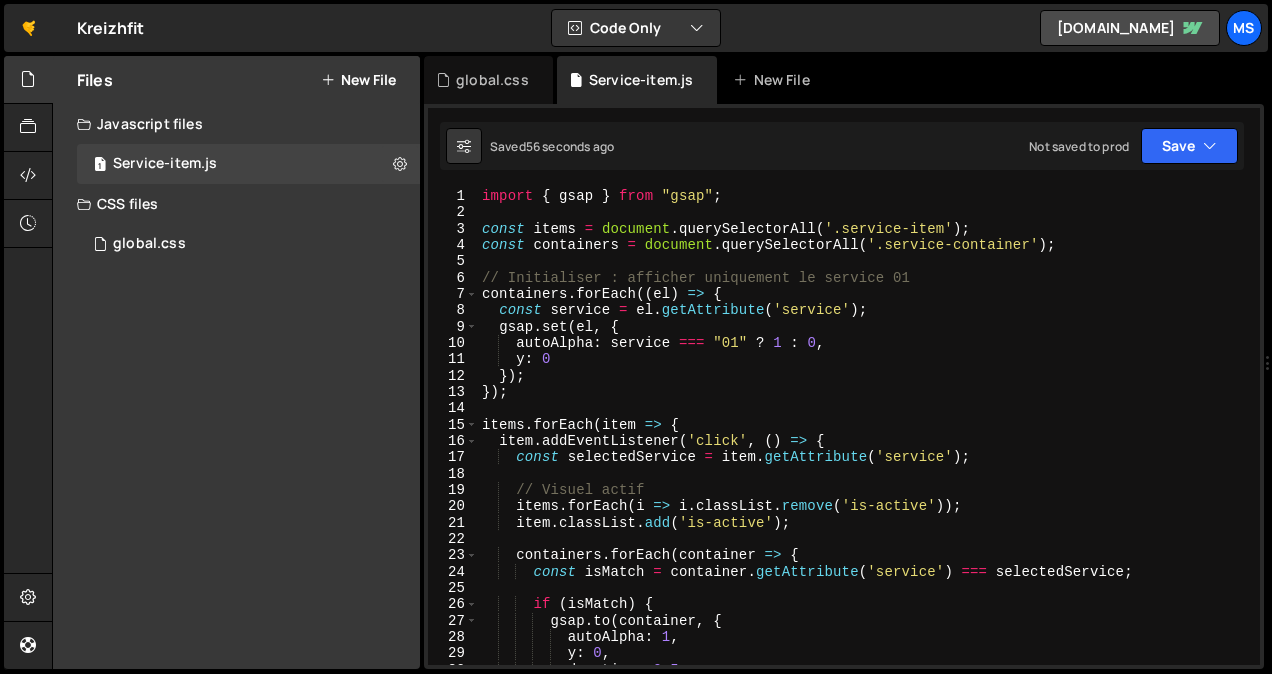 type on "import { gsap } from "gsap";" 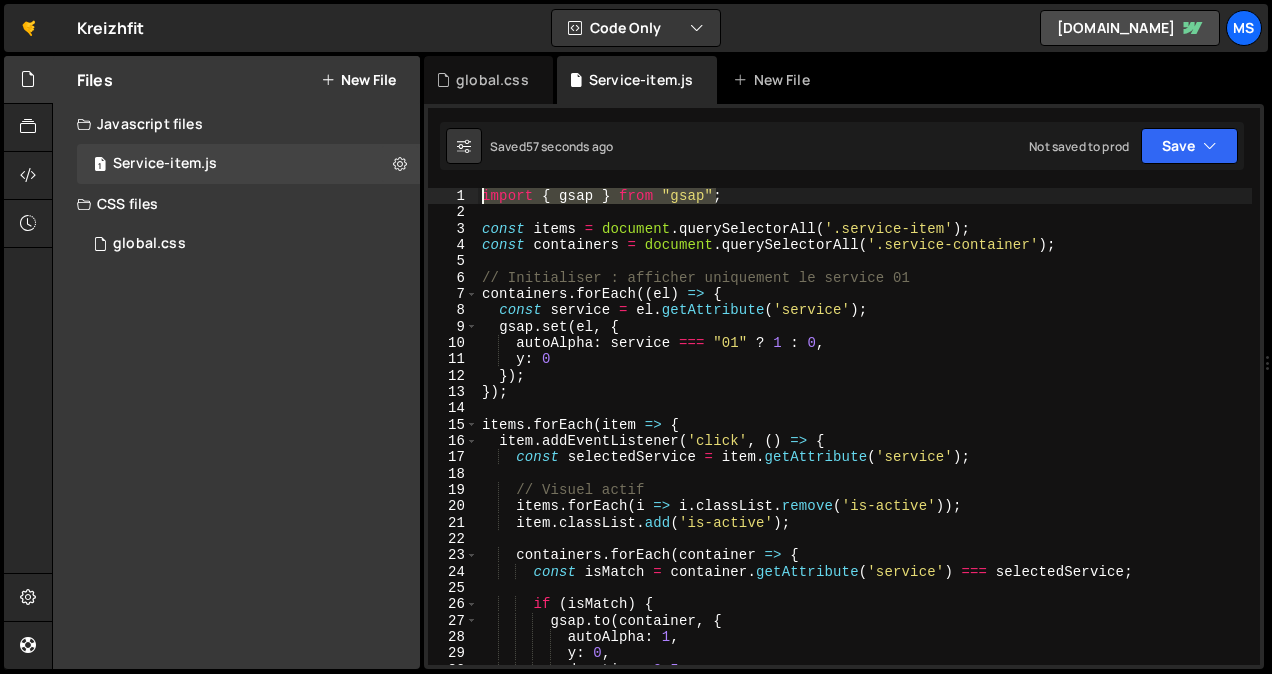 drag, startPoint x: 717, startPoint y: 196, endPoint x: 445, endPoint y: 195, distance: 272.00183 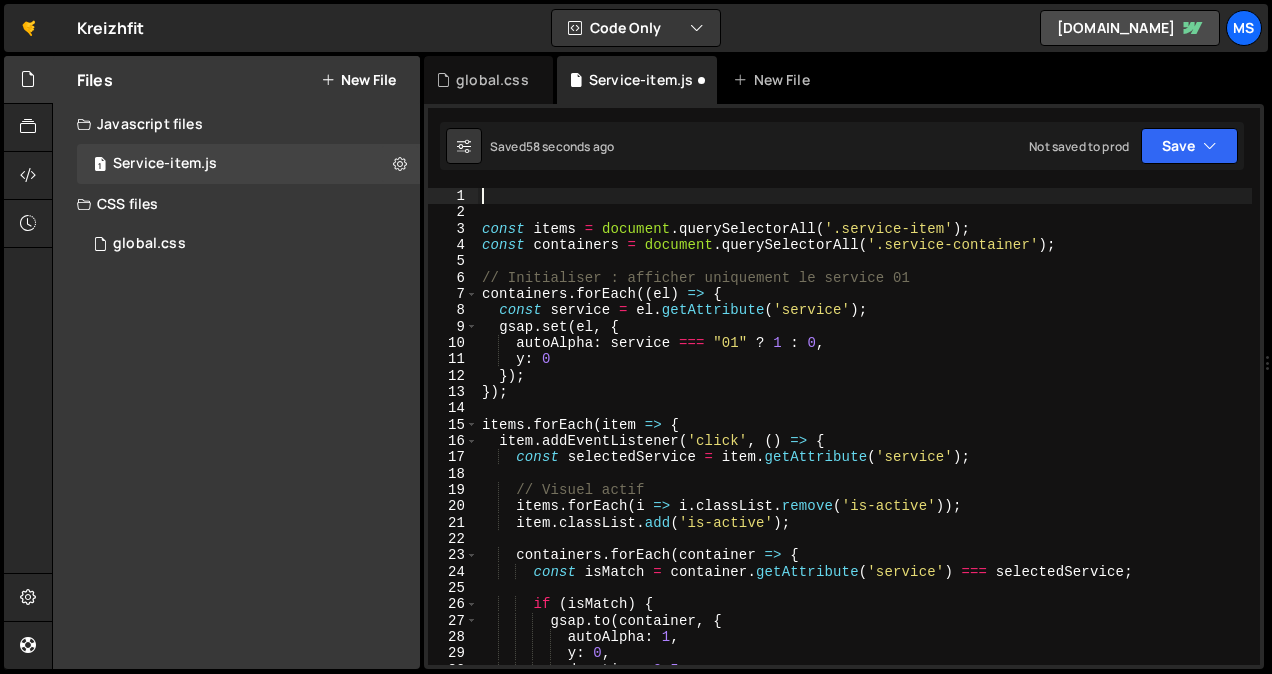 type on "const items = document.querySelectorAll('.service-item');" 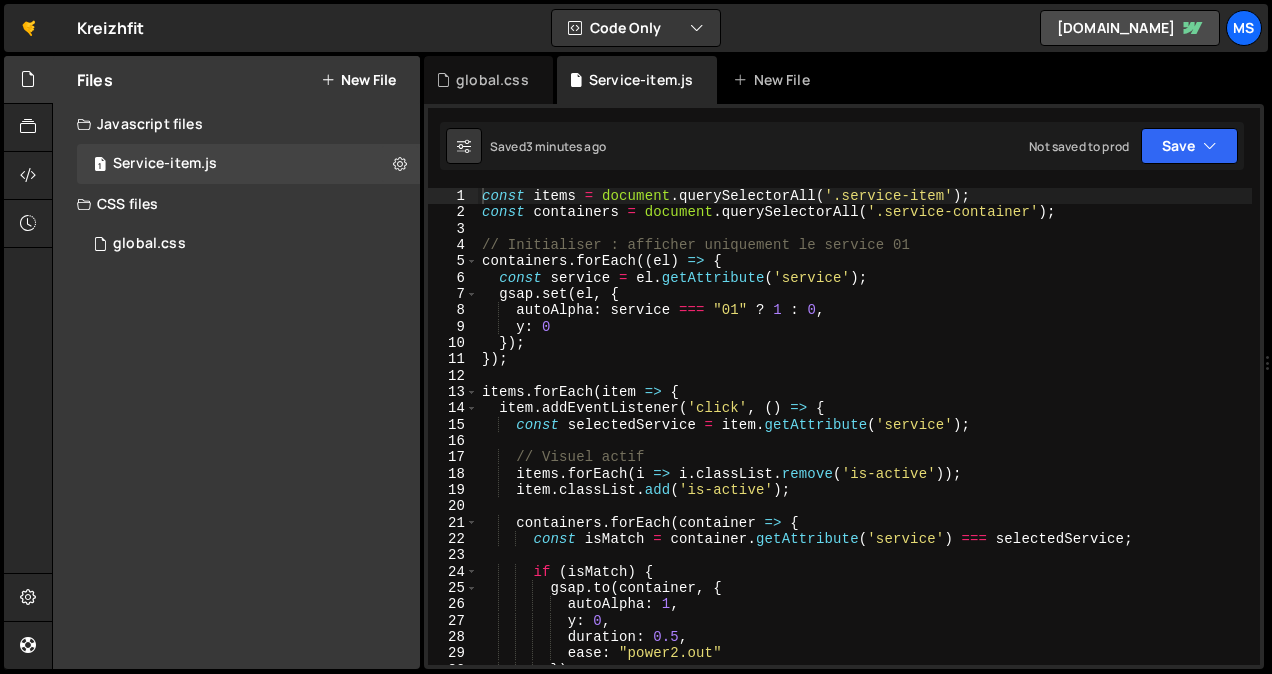 click on "New File" at bounding box center (358, 80) 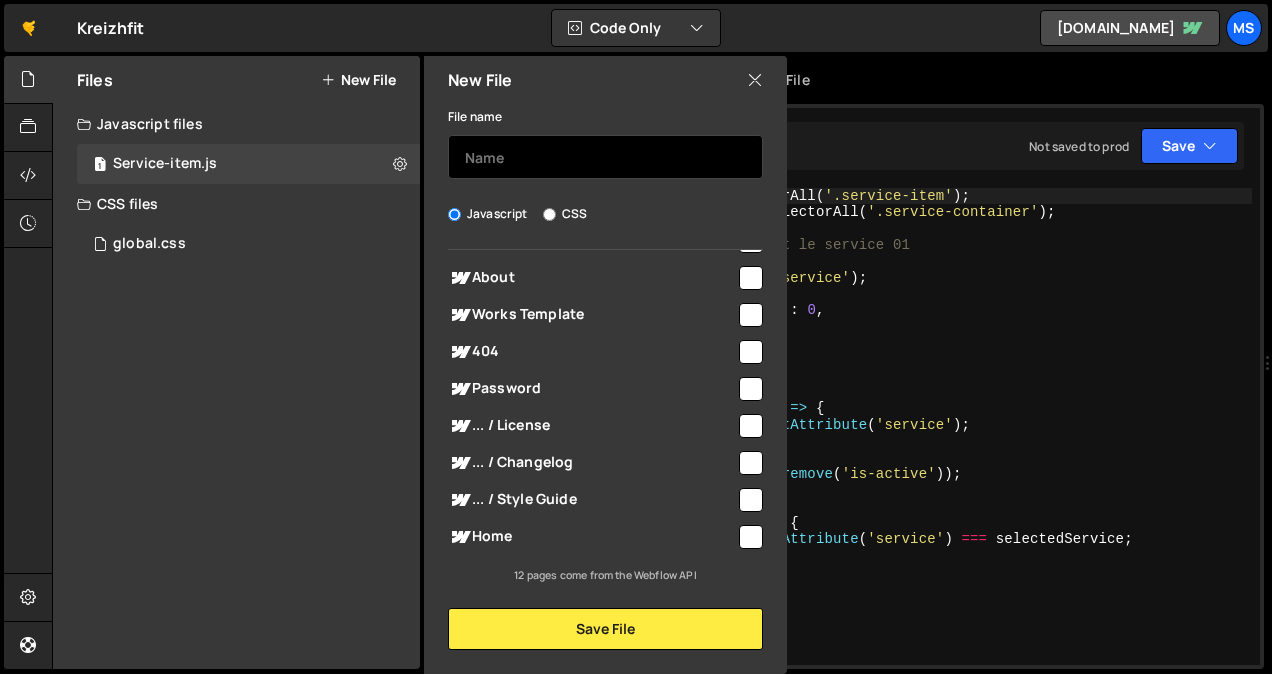 click at bounding box center (605, 157) 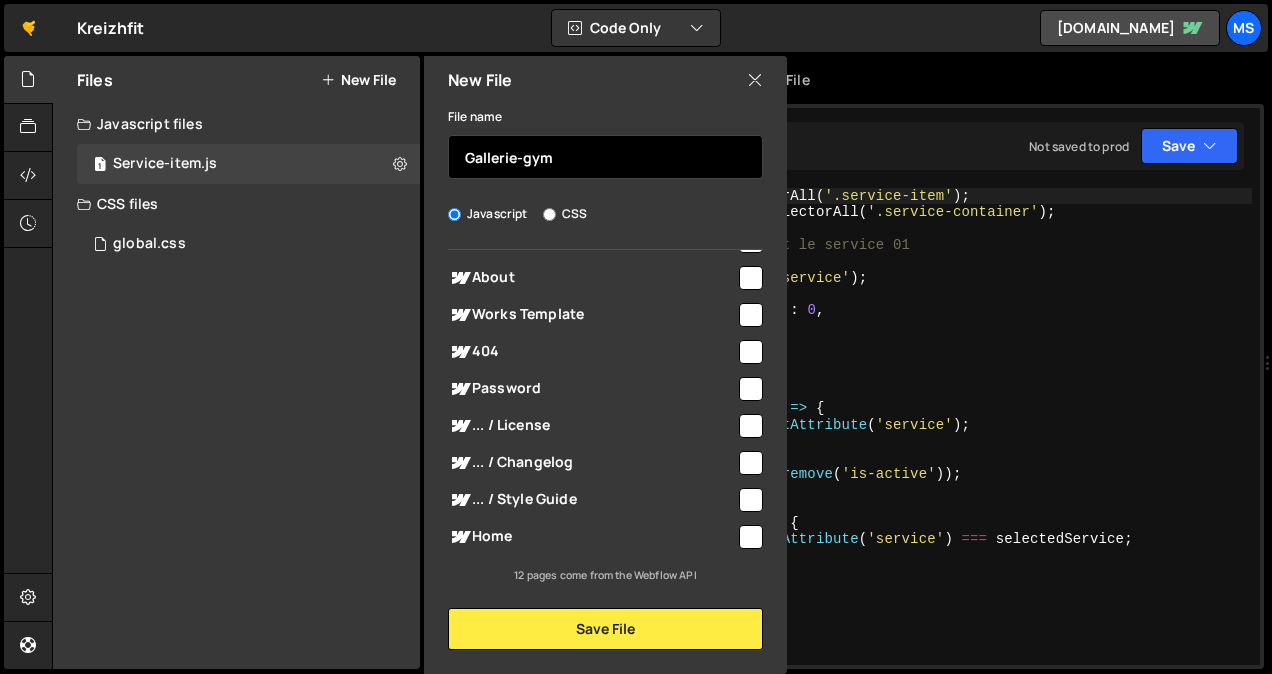 type on "Gallerie-gym" 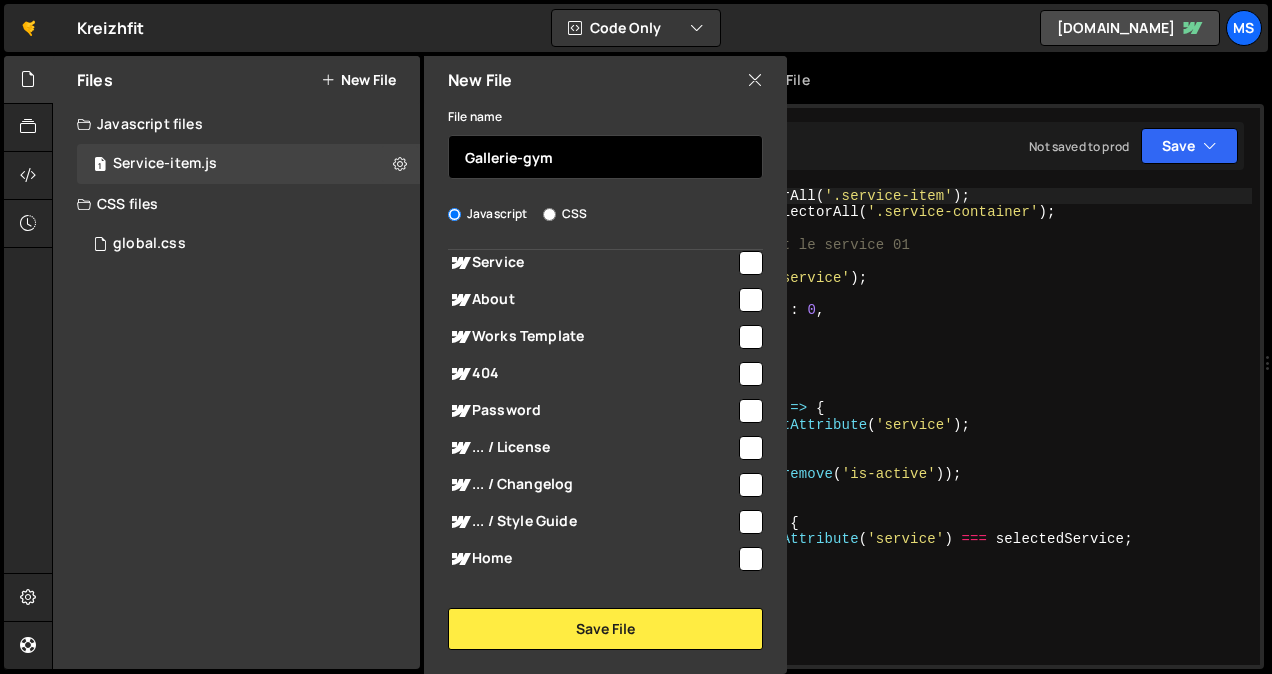 scroll, scrollTop: 199, scrollLeft: 0, axis: vertical 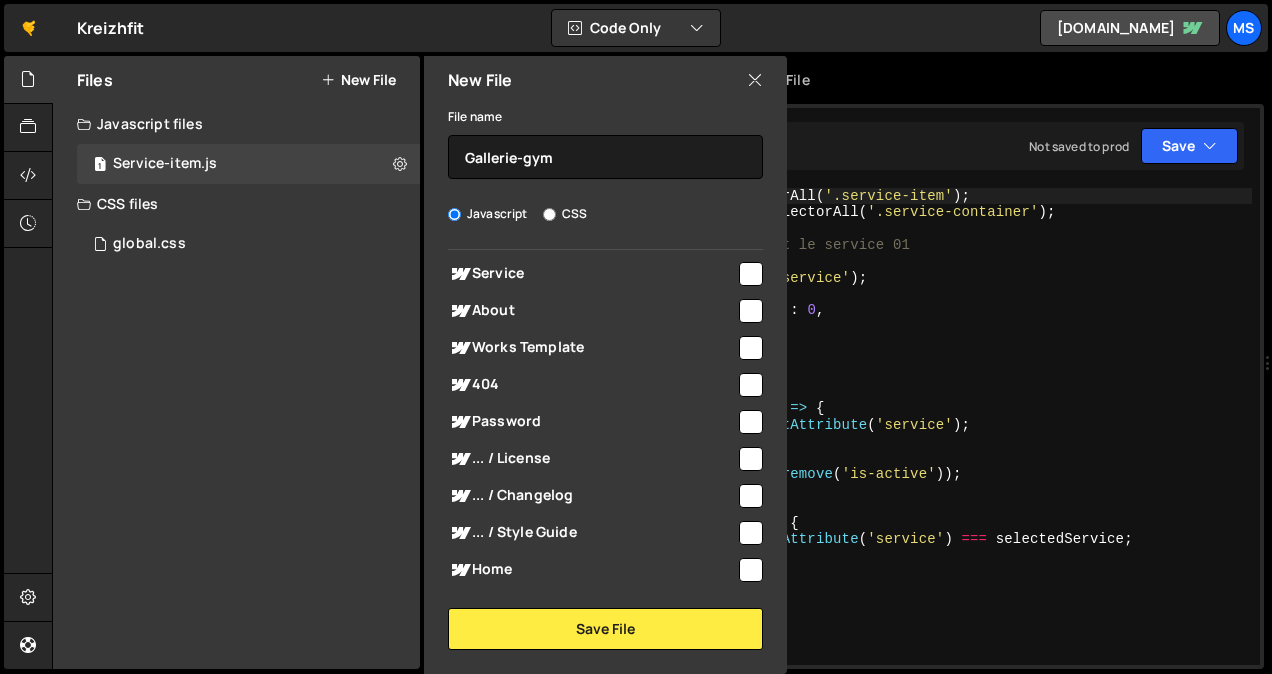 click on "Home" at bounding box center (592, 570) 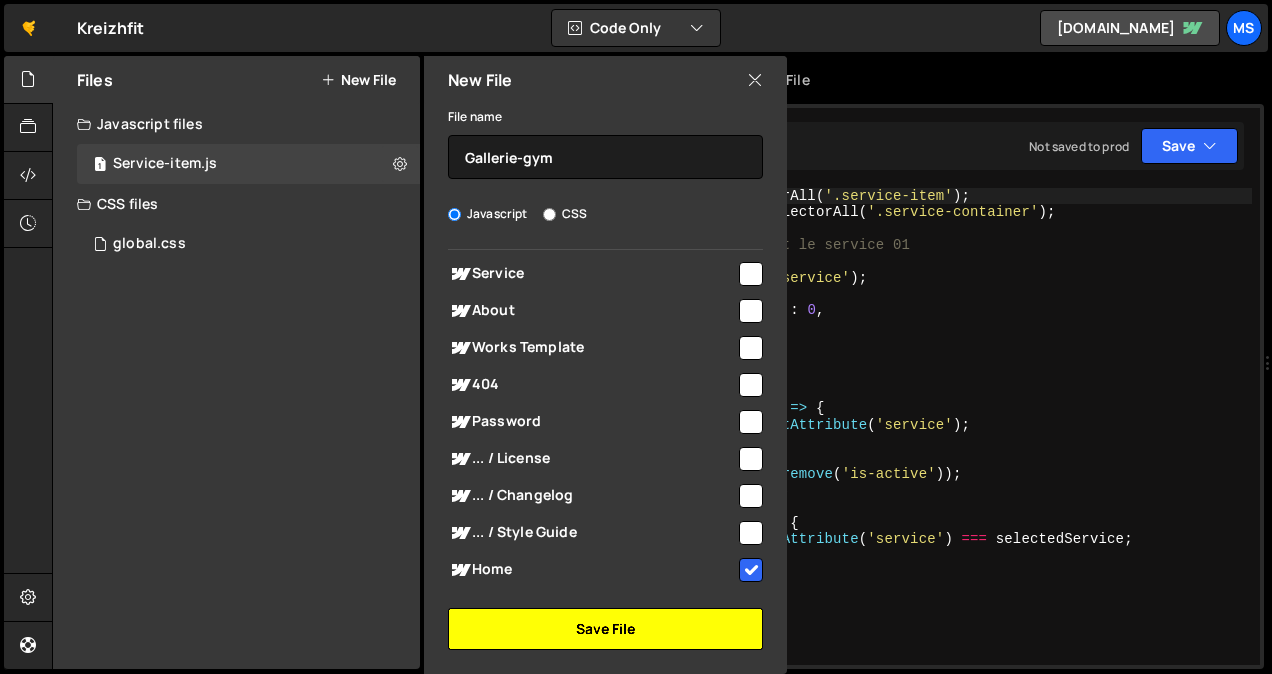 click on "Save File" at bounding box center [605, 629] 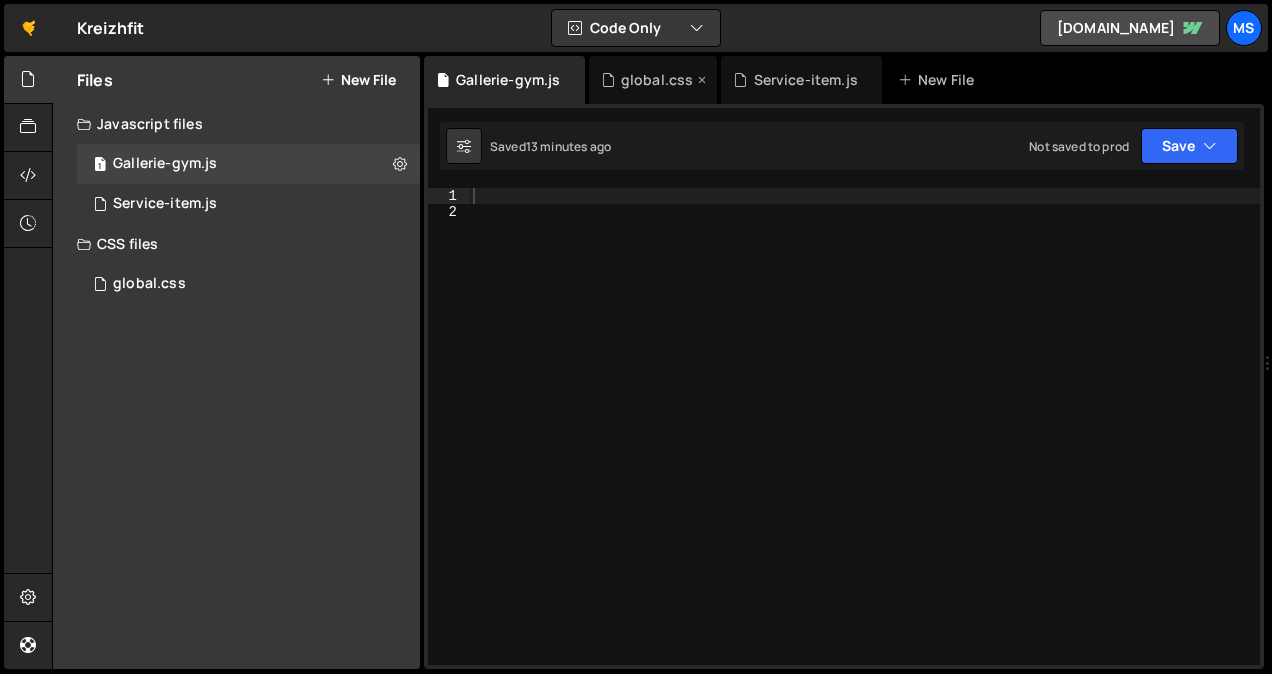 click on "global.css" at bounding box center (653, 80) 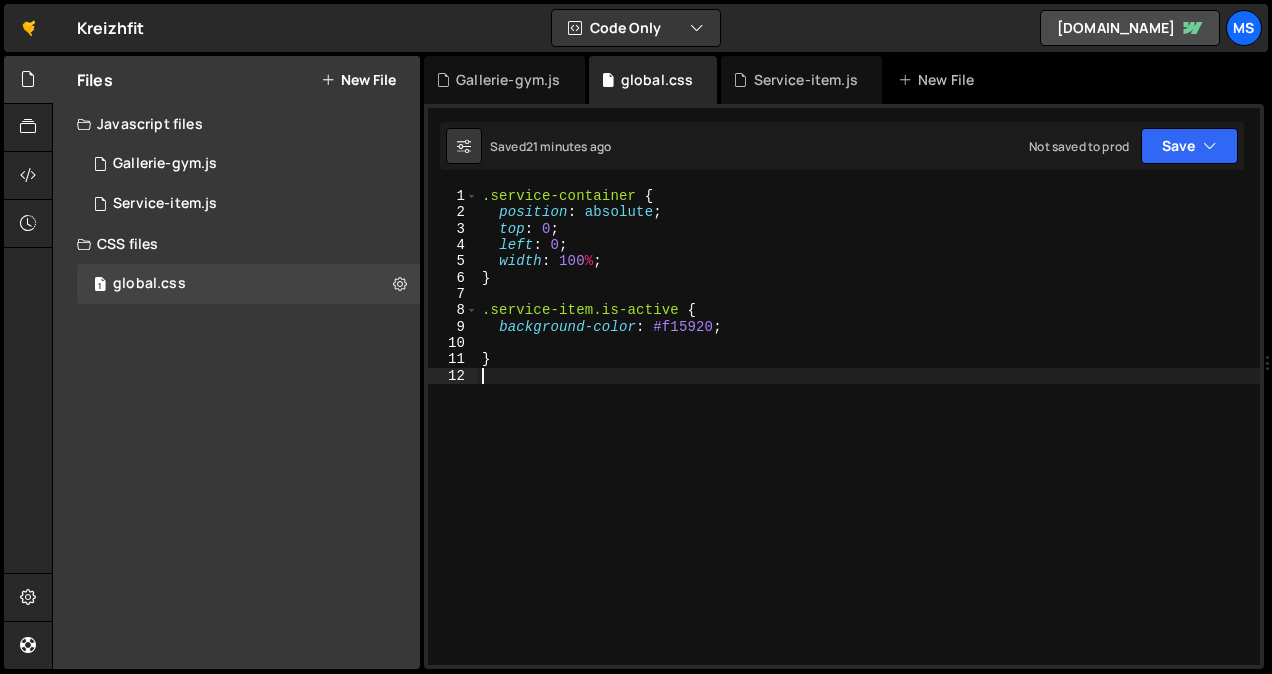 click on ".service-container   {    position :   absolute ;    top :   0 ;    left :   0 ;    width :   100 % ; } .service-item.is-active   {    background-color :   #f15920 ; }" at bounding box center (869, 443) 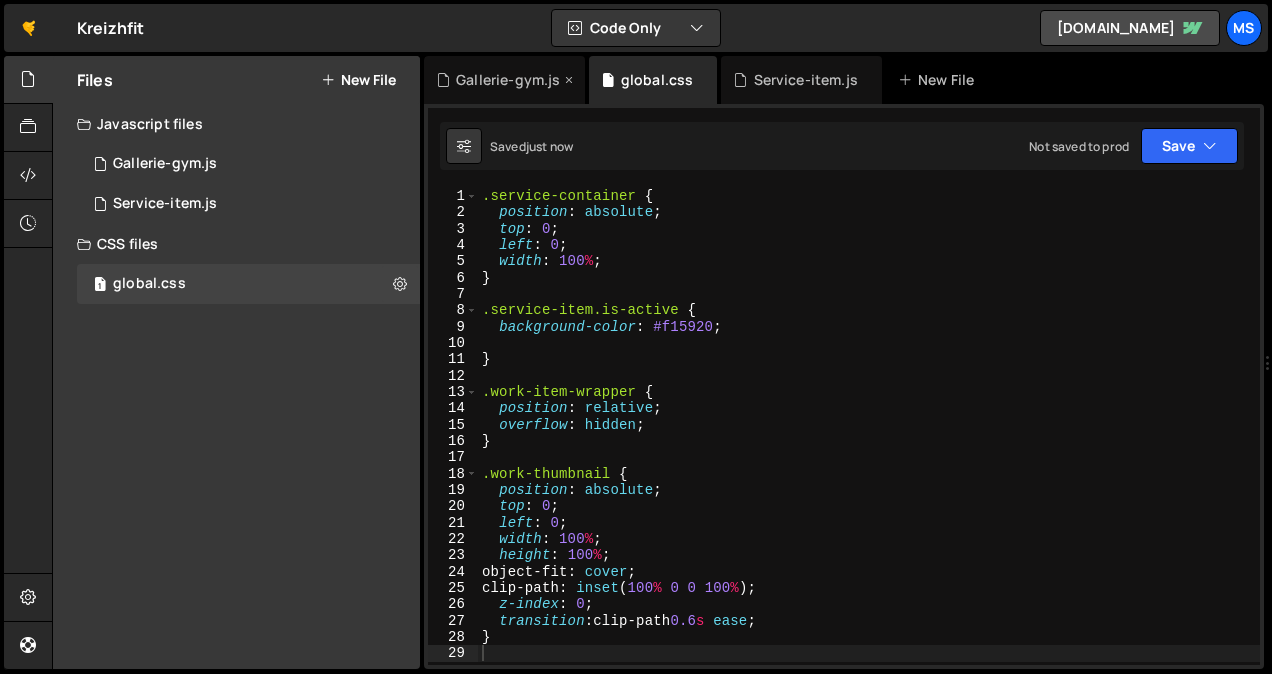 click on "Gallerie-gym.js" at bounding box center (508, 80) 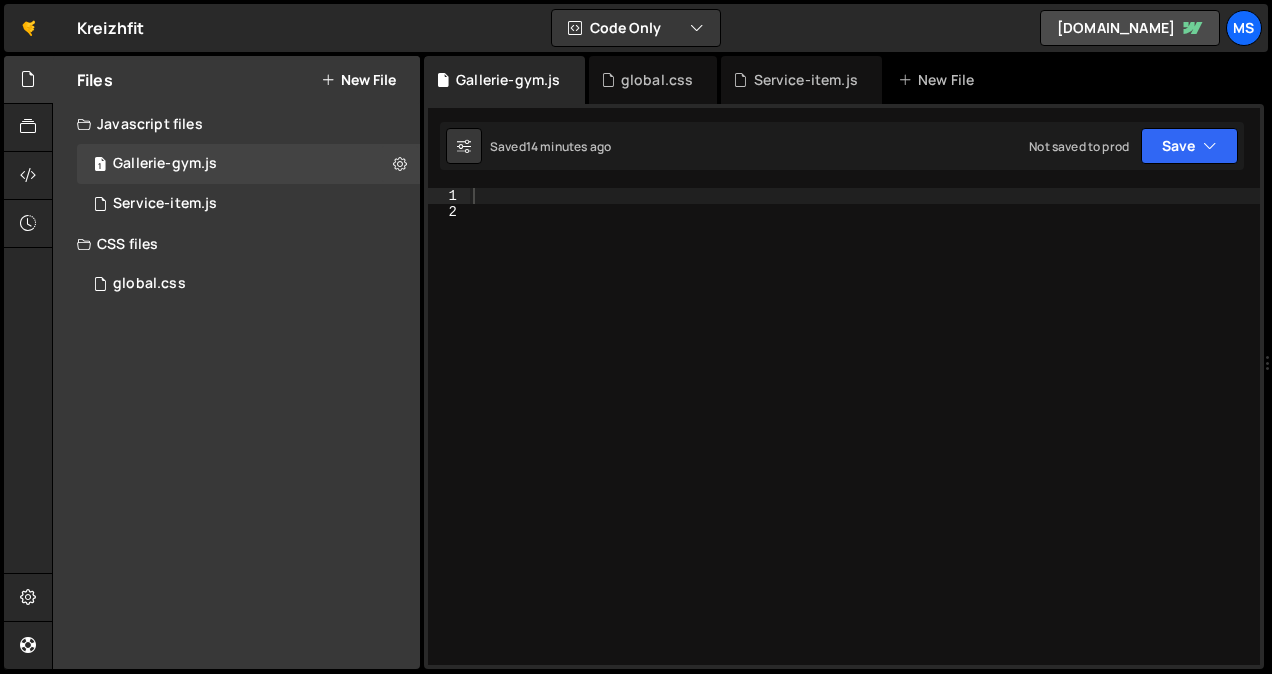 type 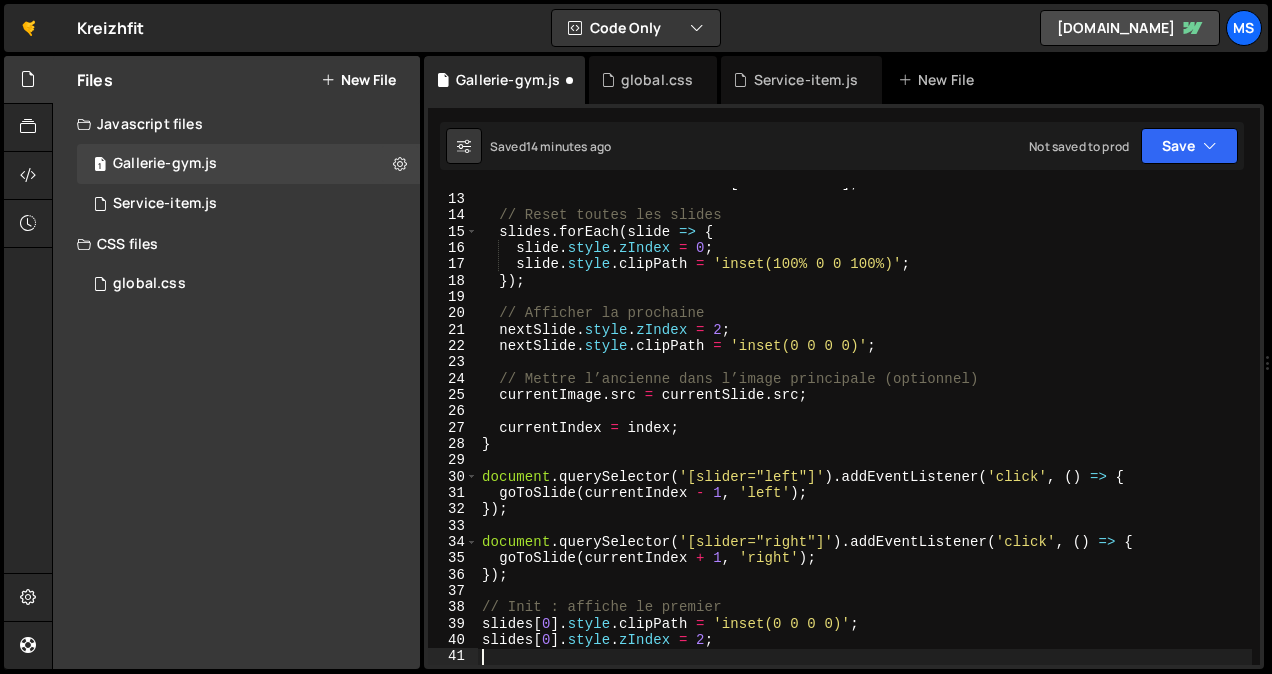 scroll, scrollTop: 192, scrollLeft: 0, axis: vertical 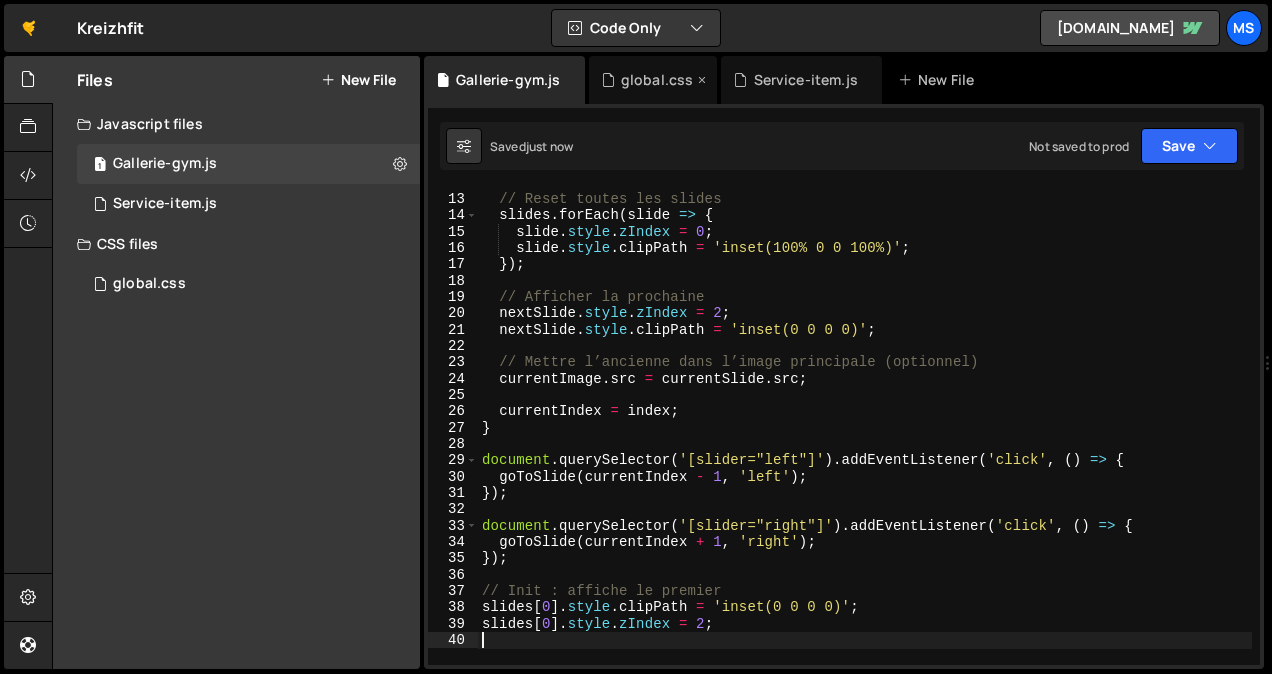 click on "global.css" at bounding box center [653, 80] 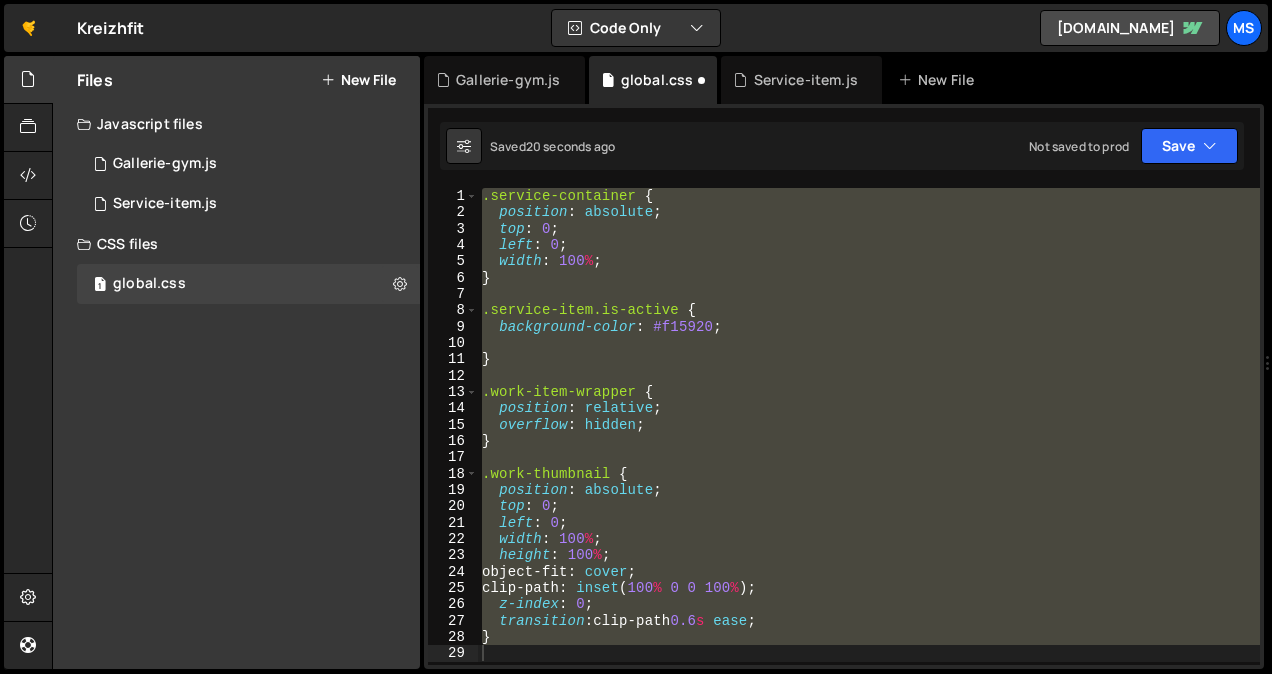 type on "}" 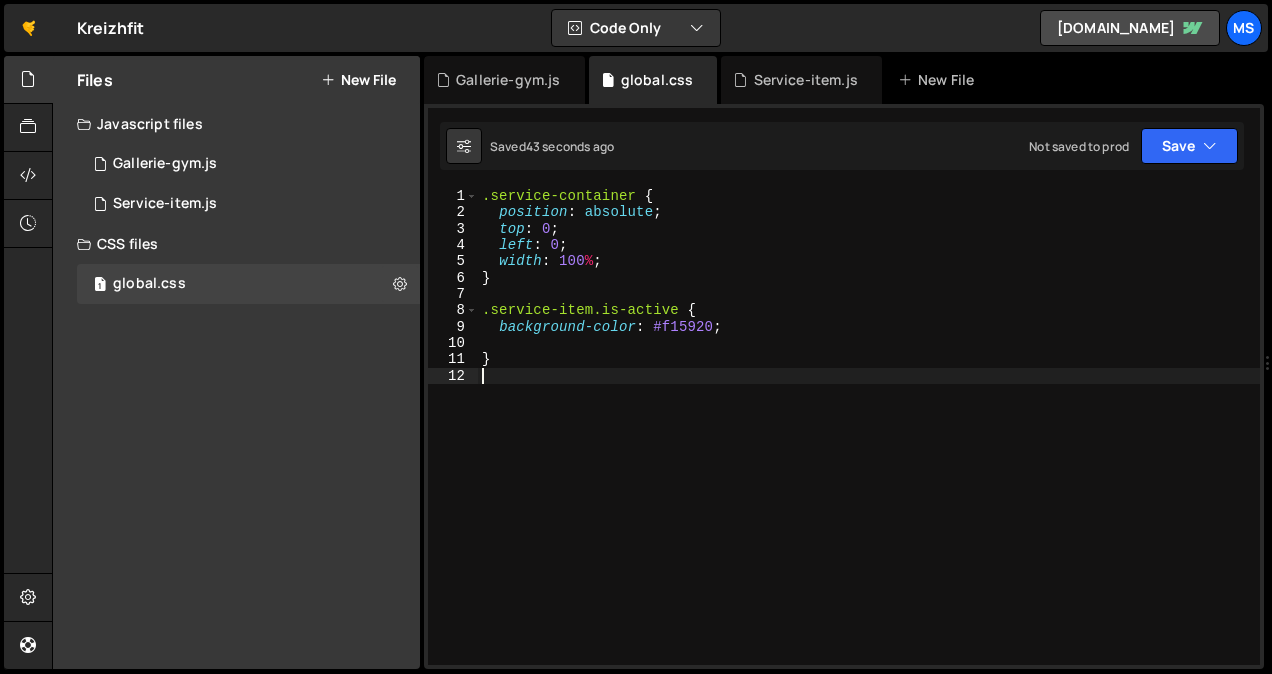 paste on "}" 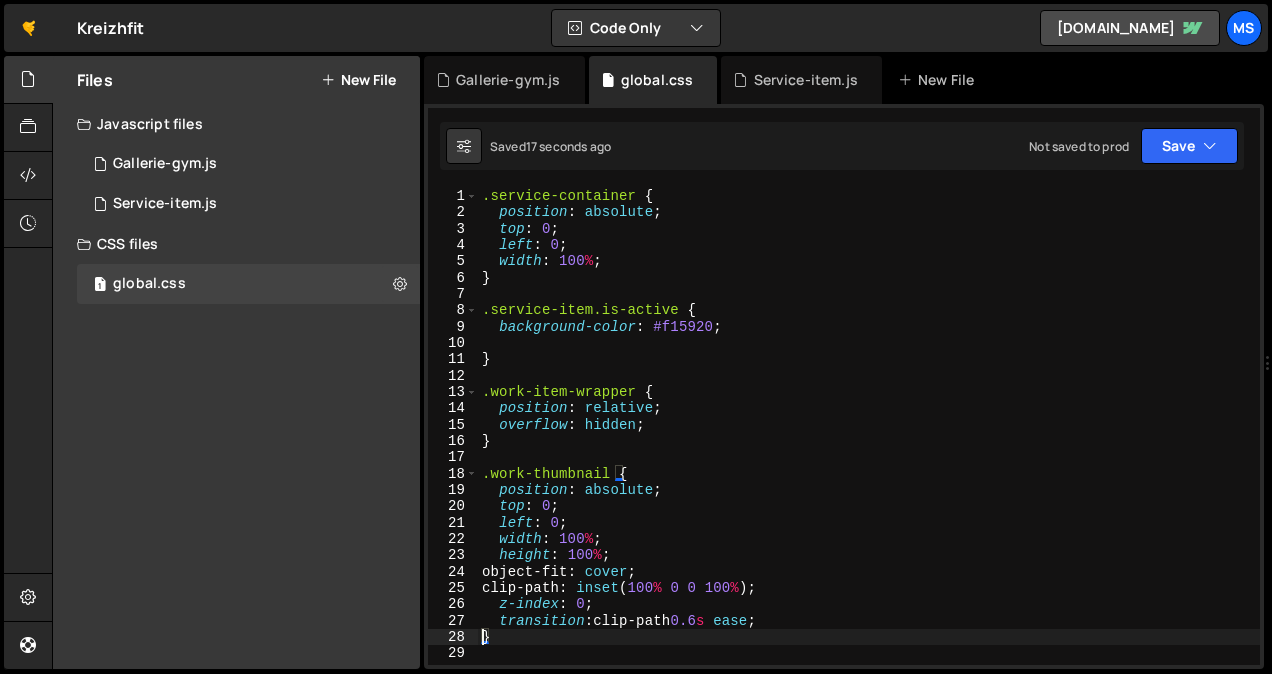 type on "}" 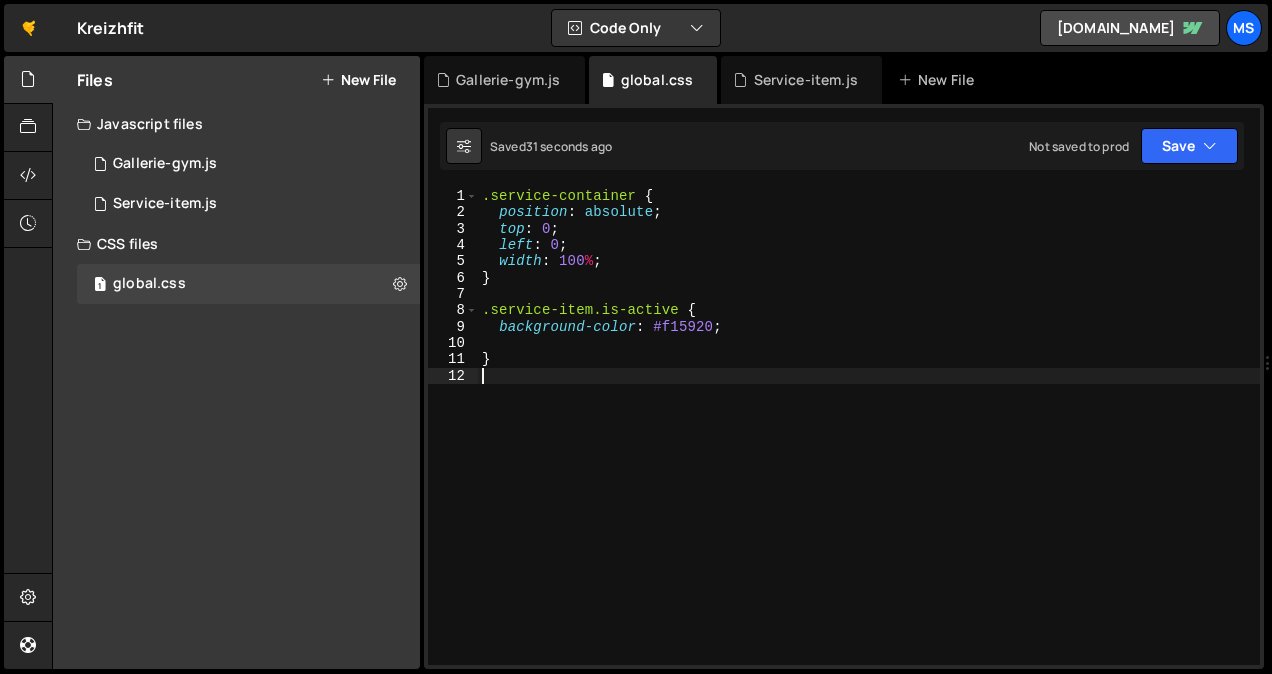 paste on "main-img" 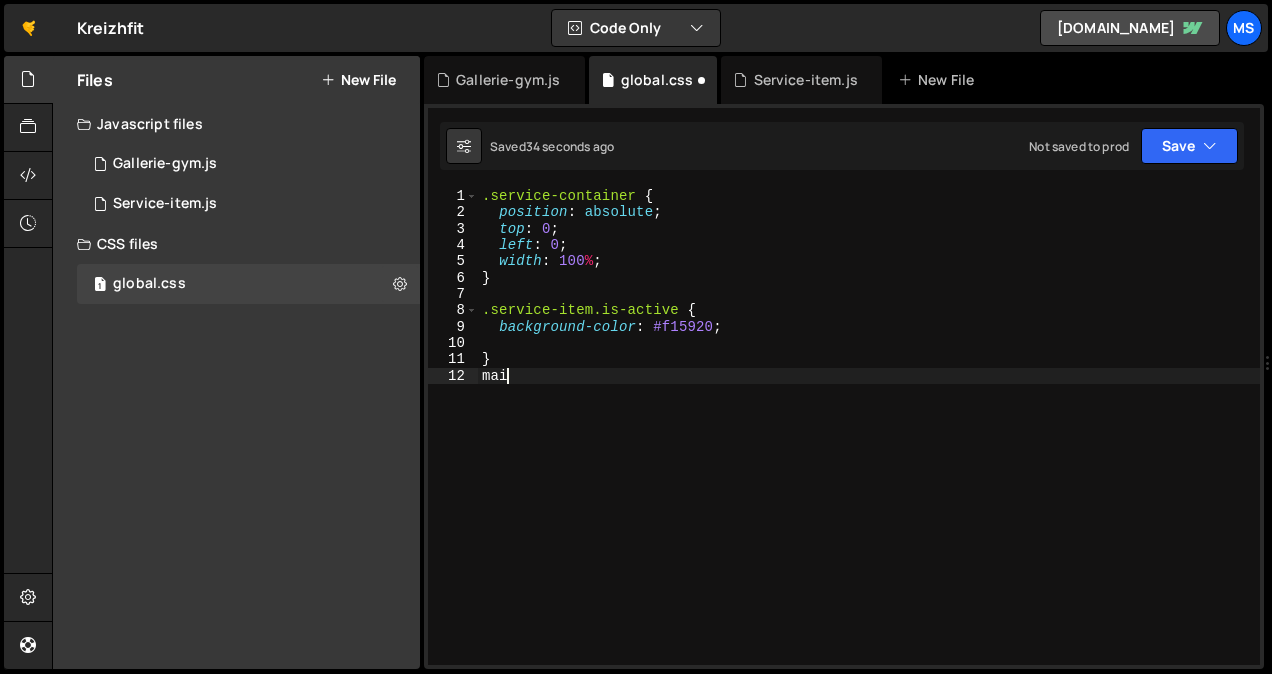 type on "m" 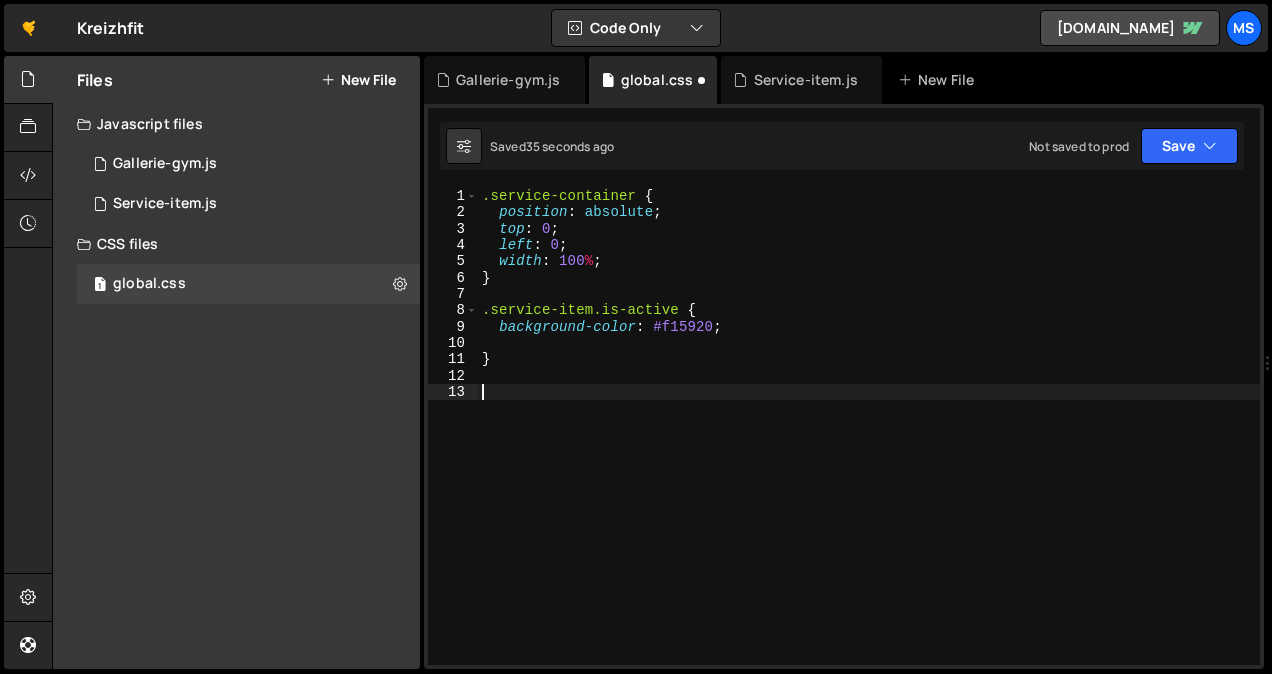 type on "." 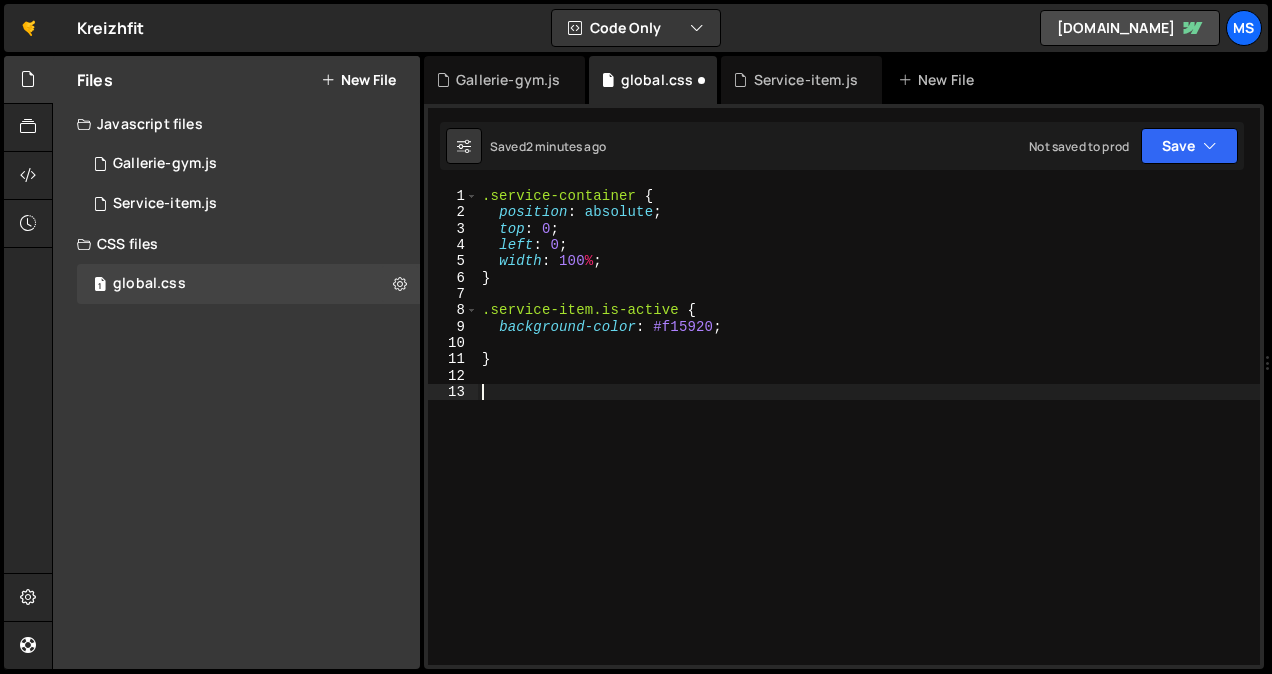 paste on "main-img" 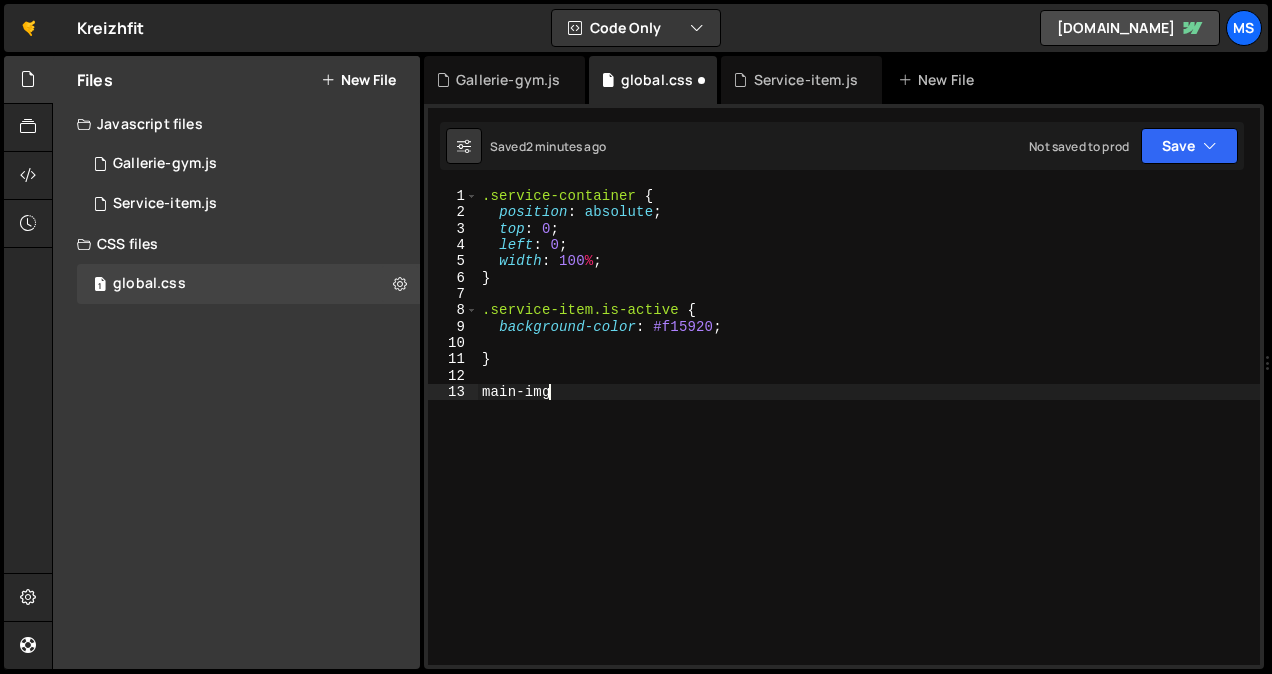 type 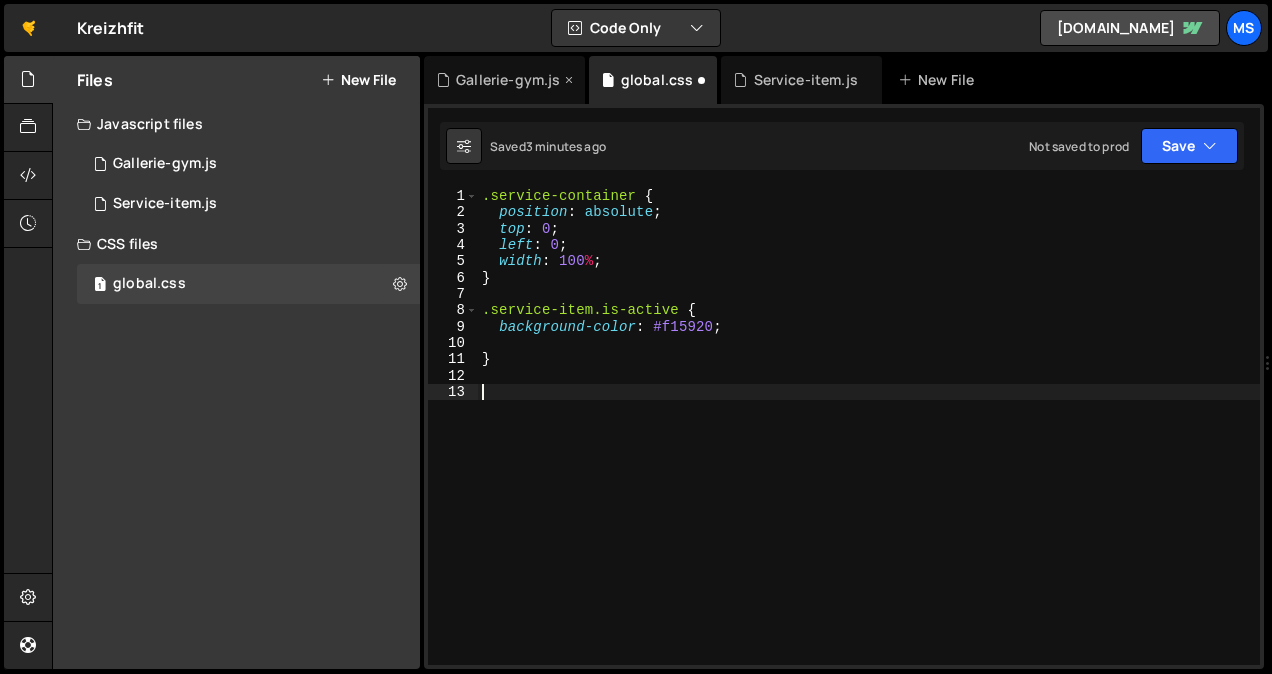 click on "Gallerie-gym.js" at bounding box center (504, 80) 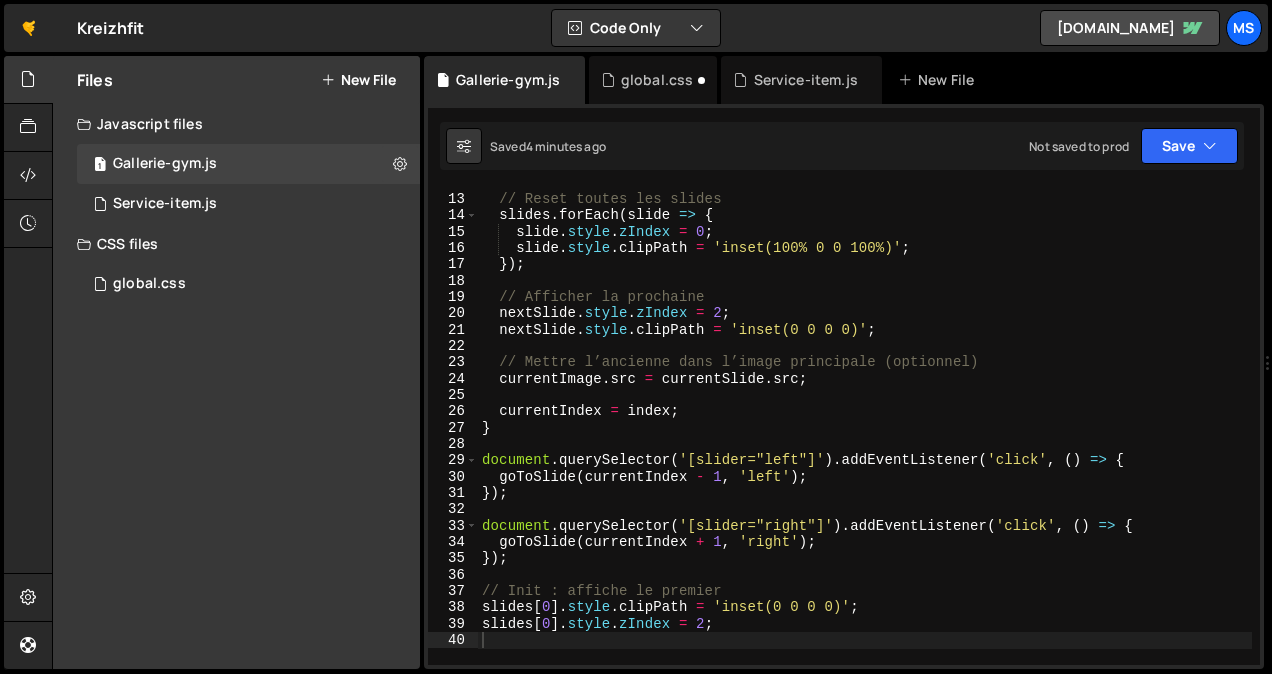 click on "// Reset toutes les slides    slides . forEach ( slide   =>   {       slide . style . zIndex   =   0 ;       slide . style . clipPath   =   'inset(100% 0 0 100%)' ;    }) ;    // Afficher la prochaine    nextSlide . style . zIndex   =   2 ;    nextSlide . style . clipPath   =   'inset(0 0 0 0)' ;    // Mettre l’ancienne dans l’image principale (optionnel)    currentImage . src   =   currentSlide . src ;    currentIndex   =   index ; } document . querySelector ( '[slider="left"]' ) . addEventListener ( 'click' ,   ( )   =>   {    goToSlide ( currentIndex   -   1 ,   'left' ) ; }) ; document . querySelector ( '[slider="right"]' ) . addEventListener ( 'click' ,   ( )   =>   {    goToSlide ( currentIndex   +   1 ,   'right' ) ; }) ; // Init : affiche le premier slides [ 0 ] . style . clipPath   =   'inset(0 0 0 0)' ; slides [ 0 ] . style . zIndex   =   2 ;" at bounding box center (865, 430) 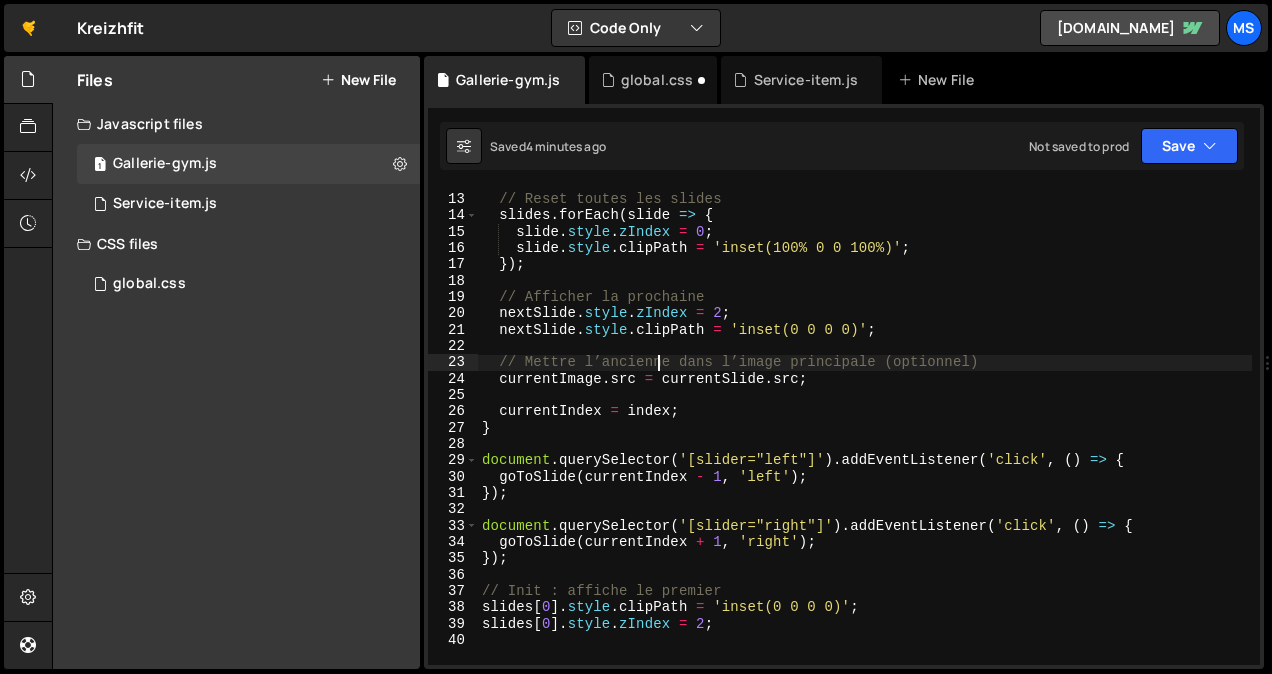 type on "slides[0].style.zIndex = 2;" 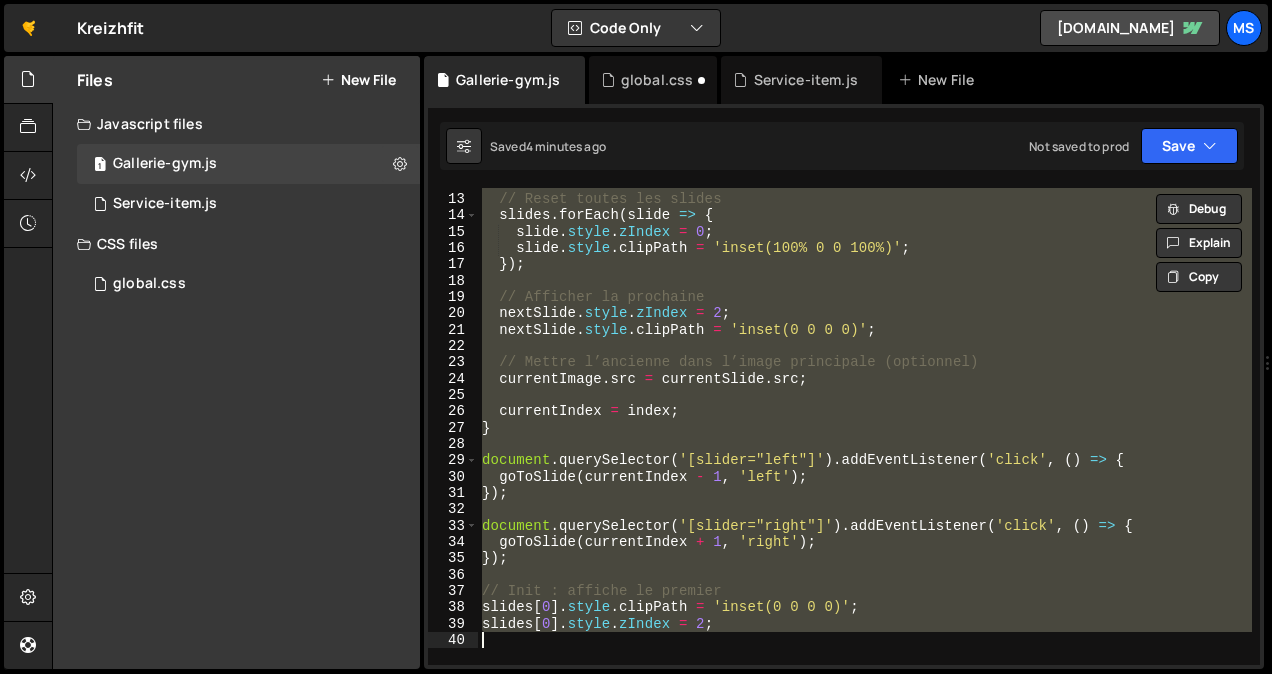 paste 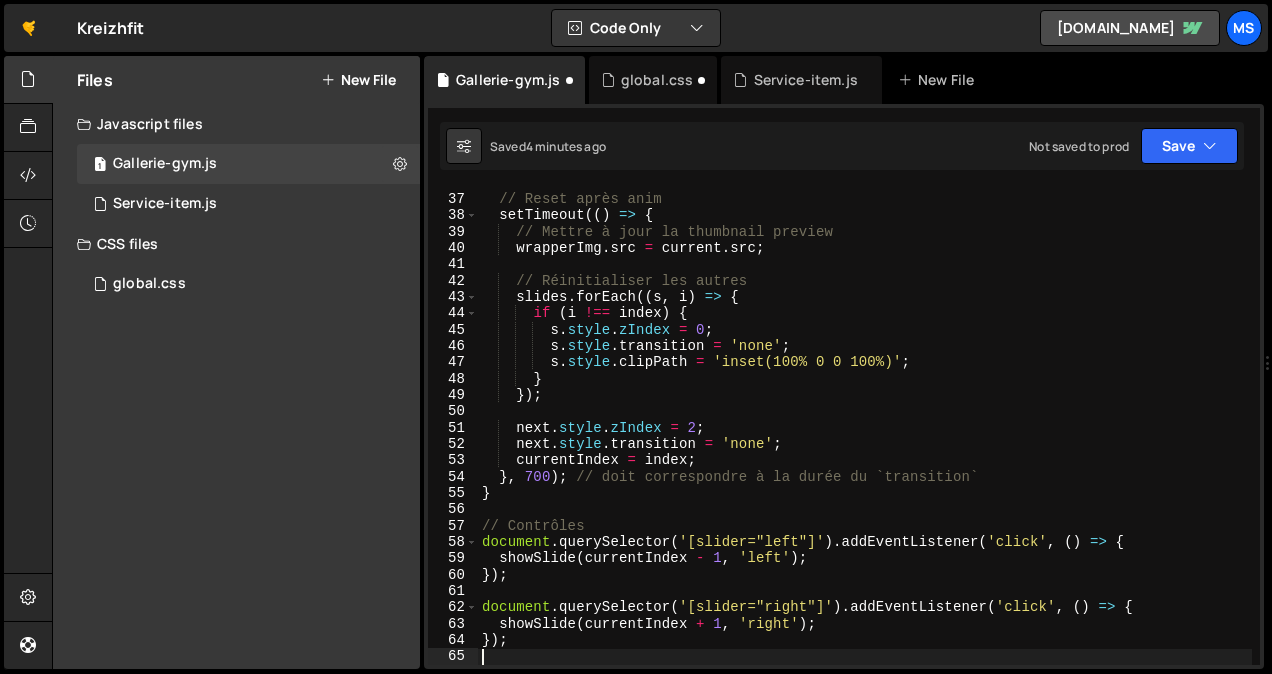 scroll, scrollTop: 584, scrollLeft: 0, axis: vertical 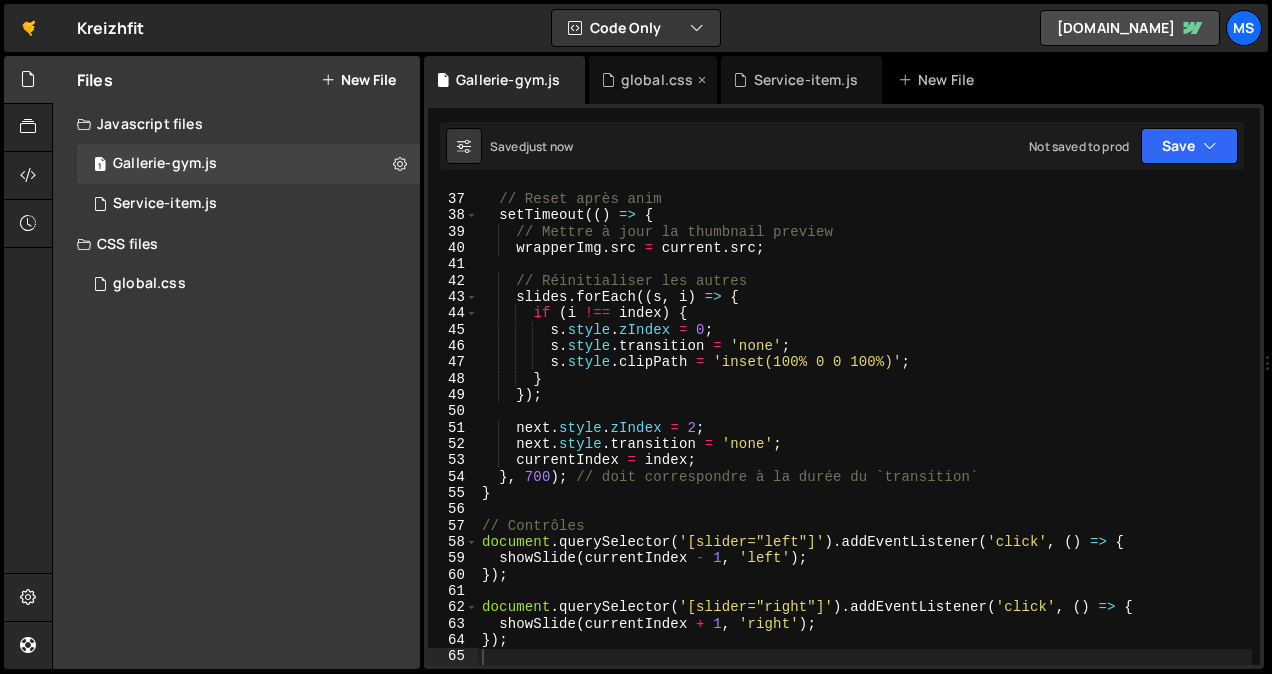 click on "global.css" at bounding box center [657, 80] 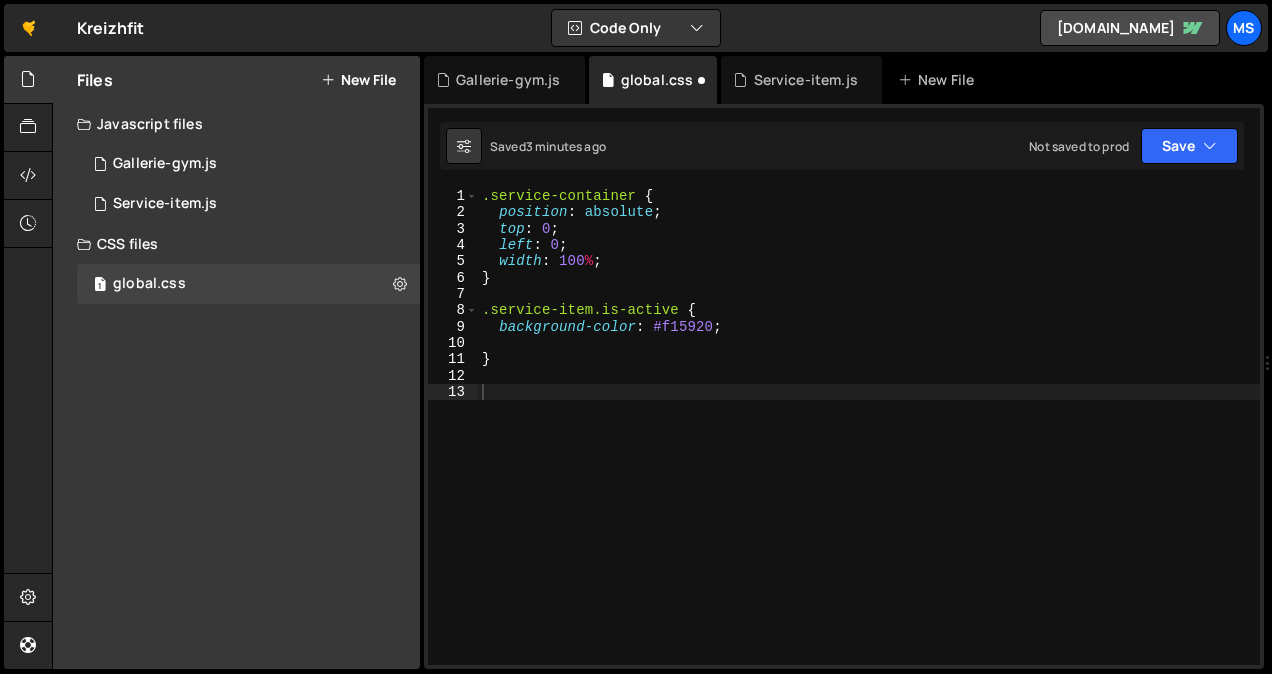 click on ".service-container   {    position :   absolute ;    top :   0 ;    left :   0 ;    width :   100 % ; } .service-item.is-active   {    background-color :   #f15920 ; }" at bounding box center (869, 443) 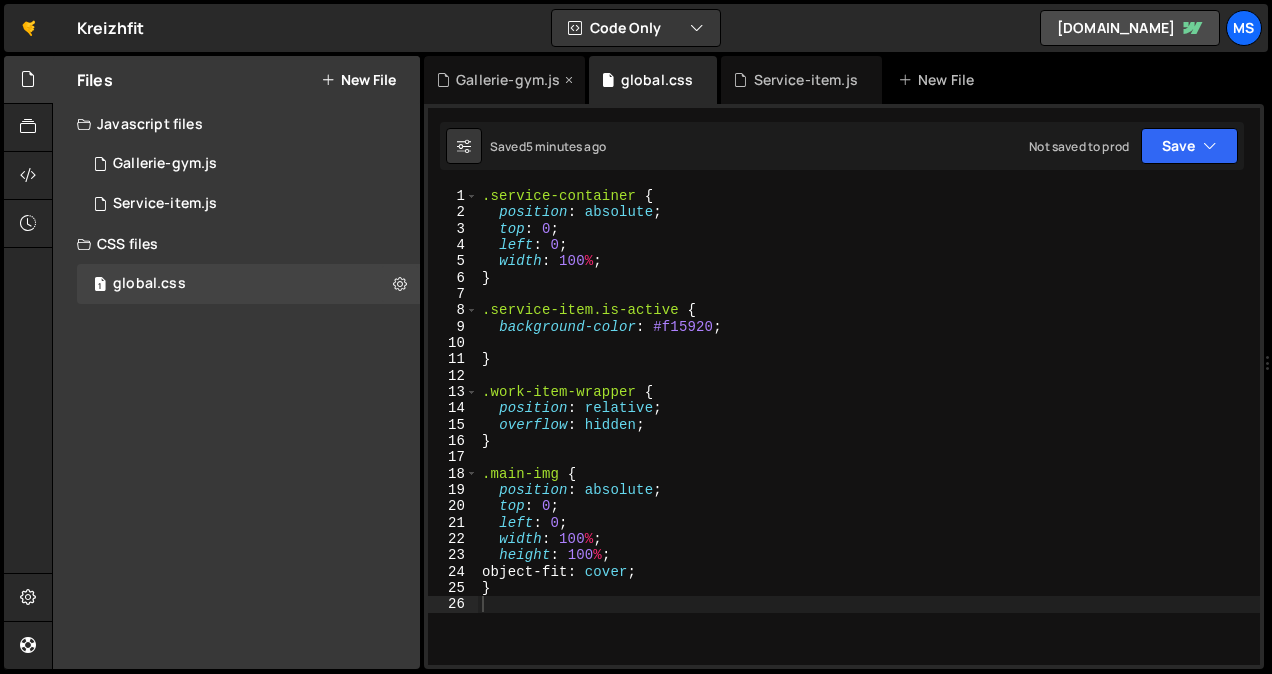 click on "Gallerie-gym.js" at bounding box center [508, 80] 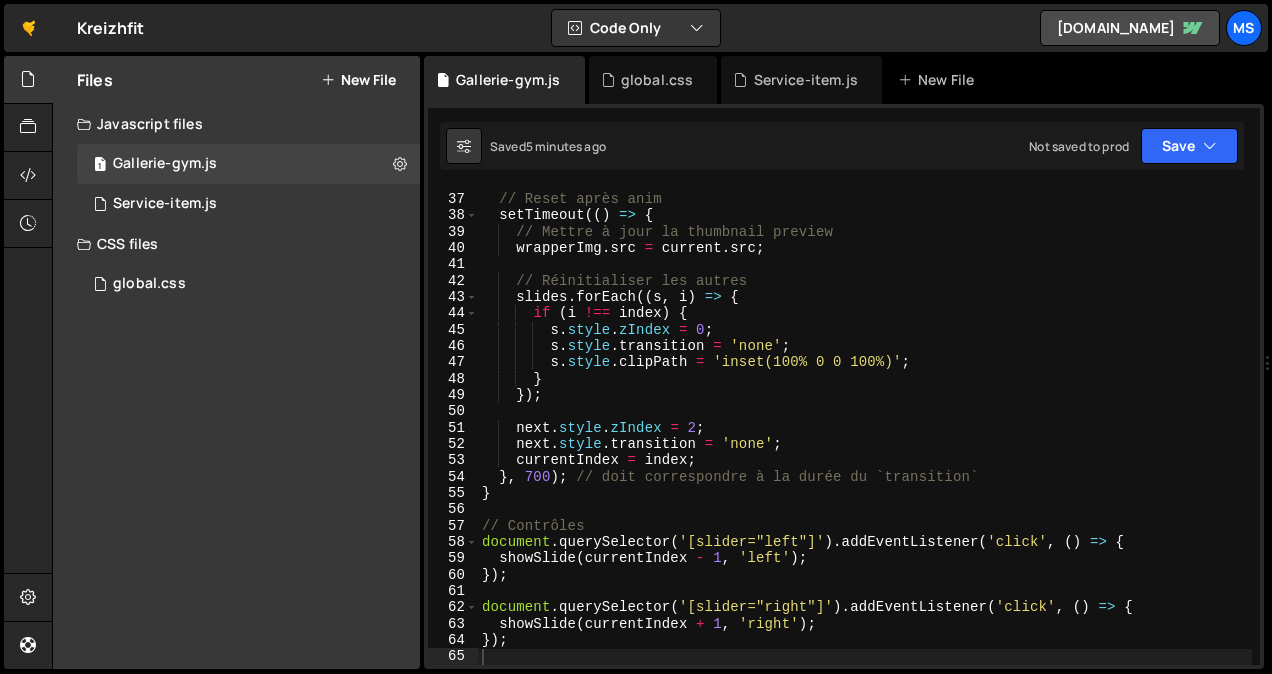 click on "// Reset après anim    setTimeout (( )   =>   {       // Mettre à jour la thumbnail preview       wrapperImg . src   =   current . src ;       // Réinitialiser les autres       slides . forEach (( s ,   i )   =>   {          if   ( i   !==   index )   {             s . style . zIndex   =   0 ;             s . style . transition   =   'none' ;             s . style . clipPath   =   'inset(100% 0 0 100%)' ;          }       }) ;       next . style . zIndex   =   2 ;       next . style . transition   =   'none' ;       currentIndex   =   index ;    } ,   700 ) ;   // doit correspondre à la durée du `transition` } // Contrôles document . querySelector ( '[slider="left"]' ) . addEventListener ( 'click' ,   ( )   =>   {    showSlide ( currentIndex   -   1 ,   'left' ) ; }) ; document . querySelector ( '[slider="right"]' ) . addEventListener ( 'click' ,   ( )   =>   {    showSlide ( currentIndex   +   1 ,   'right' ) ; }) ;" at bounding box center [865, 430] 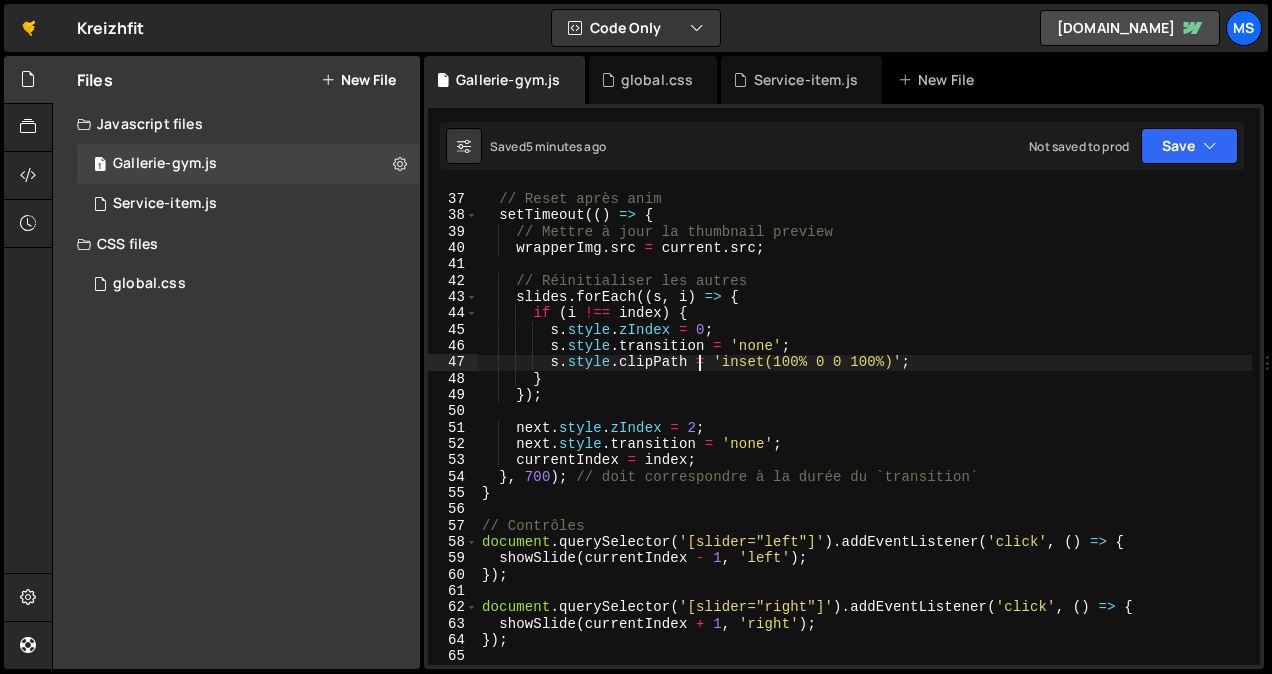 type on "});" 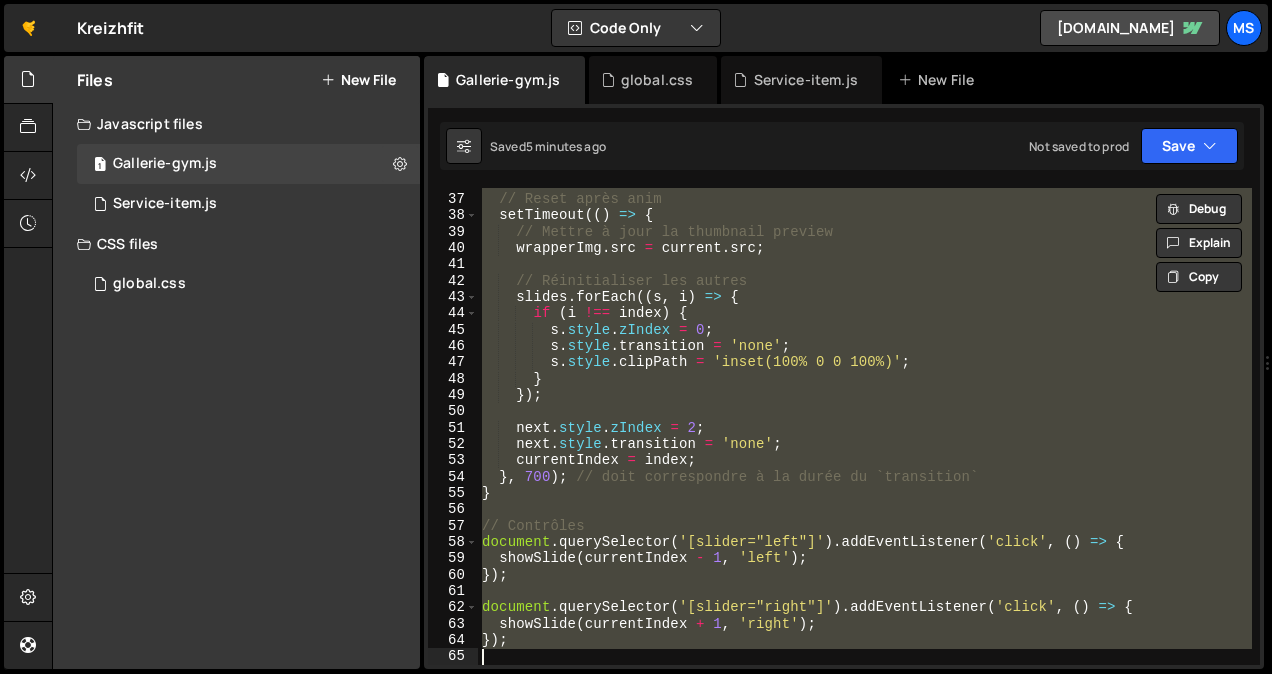 paste 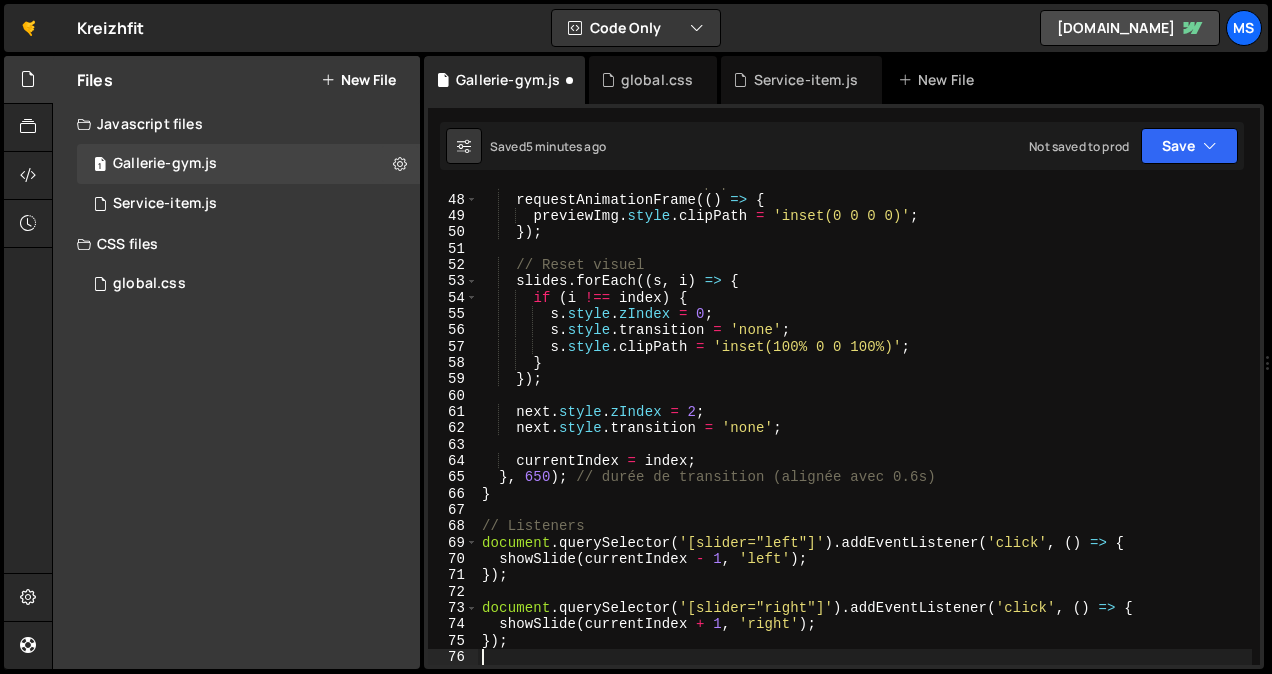 scroll, scrollTop: 764, scrollLeft: 0, axis: vertical 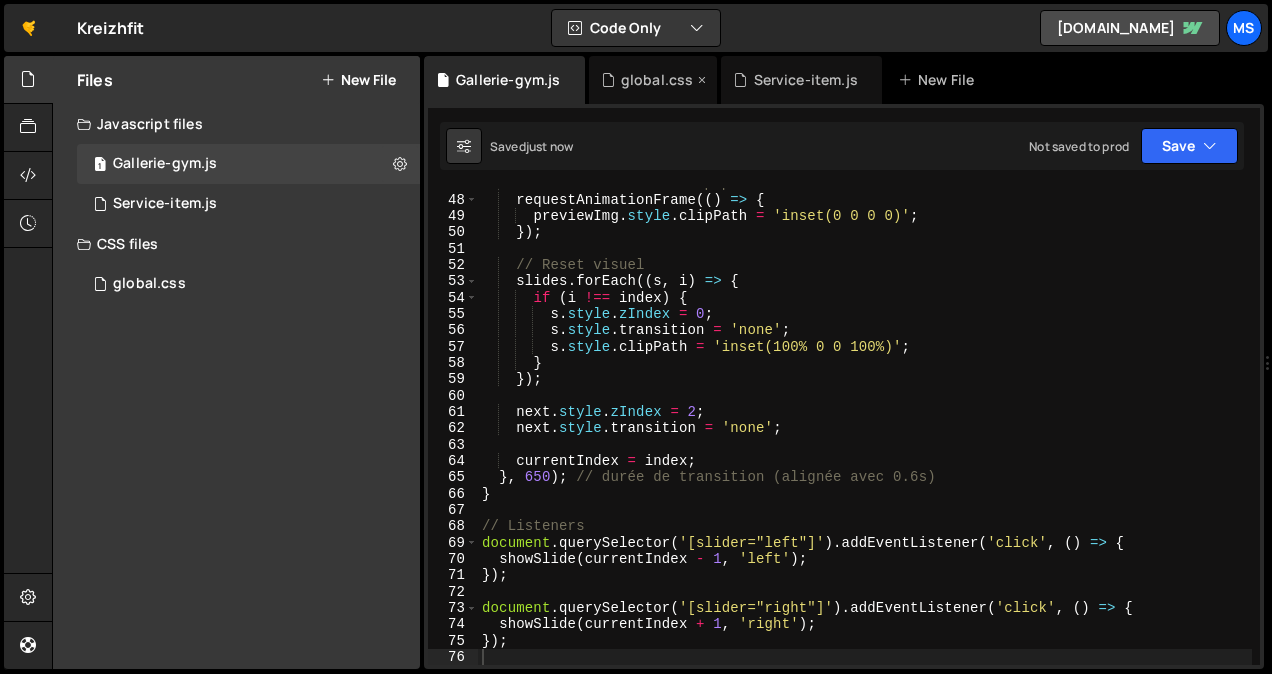 click on "global.css" at bounding box center (657, 80) 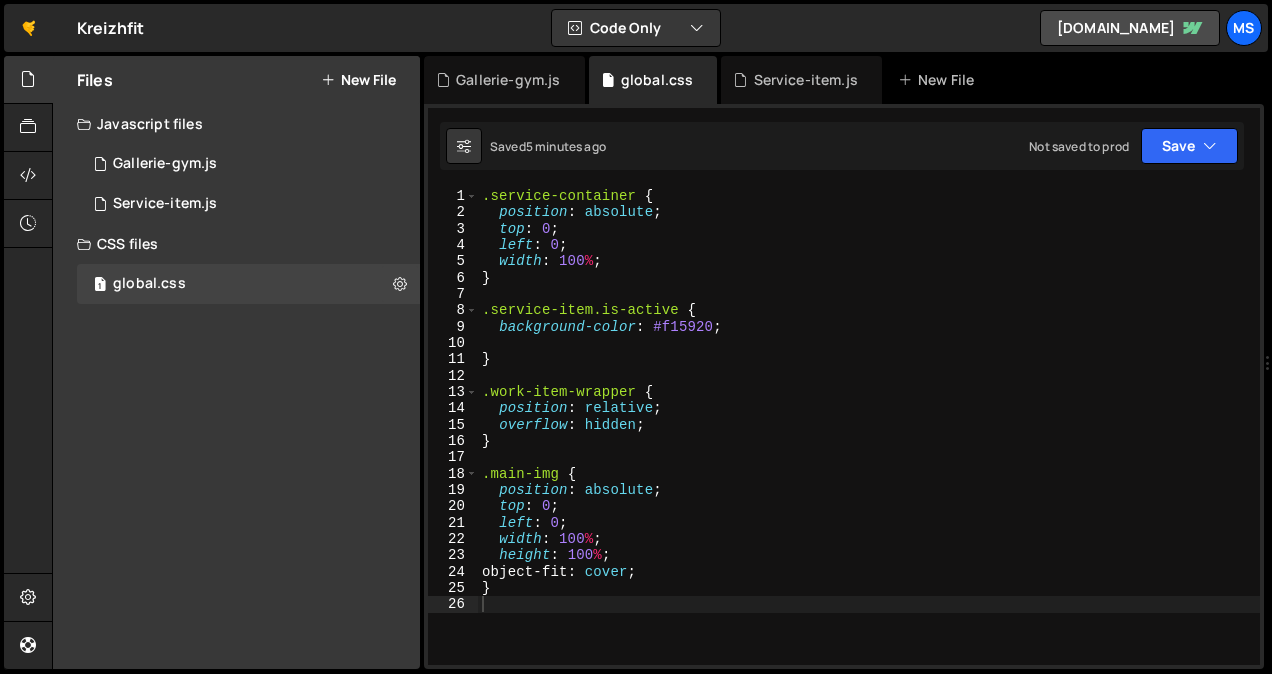click on ".service-container   {    position :   absolute ;    top :   0 ;    left :   0 ;    width :   100 % ; } .service-item.is-active   {    background-color :   #f15920 ; } .work-item-wrapper   {    position :   relative ;    overflow :   hidden ; } .main-img   {    position :   absolute ;    top :   0 ;    left :   0 ;    width :   100 % ;    height :   100 % ;   object-fit :   cover ; }" at bounding box center (869, 443) 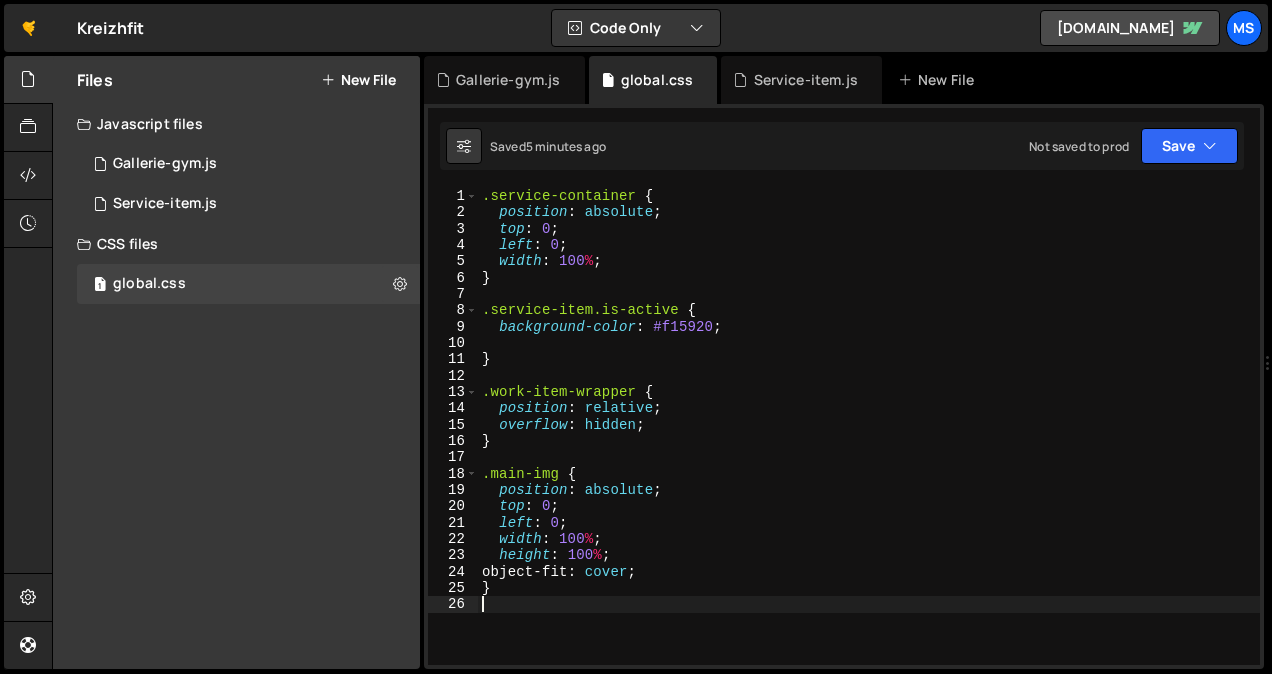 paste on "}" 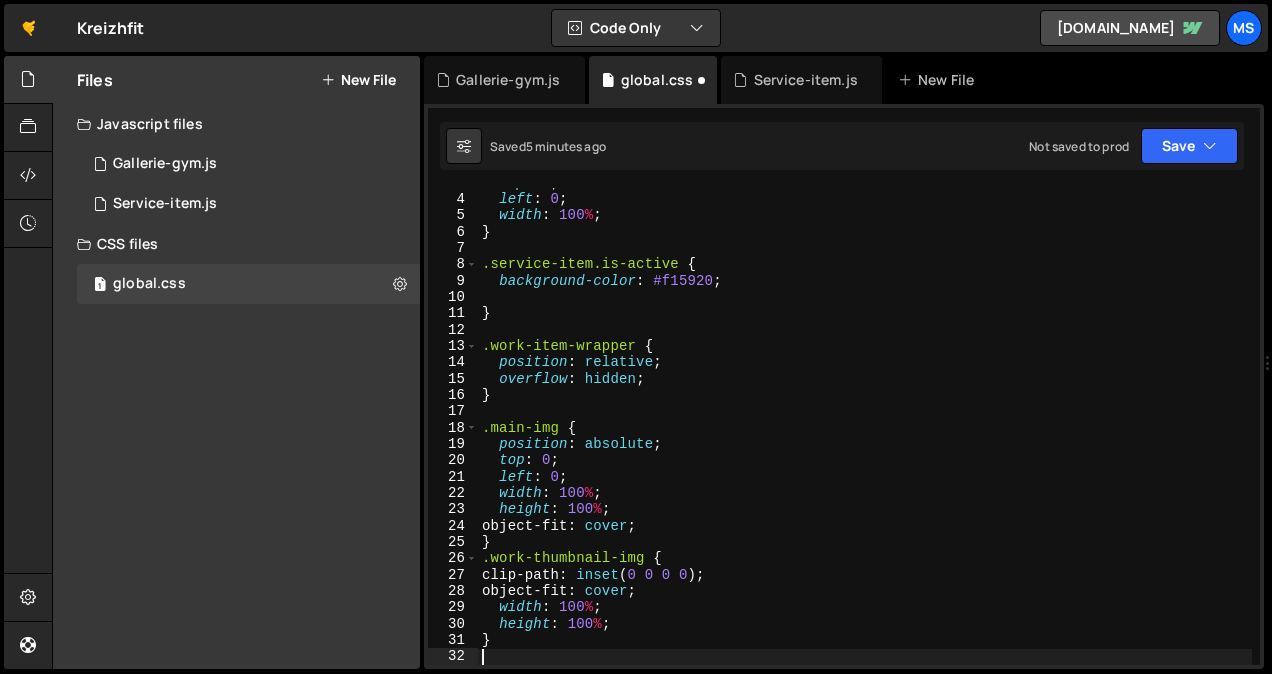 type on "}" 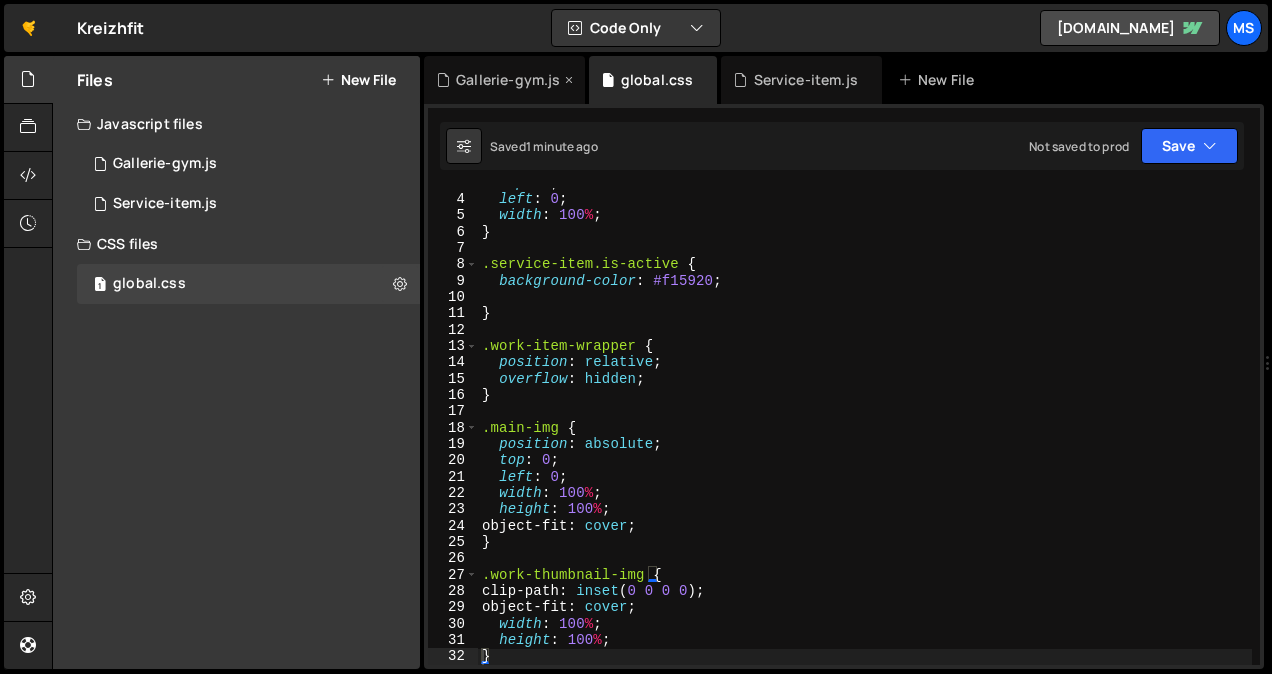 click on "Gallerie-gym.js" at bounding box center [504, 80] 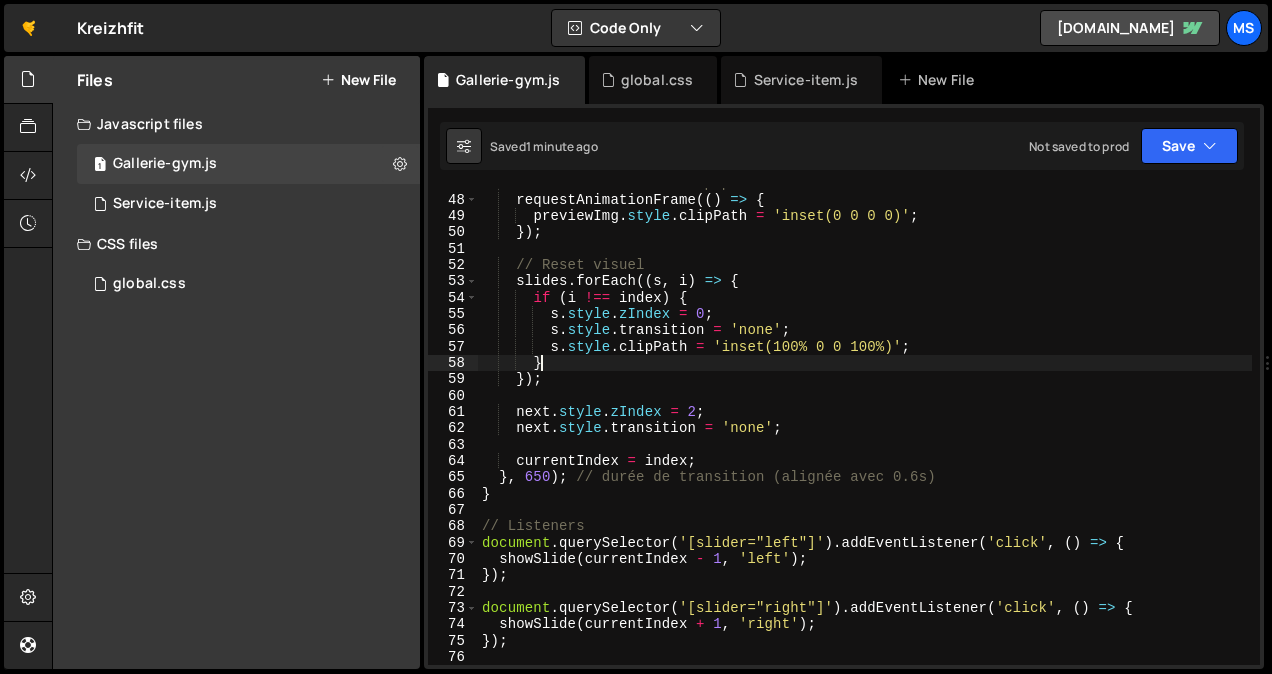 click on "// Ré-affiche avec clip-path animée dans l'autre sens       requestAnimationFrame (( )   =>   {          previewImg . style . clipPath   =   'inset(0 0 0 0)' ;       }) ;       // Reset visuel       slides . forEach (( s ,   i )   =>   {          if   ( i   !==   index )   {             s . style . zIndex   =   0 ;             s . style . transition   =   'none' ;             s . style . clipPath   =   'inset(100% 0 0 100%)' ;          }       }) ;       next . style . zIndex   =   2 ;       next . style . transition   =   'none' ;       currentIndex   =   index ;    } ,   650 ) ;   // durée de transition (alignée avec 0.6s) } // Listeners document . querySelector ( '[slider="left"]' ) . addEventListener ( 'click' ,   ( )   =>   {    showSlide ( currentIndex   -   1 ,   'left' ) ; }) ; document . querySelector ( '[slider="right"]' ) . addEventListener ( 'click' ,   ( )   =>   {    showSlide ( currentIndex   +   1 ,   'right' ) ; }) ;" at bounding box center [865, 430] 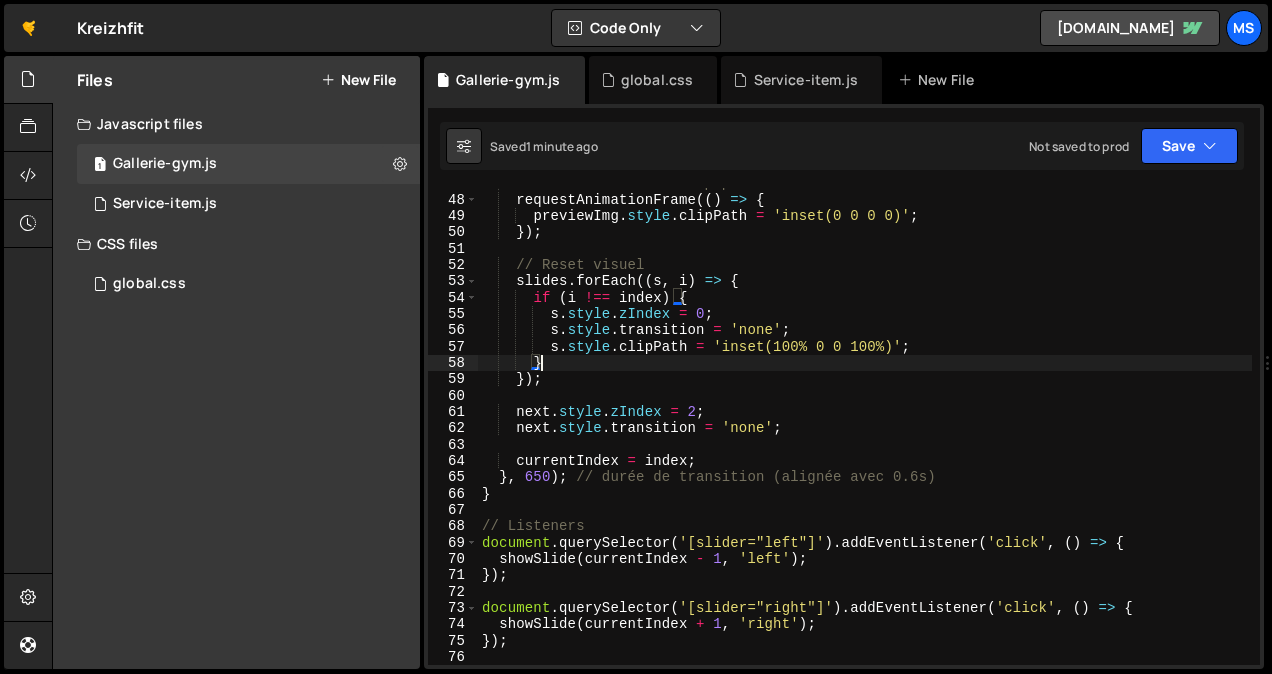 type on "});" 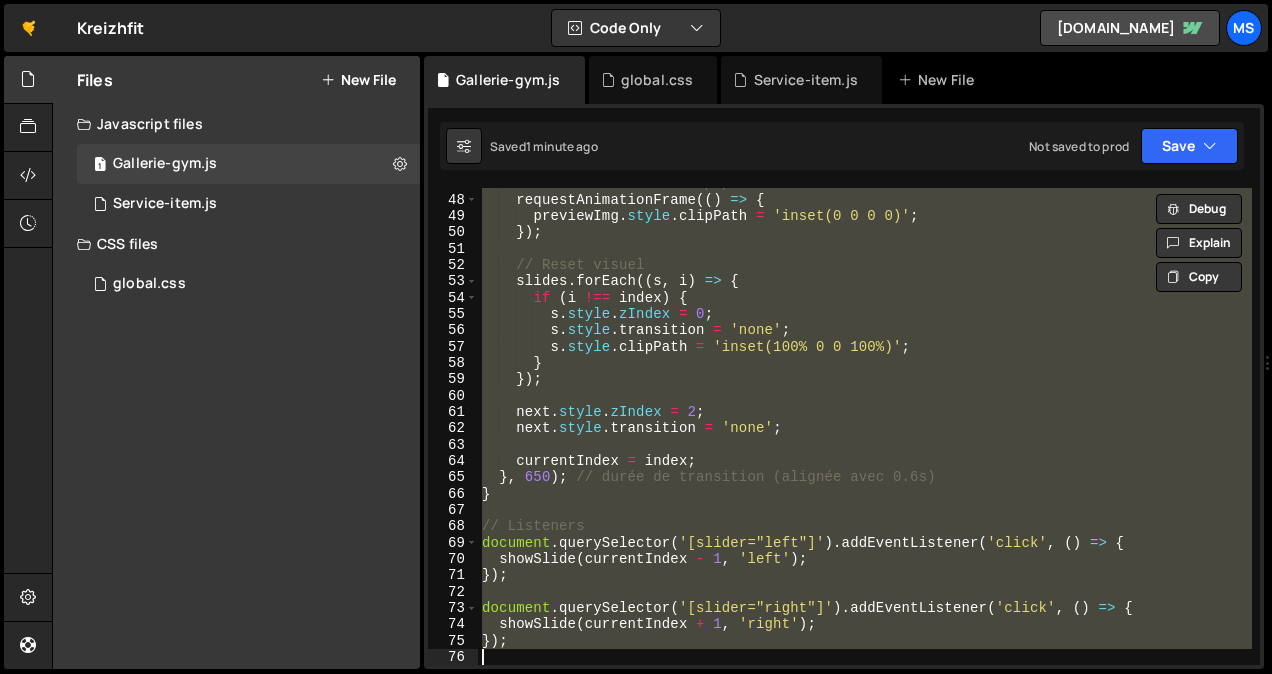 paste 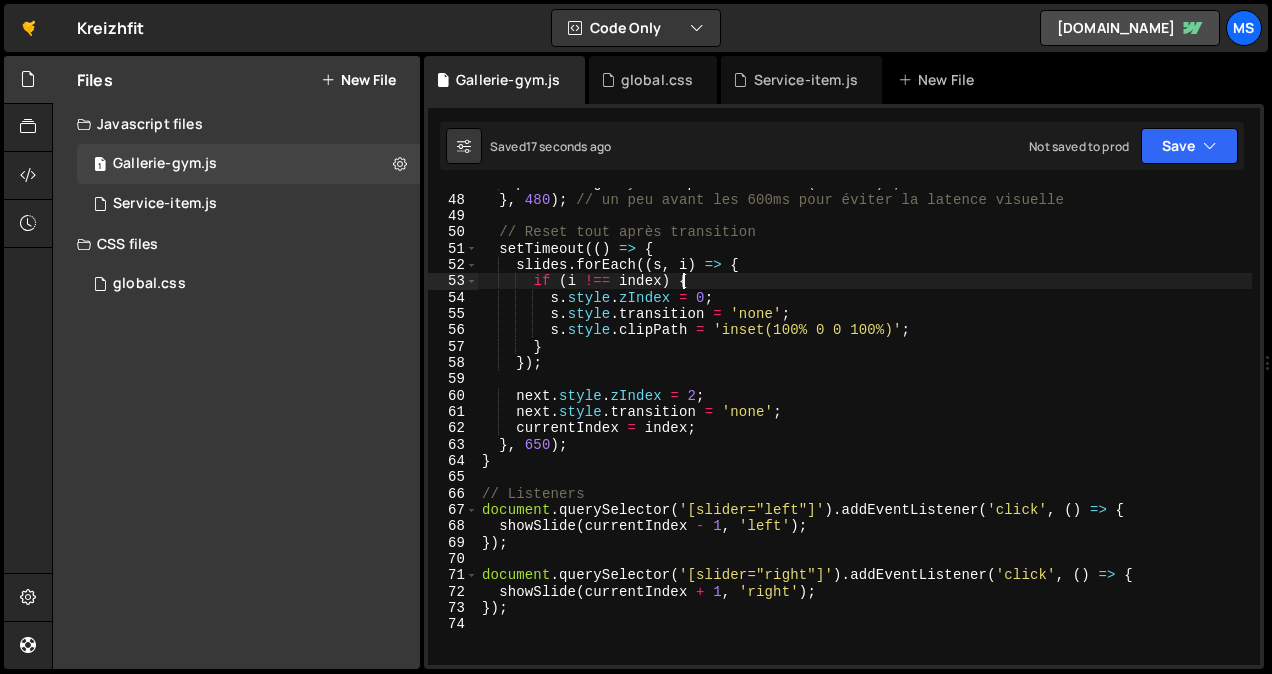 click on "previewImg . style . clipPath   =   'inset(0 0 0 0)' ;    } ,   480 ) ;   // un peu avant les 600ms pour éviter la latence visuelle    // Reset tout après transition    setTimeout (( )   =>   {       slides . forEach (( s ,   i )   =>   {          if   ( i   !==   index )   {             s . style . zIndex   =   0 ;             s . style . transition   =   'none' ;             s . style . clipPath   =   'inset(100% 0 0 100%)' ;          }       }) ;       next . style . zIndex   =   2 ;       next . style . transition   =   'none' ;       currentIndex   =   index ;    } ,   650 ) ; } // Listeners document . querySelector ( '[slider="left"]' ) . addEventListener ( 'click' ,   ( )   =>   {    showSlide ( currentIndex   -   1 ,   'left' ) ; }) ; document . querySelector ( '[slider="right"]' ) . addEventListener ( 'click' ,   ( )   =>   {    showSlide ( currentIndex   +   1 ,   'right' ) ; }) ;" at bounding box center (865, 430) 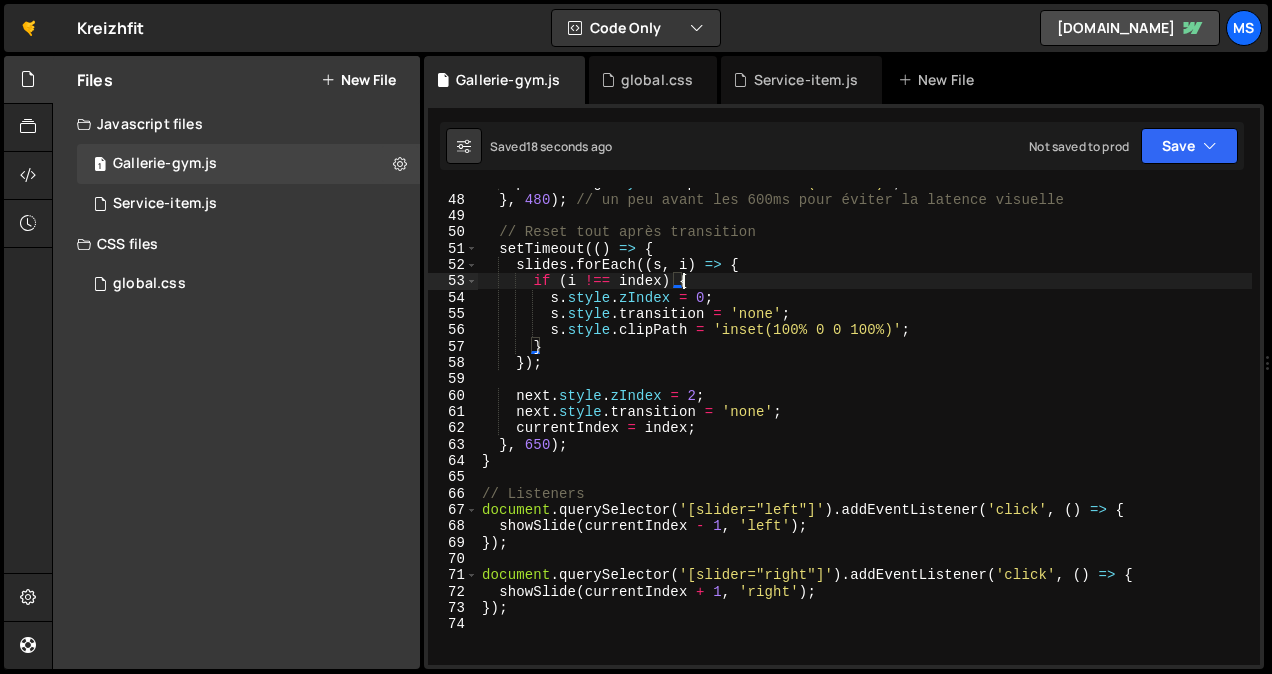 type on "});" 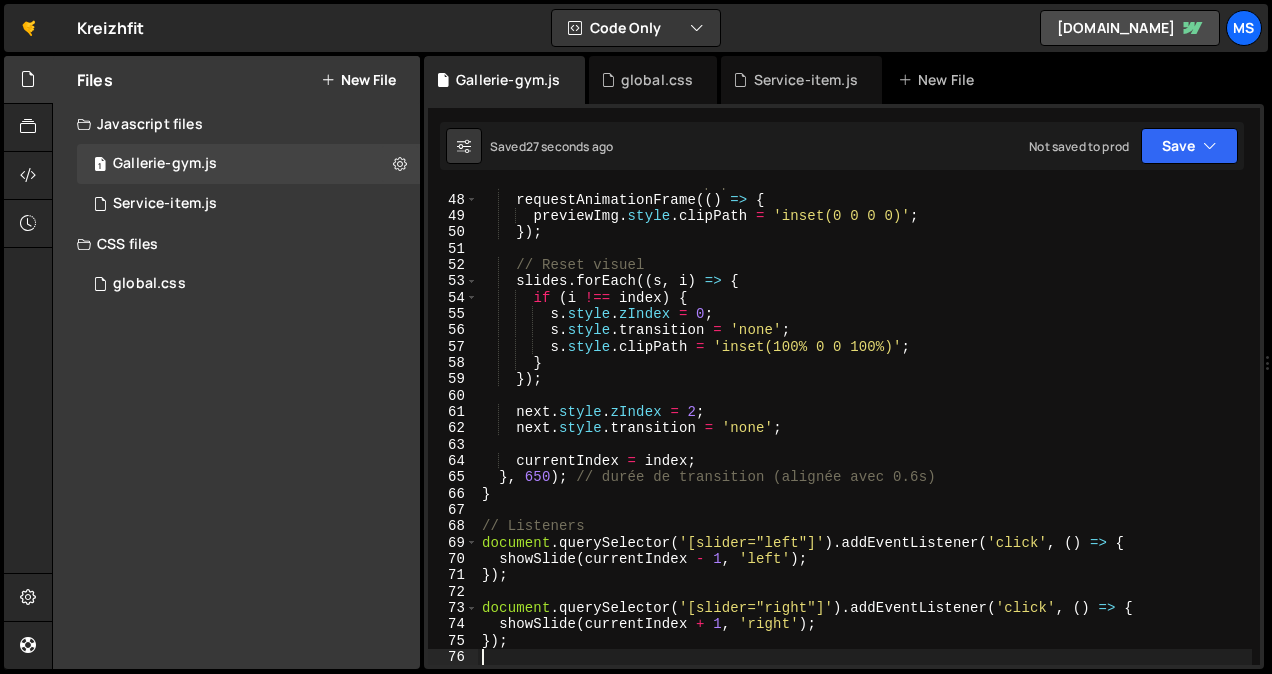 click on "// Ré-affiche avec clip-path animée dans l'autre sens       requestAnimationFrame (( )   =>   {          previewImg . style . clipPath   =   'inset(0 0 0 0)' ;       }) ;       // Reset visuel       slides . forEach (( s ,   i )   =>   {          if   ( i   !==   index )   {             s . style . zIndex   =   0 ;             s . style . transition   =   'none' ;             s . style . clipPath   =   'inset(100% 0 0 100%)' ;          }       }) ;       next . style . zIndex   =   2 ;       next . style . transition   =   'none' ;       currentIndex   =   index ;    } ,   650 ) ;   // durée de transition (alignée avec 0.6s) } // Listeners document . querySelector ( '[slider="left"]' ) . addEventListener ( 'click' ,   ( )   =>   {    showSlide ( currentIndex   -   1 ,   'left' ) ; }) ; document . querySelector ( '[slider="right"]' ) . addEventListener ( 'click' ,   ( )   =>   {    showSlide ( currentIndex   +   1 ,   'right' ) ; }) ;" at bounding box center [865, 430] 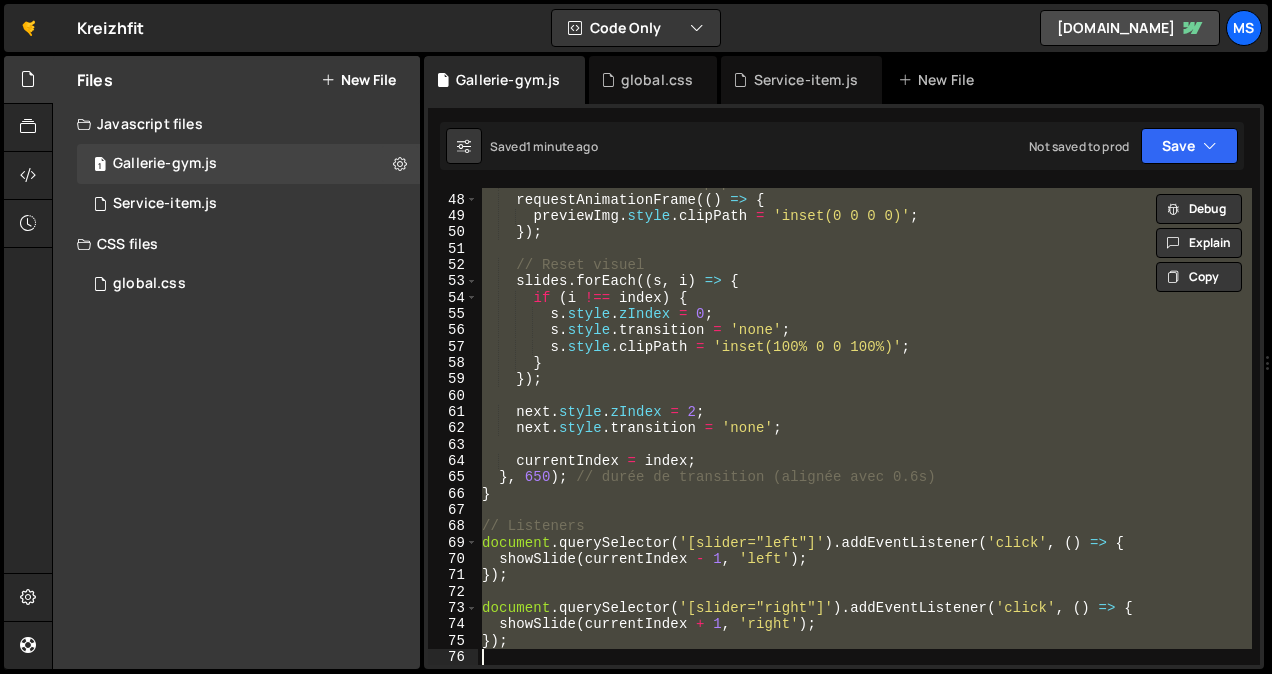 type on "// });" 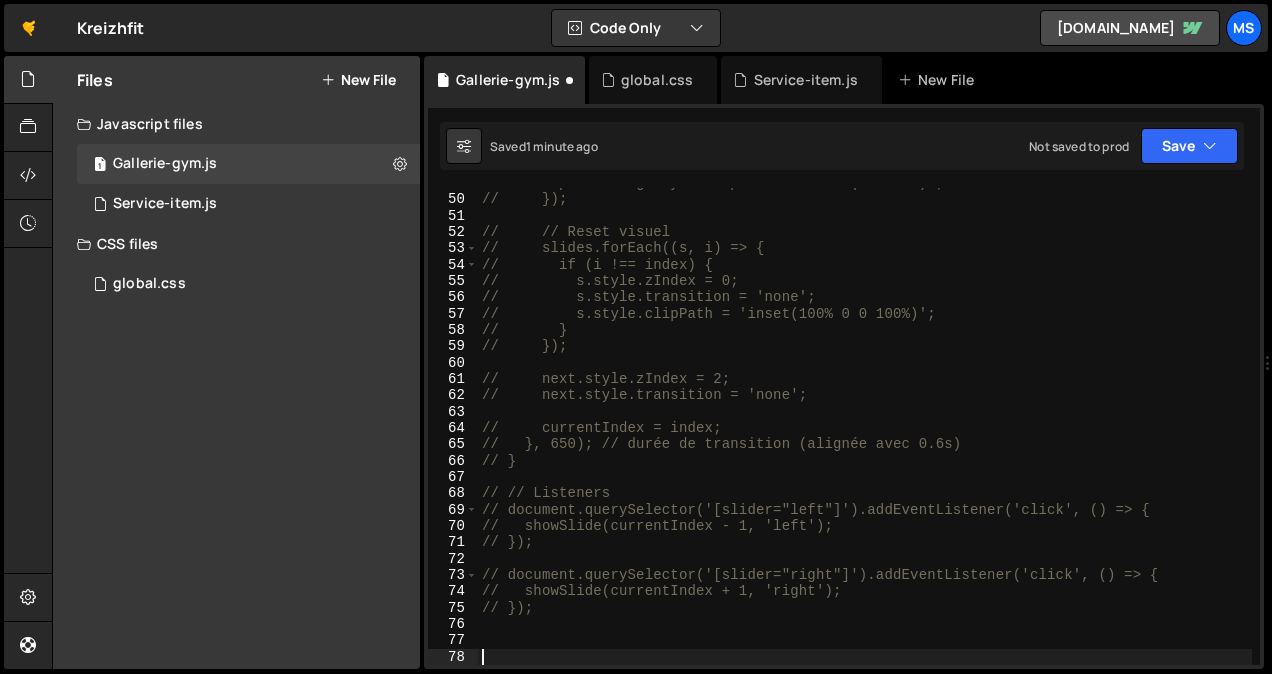 scroll, scrollTop: 1907, scrollLeft: 0, axis: vertical 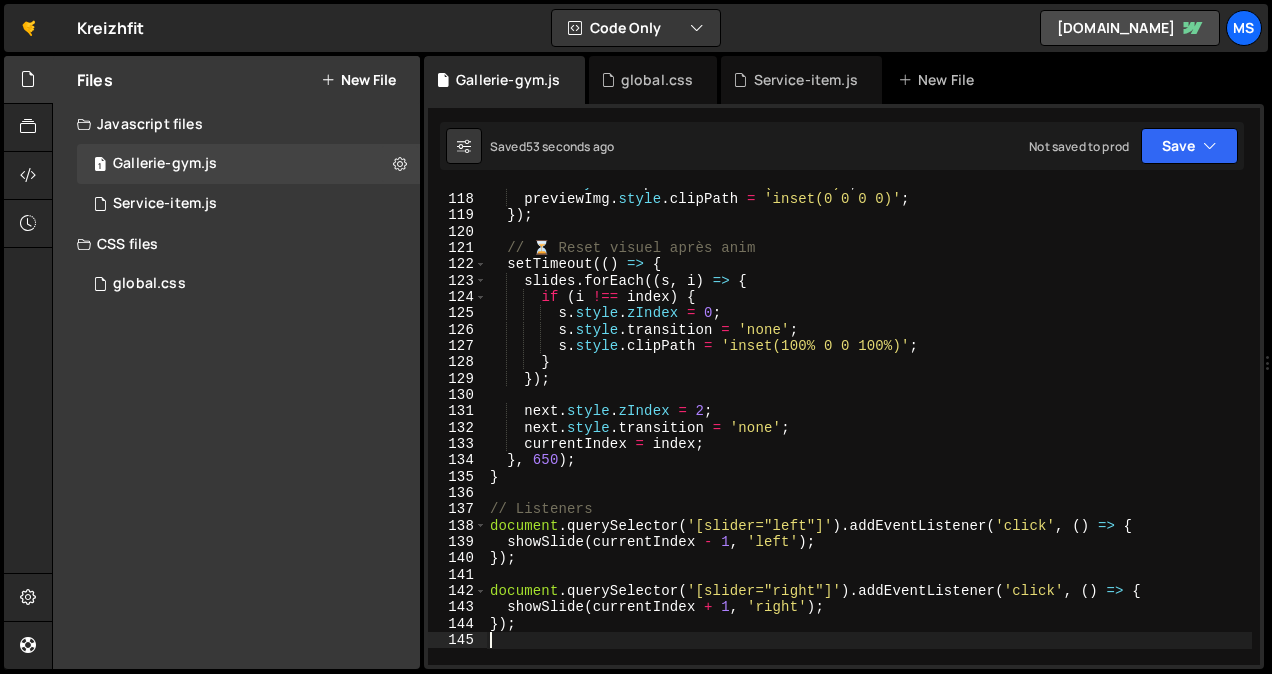 type on "});" 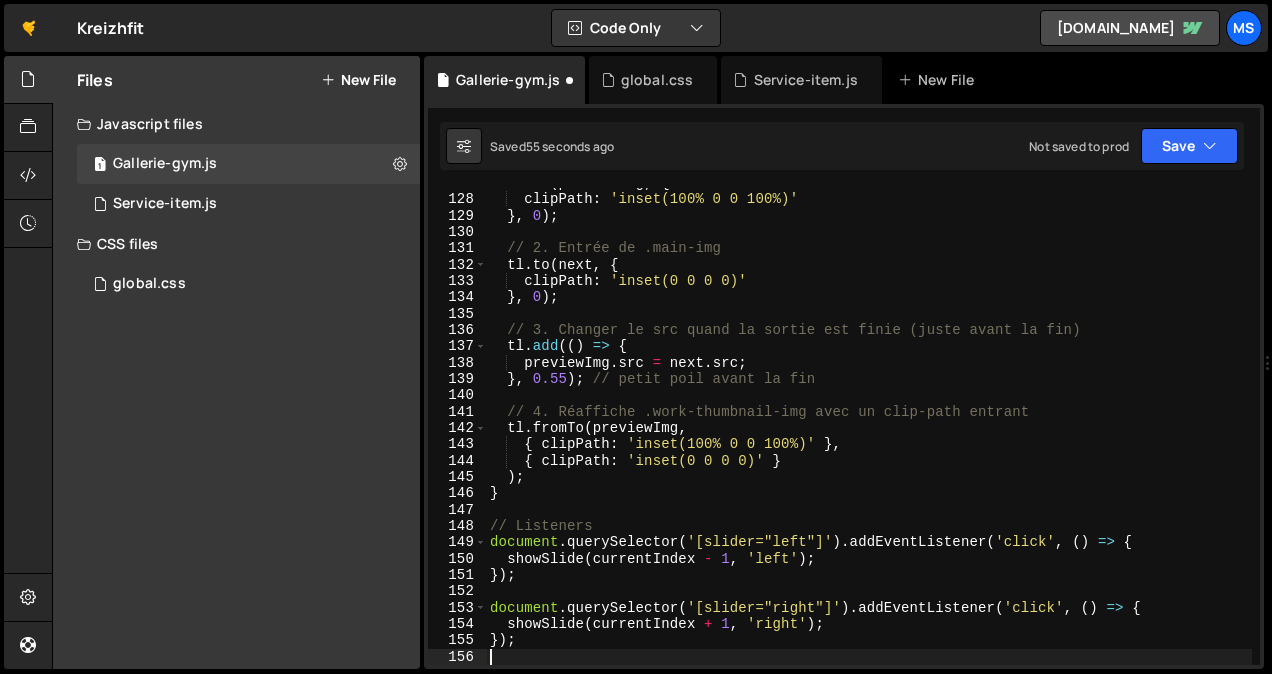 scroll, scrollTop: 2071, scrollLeft: 0, axis: vertical 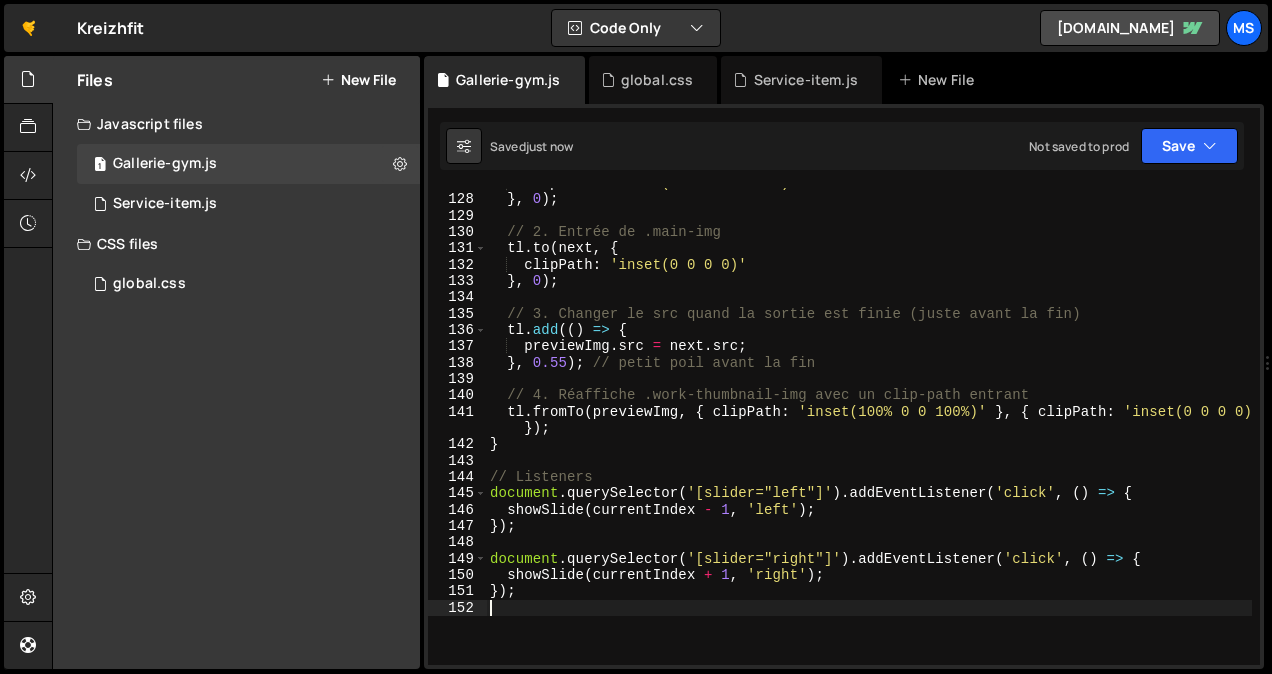 type on "});" 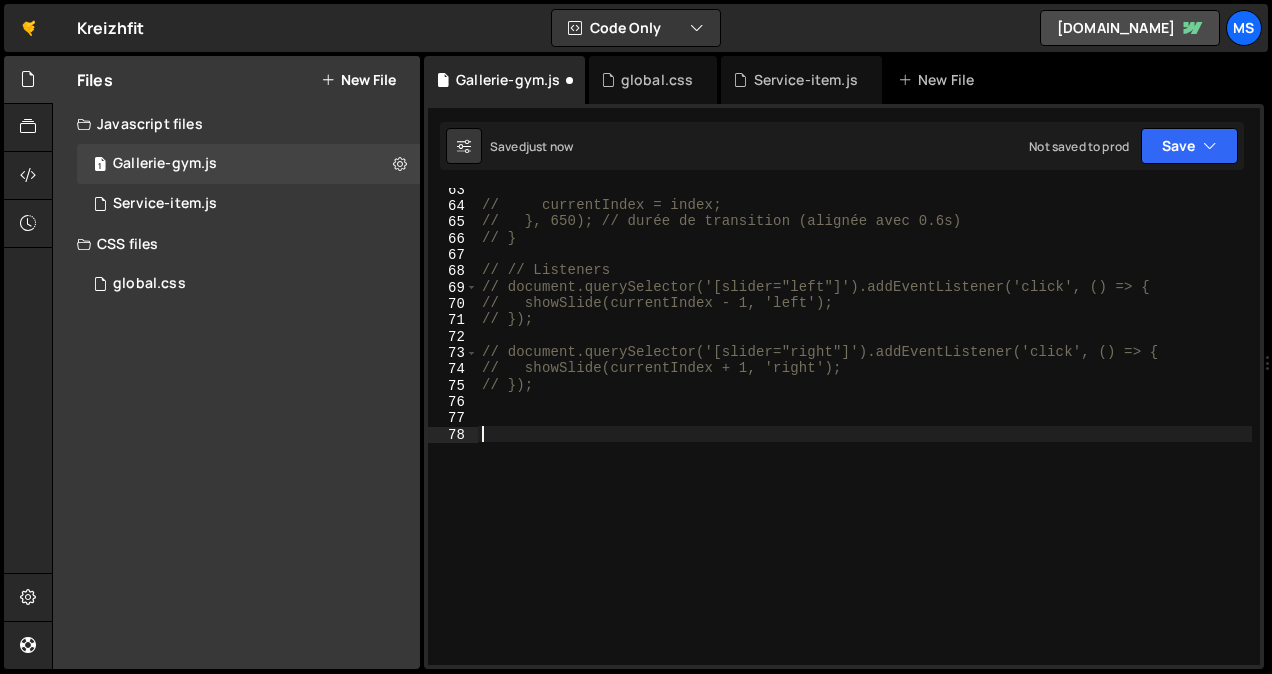 scroll, scrollTop: 1019, scrollLeft: 0, axis: vertical 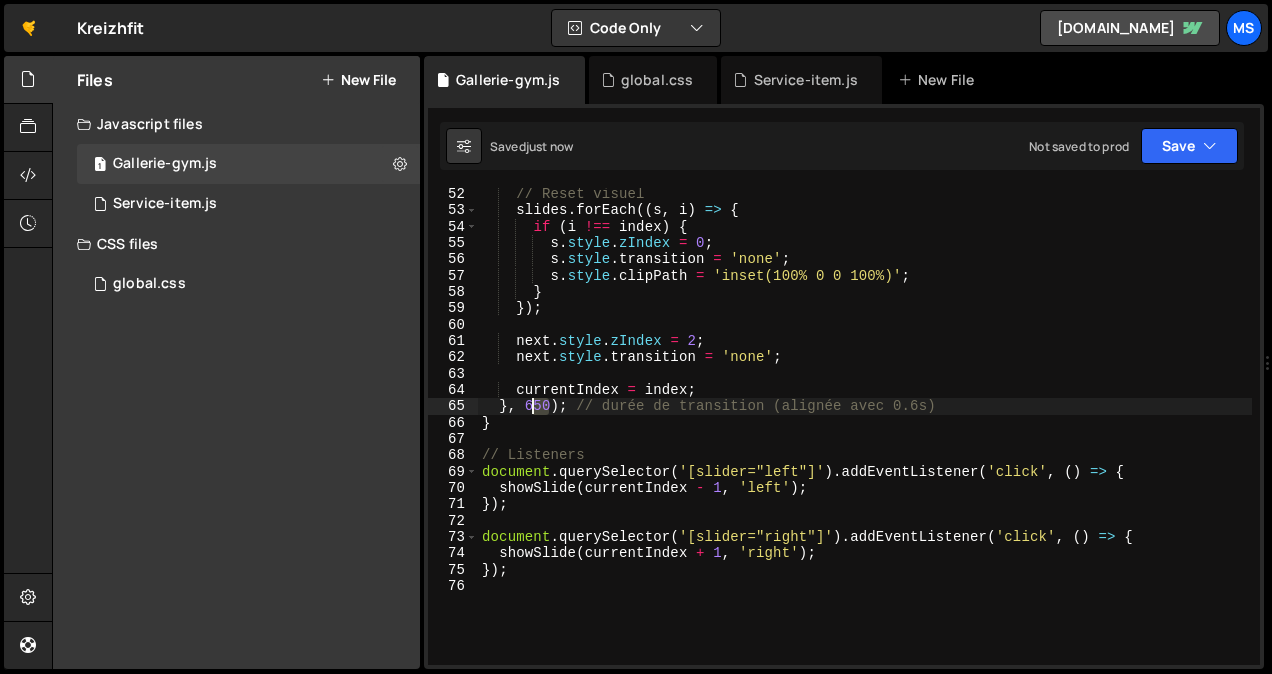drag, startPoint x: 551, startPoint y: 407, endPoint x: 533, endPoint y: 406, distance: 18.027756 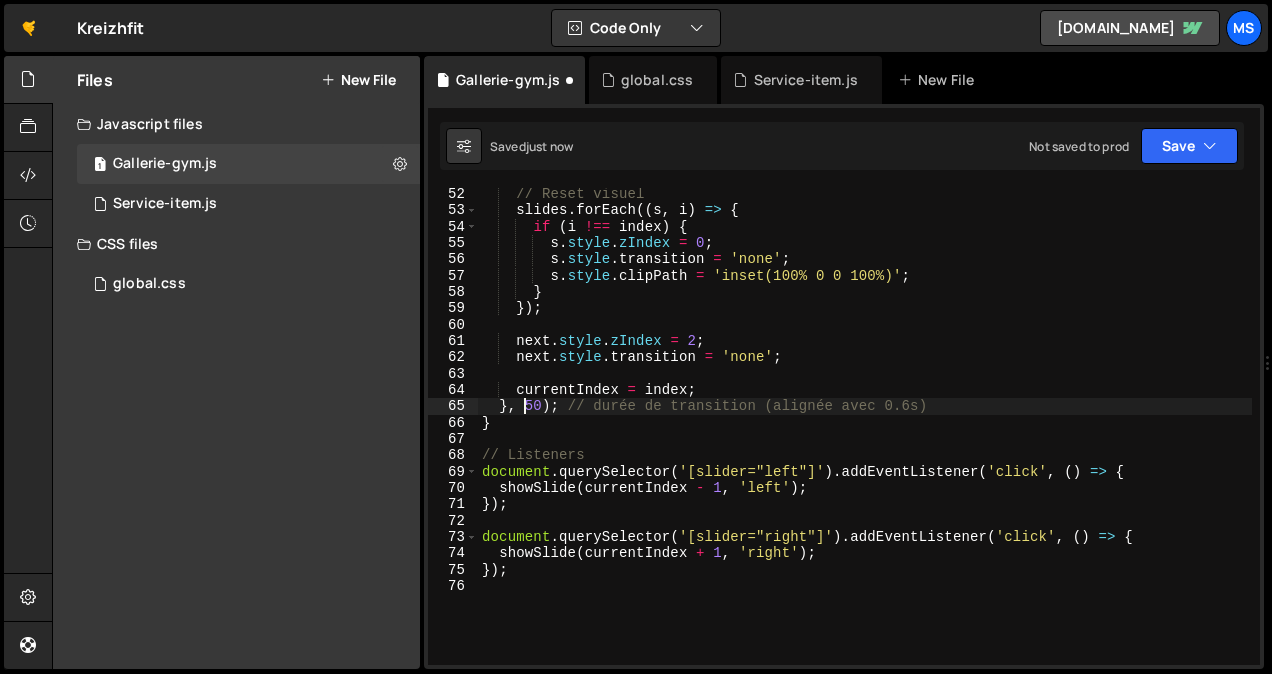 scroll, scrollTop: 0, scrollLeft: 3, axis: horizontal 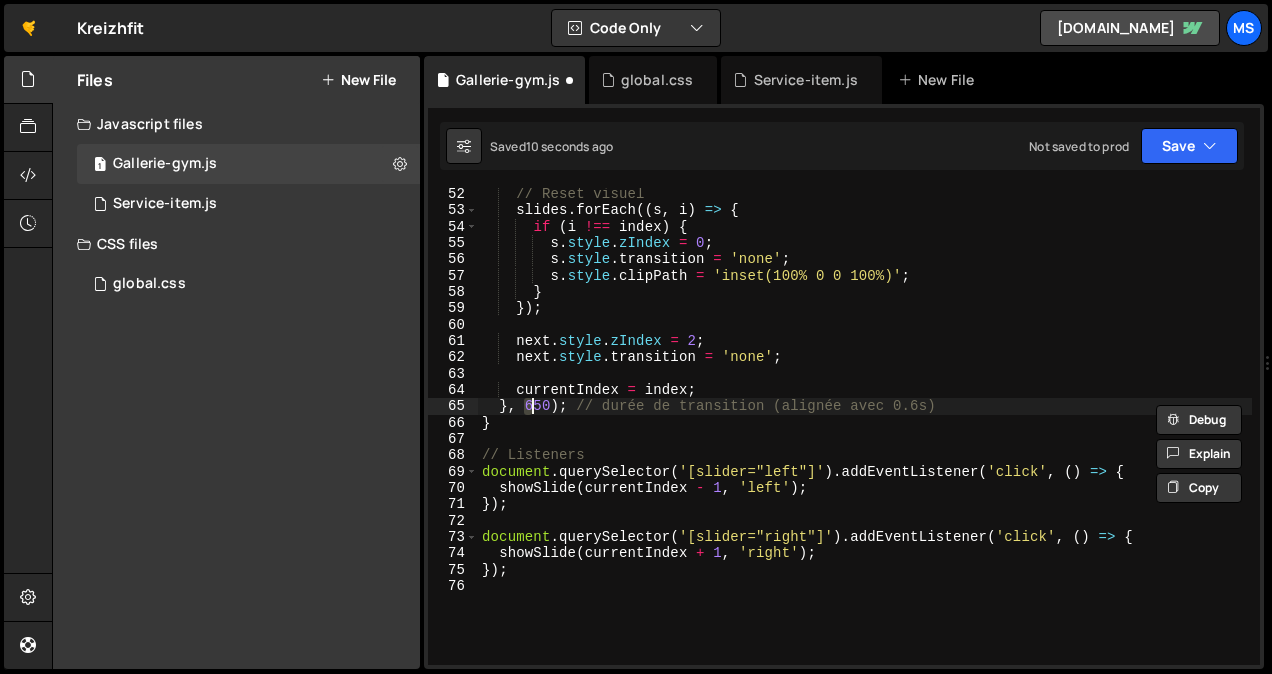click on "// Reset visuel       slides . forEach (( s ,   i )   =>   {          if   ( i   !==   index )   {             s . style . zIndex   =   0 ;             s . style . transition   =   'none' ;             s . style . clipPath   =   'inset(100% 0 0 100%)' ;          }       }) ;       next . style . zIndex   =   2 ;       next . style . transition   =   'none' ;       currentIndex   =   index ;    } ,   650 ) ;   // durée de transition (alignée avec 0.6s) } // Listeners document . querySelector ( '[slider="left"]' ) . addEventListener ( 'click' ,   ( )   =>   {    showSlide ( currentIndex   -   1 ,   'left' ) ; }) ; document . querySelector ( '[slider="right"]' ) . addEventListener ( 'click' ,   ( )   =>   {    showSlide ( currentIndex   +   1 ,   'right' ) ; }) ;" at bounding box center [865, 441] 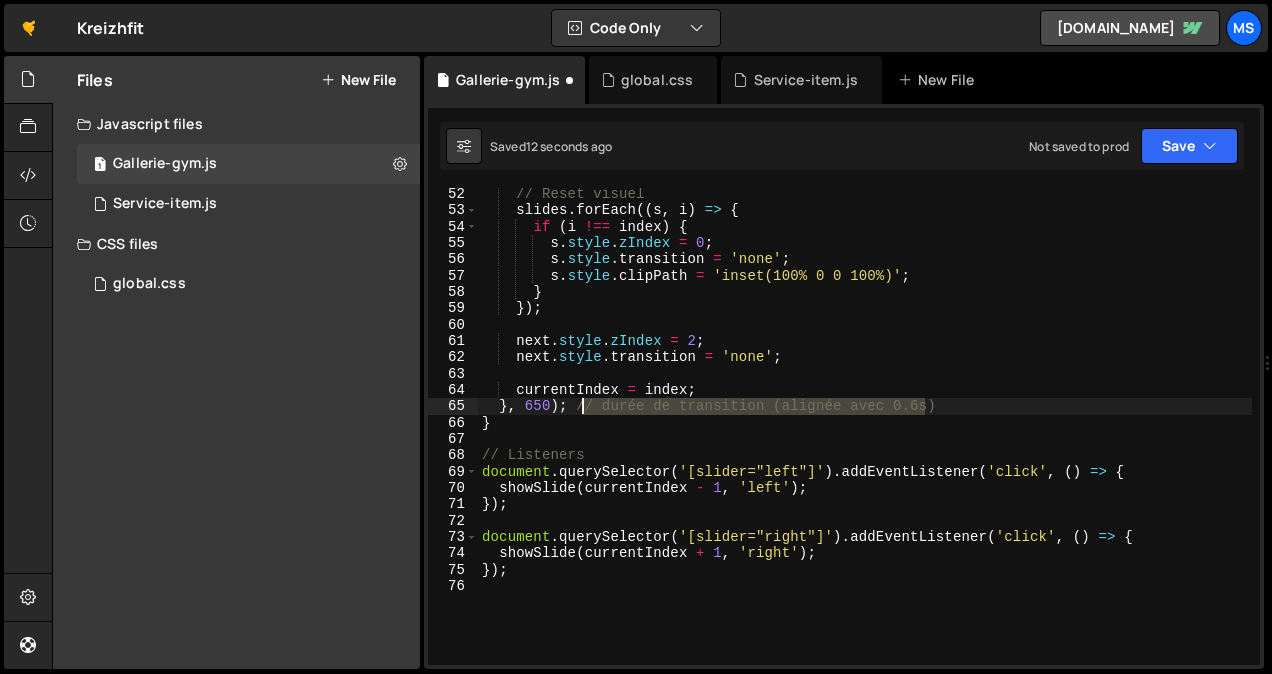 drag, startPoint x: 958, startPoint y: 408, endPoint x: 598, endPoint y: 423, distance: 360.31238 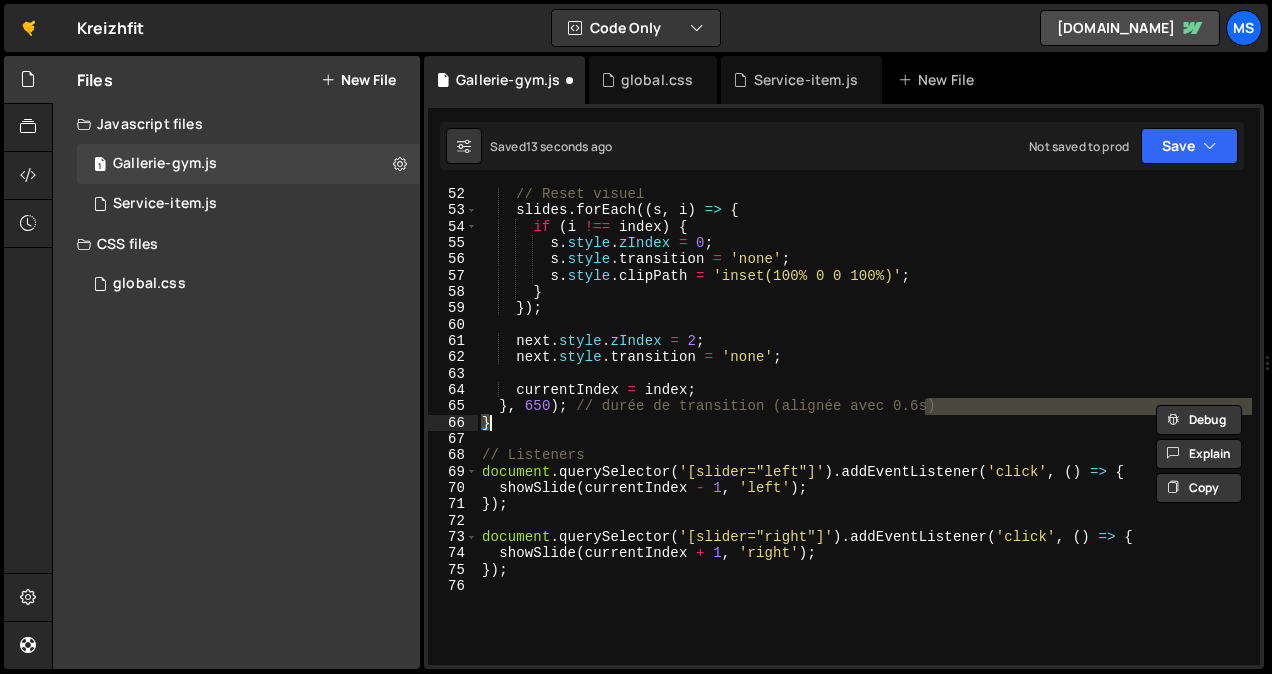 click on "// Reset visuel       slides . forEach (( s ,   i )   =>   {          if   ( i   !==   index )   {             s . style . zIndex   =   0 ;             s . style . transition   =   'none' ;             s . style . clipPath   =   'inset(100% 0 0 100%)' ;          }       }) ;       next . style . zIndex   =   2 ;       next . style . transition   =   'none' ;       currentIndex   =   index ;    } ,   650 ) ;   // durée de transition (alignée avec 0.6s) } // Listeners document . querySelector ( '[slider="left"]' ) . addEventListener ( 'click' ,   ( )   =>   {    showSlide ( currentIndex   -   1 ,   'left' ) ; }) ; document . querySelector ( '[slider="right"]' ) . addEventListener ( 'click' ,   ( )   =>   {    showSlide ( currentIndex   +   1 ,   'right' ) ; }) ;" at bounding box center [865, 441] 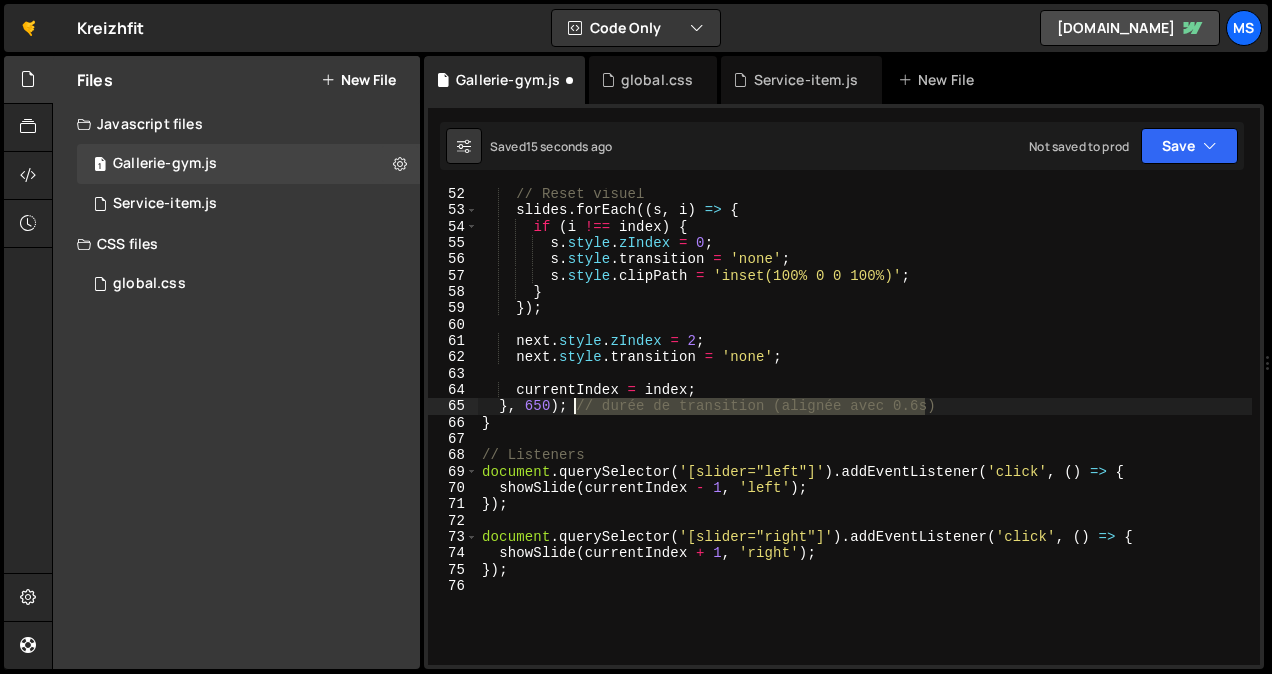 drag, startPoint x: 938, startPoint y: 407, endPoint x: 604, endPoint y: 438, distance: 335.43555 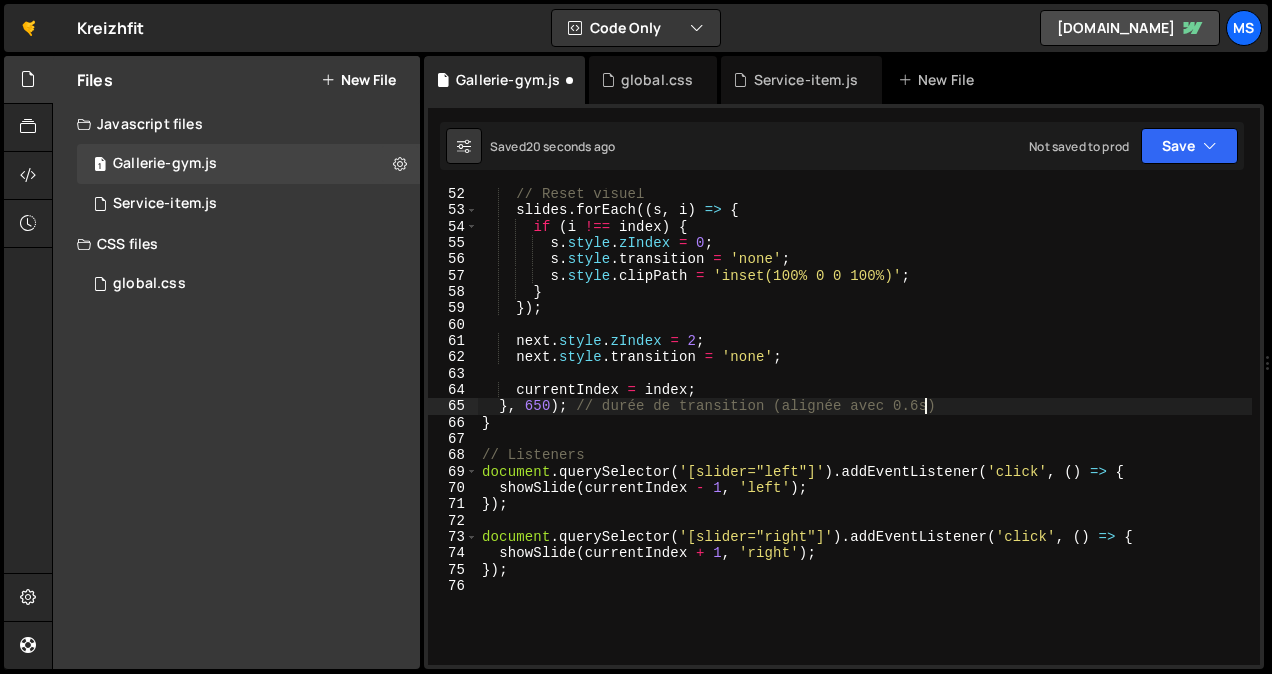 click on "// Reset visuel       slides . forEach (( s ,   i )   =>   {          if   ( i   !==   index )   {             s . style . zIndex   =   0 ;             s . style . transition   =   'none' ;             s . style . clipPath   =   'inset(100% 0 0 100%)' ;          }       }) ;       next . style . zIndex   =   2 ;       next . style . transition   =   'none' ;       currentIndex   =   index ;    } ,   650 ) ;   // durée de transition (alignée avec 0.6s) } // Listeners document . querySelector ( '[slider="left"]' ) . addEventListener ( 'click' ,   ( )   =>   {    showSlide ( currentIndex   -   1 ,   'left' ) ; }) ; document . querySelector ( '[slider="right"]' ) . addEventListener ( 'click' ,   ( )   =>   {    showSlide ( currentIndex   +   1 ,   'right' ) ; }) ;" at bounding box center (865, 441) 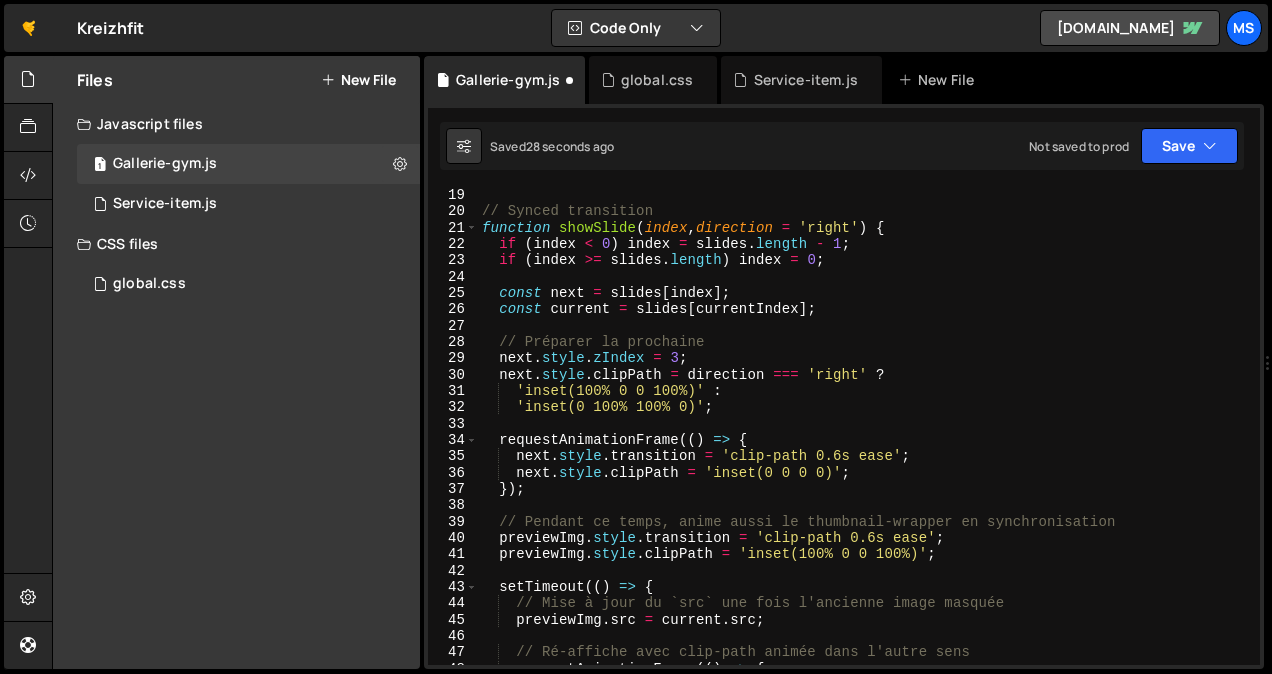 scroll, scrollTop: 294, scrollLeft: 0, axis: vertical 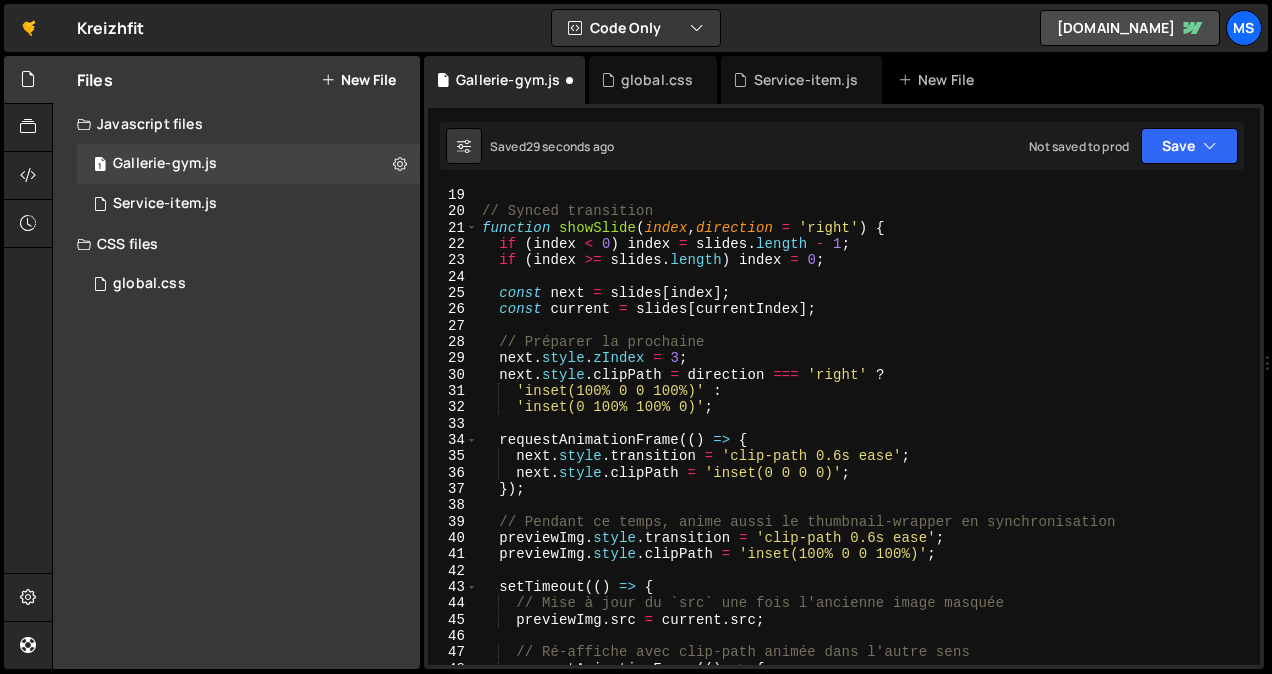 click on "// Synced transition function   showSlide ( index ,  direction   =   'right' )   {    if   ( index   <   0 )   index   =   slides . length   -   1 ;    if   ( index   >=   slides . length )   index   =   0 ;    const   next   =   slides [ index ] ;    const   current   =   slides [ currentIndex ] ;    // Préparer la prochaine    next . style . zIndex   =   3 ;    next . style . clipPath   =   direction   ===   'right'   ?       'inset(100% 0 0 100%)'   :       'inset(0 100% 100% 0)' ;    requestAnimationFrame (( )   =>   {       next . style . transition   =   'clip-path 0.6s ease' ;       next . style . clipPath   =   'inset(0 0 0 0)' ;    }) ;    // Pendant ce temps, anime aussi le thumbnail-wrapper en synchronisation    previewImg . style . transition   =   'clip-path 0.6s ease' ;    previewImg . style . clipPath   =   'inset(100% 0 0 100%)' ;    setTimeout (( )   =>   {       // Mise à jour du `src` une fois l'ancienne image masquée       previewImg . src   =   current . src ;             (( )   =>   {" at bounding box center (865, 442) 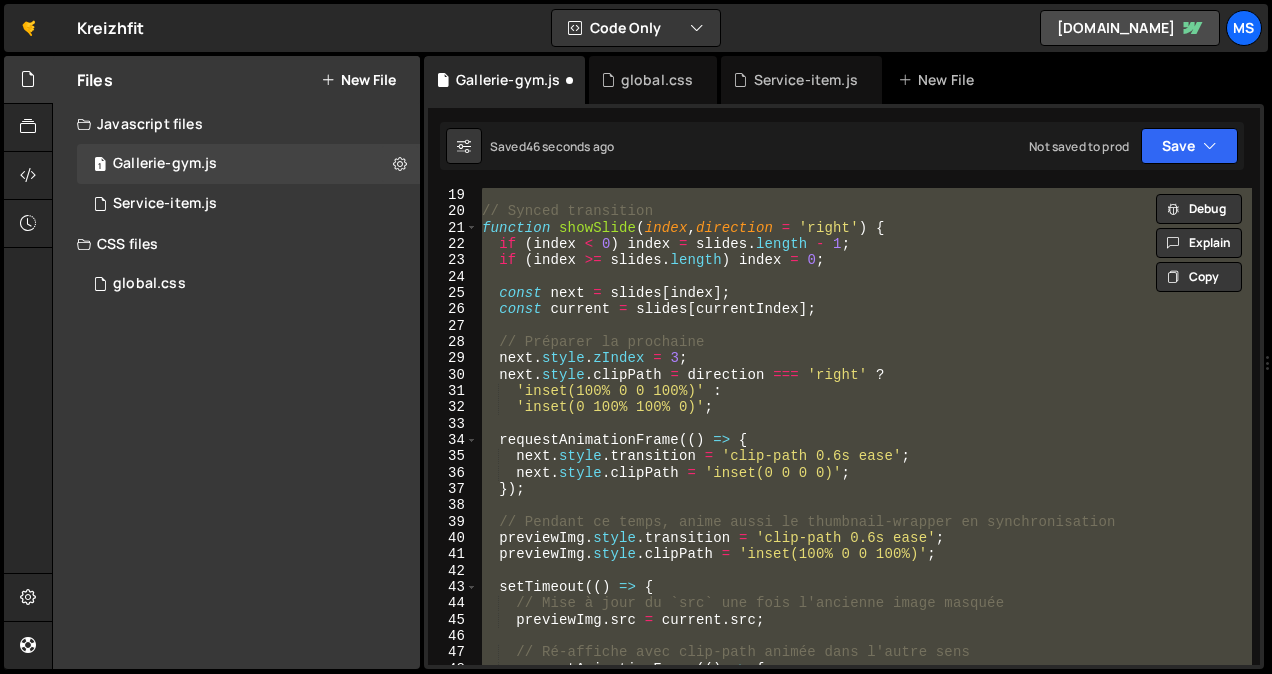 click on "// Synced transition function   showSlide ( index ,  direction   =   'right' )   {    if   ( index   <   0 )   index   =   slides . length   -   1 ;    if   ( index   >=   slides . length )   index   =   0 ;    const   next   =   slides [ index ] ;    const   current   =   slides [ currentIndex ] ;    // Préparer la prochaine    next . style . zIndex   =   3 ;    next . style . clipPath   =   direction   ===   'right'   ?       'inset(100% 0 0 100%)'   :       'inset(0 100% 100% 0)' ;    requestAnimationFrame (( )   =>   {       next . style . transition   =   'clip-path 0.6s ease' ;       next . style . clipPath   =   'inset(0 0 0 0)' ;    }) ;    // Pendant ce temps, anime aussi le thumbnail-wrapper en synchronisation    previewImg . style . transition   =   'clip-path 0.6s ease' ;    previewImg . style . clipPath   =   'inset(100% 0 0 100%)' ;    setTimeout (( )   =>   {       // Mise à jour du `src` une fois l'ancienne image masquée       previewImg . src   =   current . src ;             (( )   =>   {" at bounding box center [865, 426] 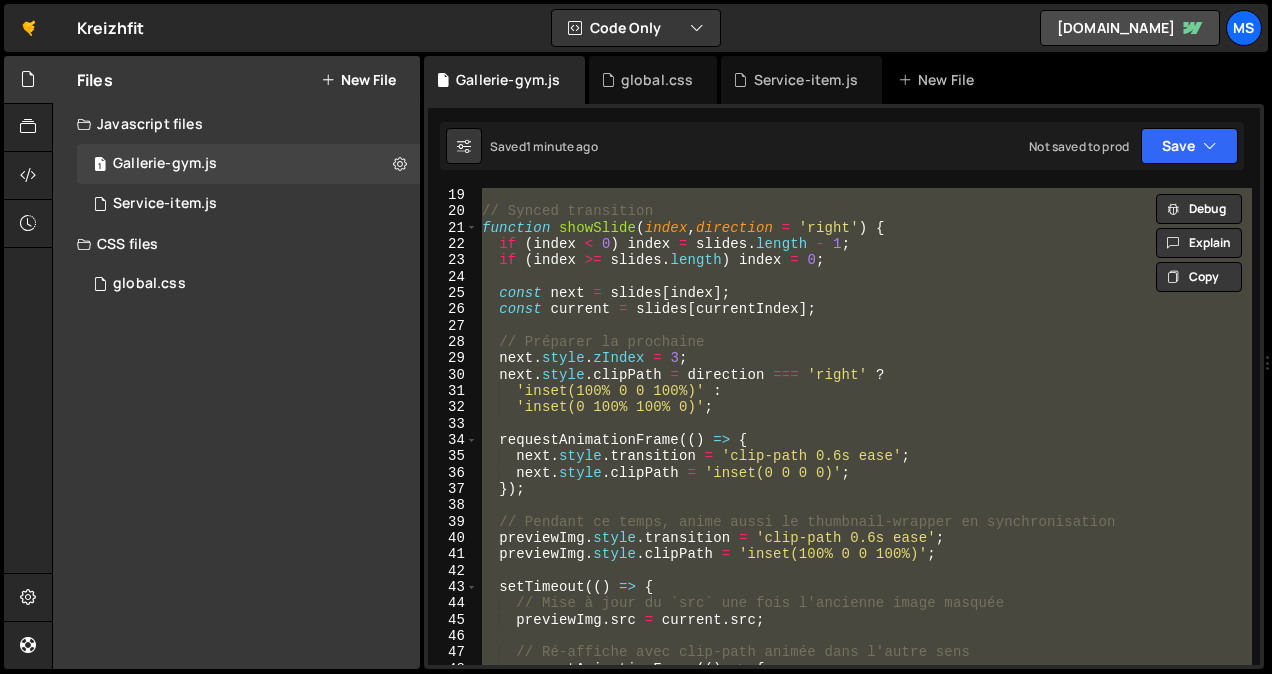 type on "// });" 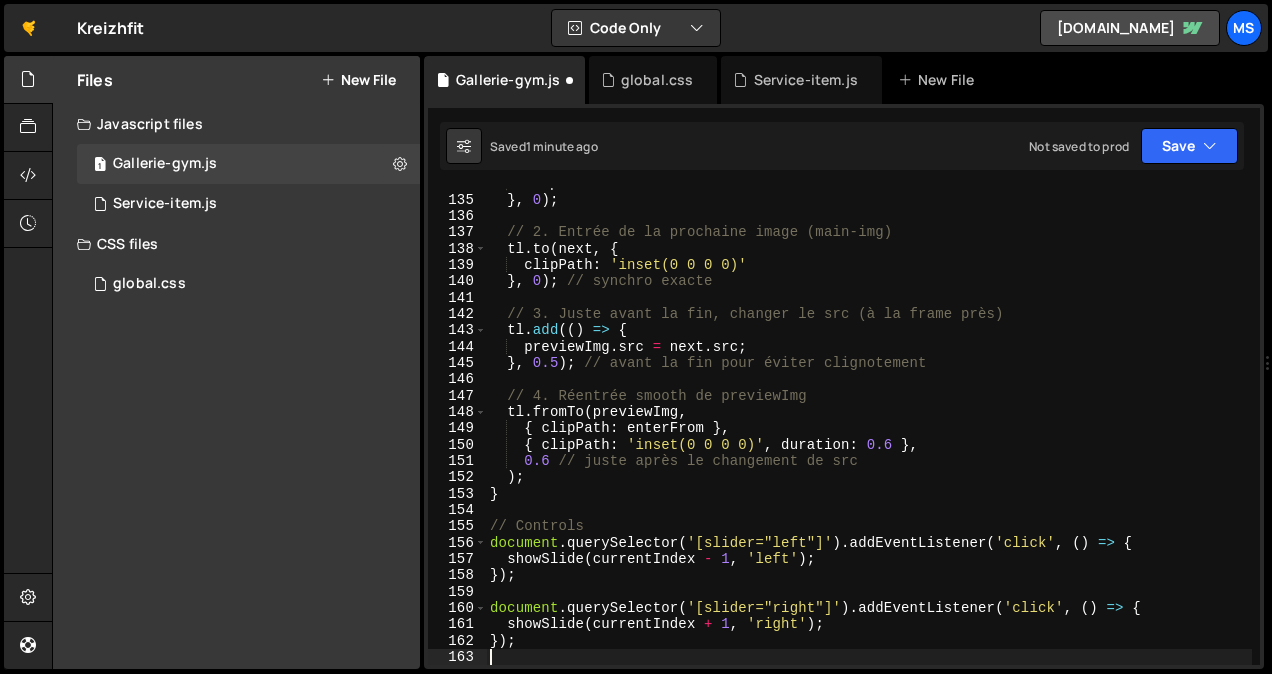 scroll, scrollTop: 2185, scrollLeft: 0, axis: vertical 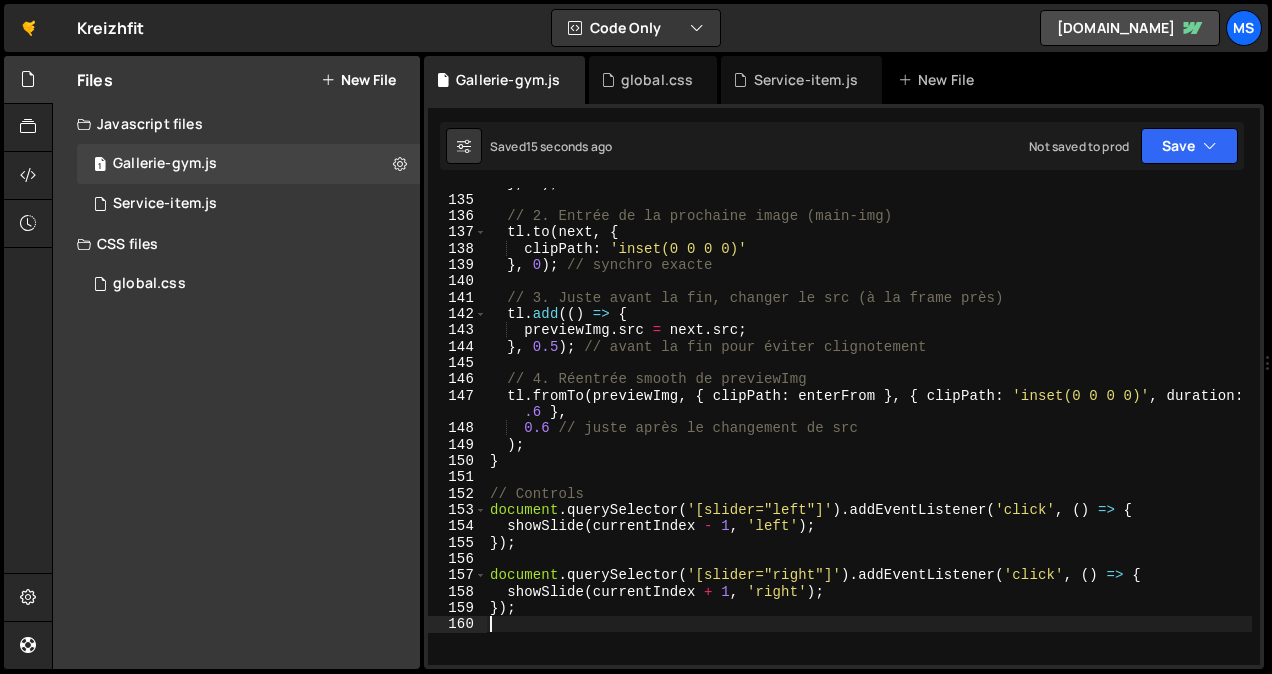 click on "} ,   0 ) ;    // 2. Entrée de la prochaine image (main-img)    tl . to ( next ,   {       clipPath :   'inset(0 0 0 0)'    } ,   0 ) ;   // synchro exacte    // 3. Juste avant la fin, changer le src (à la frame près)    tl . add (( )   =>   {       previewImg . src   =   next . src ;    } ,   0.5 ) ;   // avant la fin pour éviter clignotement    // 4. Réentrée smooth de previewImg    tl . fromTo ( previewImg ,   {   clipPath :   enterFrom   } ,   {   clipPath :   'inset(0 0 0 0)' ,   duration :   0      .6   } ,       0.6   // juste après le changement de src    ) ; } // Controls document . querySelector ( '[slider="left"]' ) . addEventListener ( 'click' ,   ( )   =>   {    showSlide ( currentIndex   -   1 ,   'left' ) ; }) ; document . querySelector ( '[slider="right"]' ) . addEventListener ( 'click' ,   ( )   =>   {    showSlide ( currentIndex   +   1 ,   'right' ) ; }) ;" at bounding box center [869, 430] 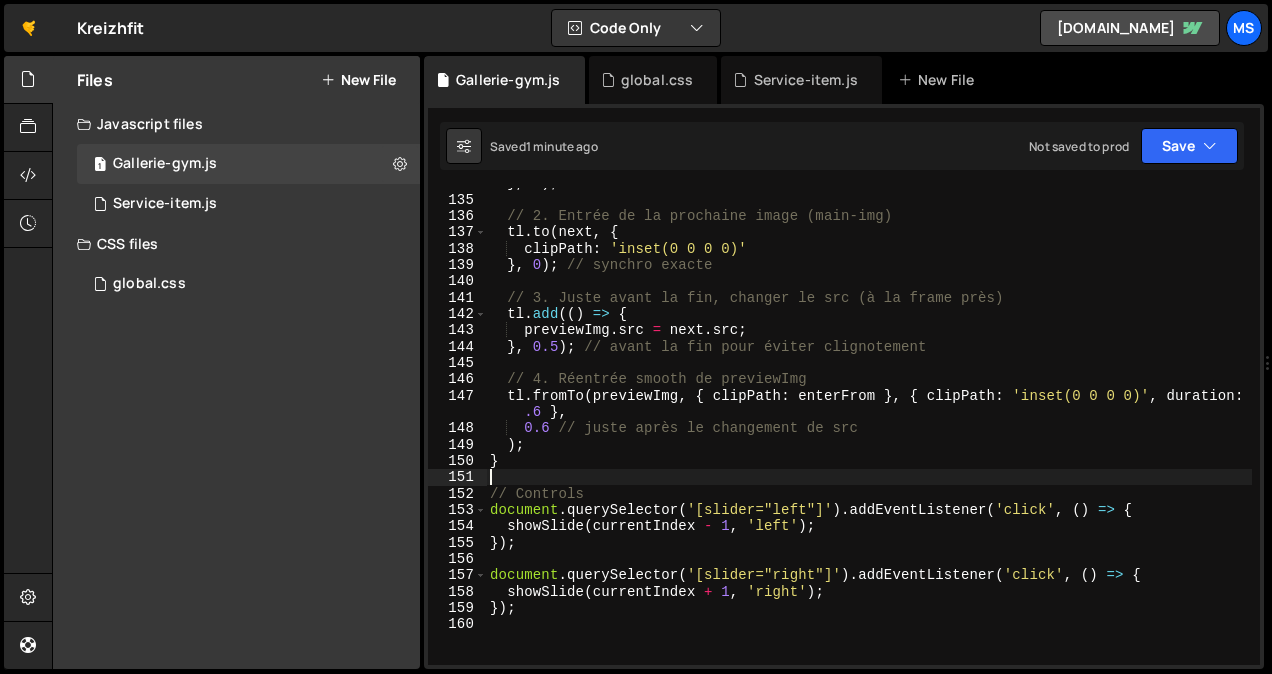 click on "} ,   0 ) ;    // 2. Entrée de la prochaine image (main-img)    tl . to ( next ,   {       clipPath :   'inset(0 0 0 0)'    } ,   0 ) ;   // synchro exacte    // 3. Juste avant la fin, changer le src (à la frame près)    tl . add (( )   =>   {       previewImg . src   =   next . src ;    } ,   0.5 ) ;   // avant la fin pour éviter clignotement    // 4. Réentrée smooth de previewImg    tl . fromTo ( previewImg ,   {   clipPath :   enterFrom   } ,   {   clipPath :   'inset(0 0 0 0)' ,   duration :   0      .6   } ,       0.6   // juste après le changement de src    ) ; } // Controls document . querySelector ( '[slider="left"]' ) . addEventListener ( 'click' ,   ( )   =>   {    showSlide ( currentIndex   -   1 ,   'left' ) ; }) ; document . querySelector ( '[slider="right"]' ) . addEventListener ( 'click' ,   ( )   =>   {    showSlide ( currentIndex   +   1 ,   'right' ) ; }) ;" at bounding box center [869, 430] 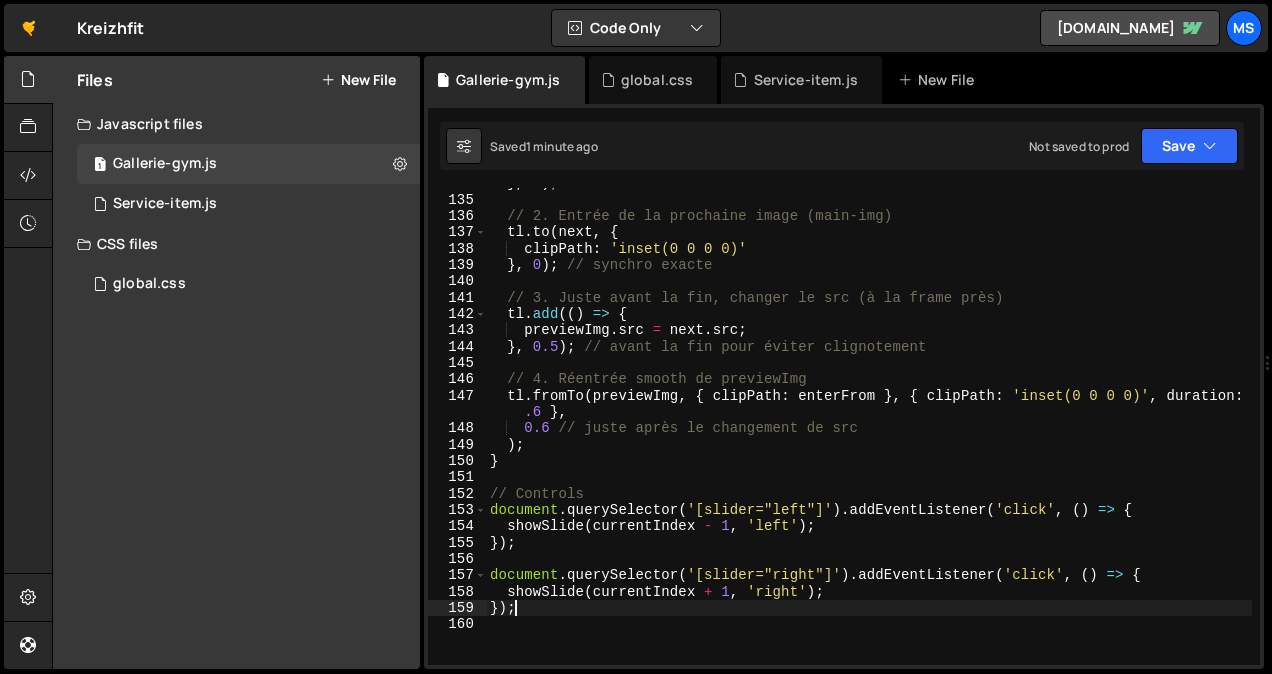 type on "});" 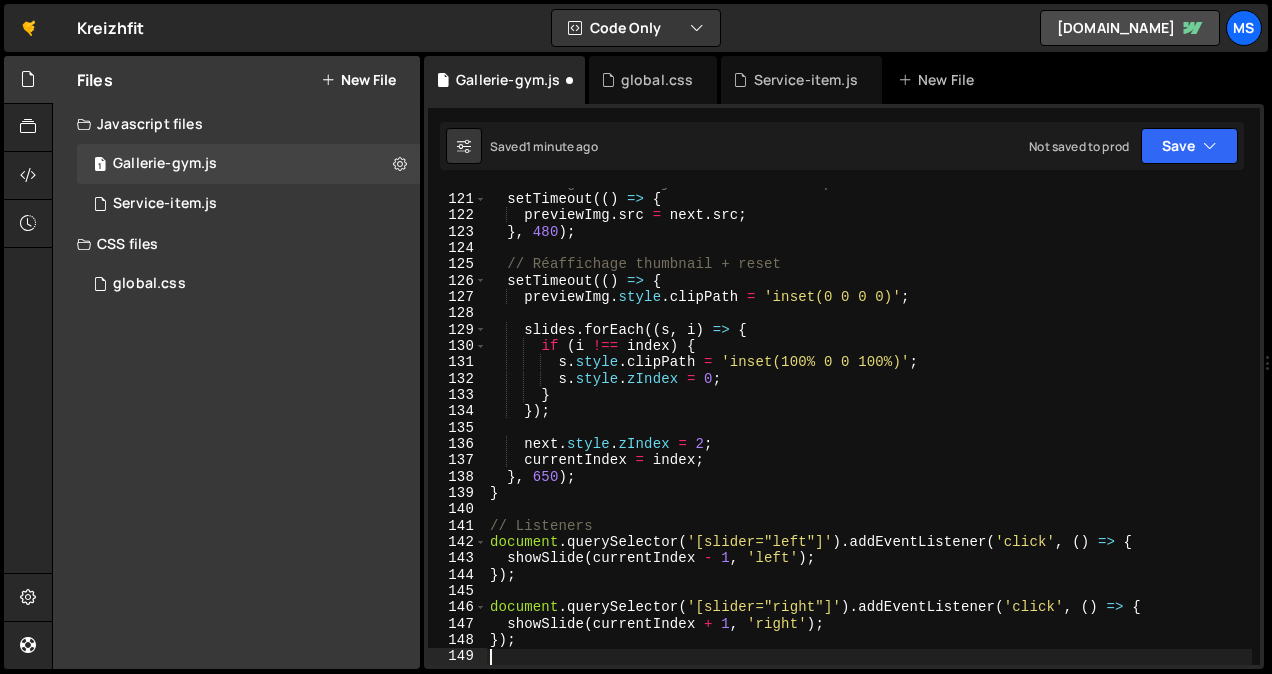 scroll, scrollTop: 1956, scrollLeft: 0, axis: vertical 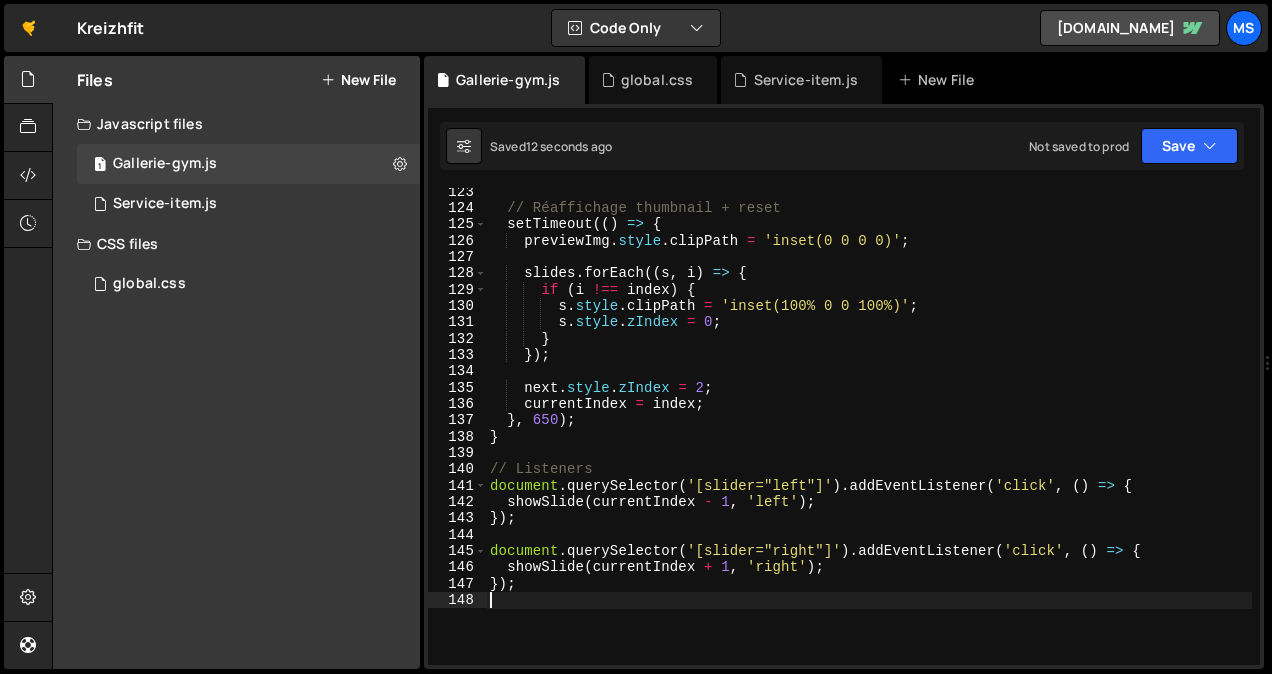 type on "});" 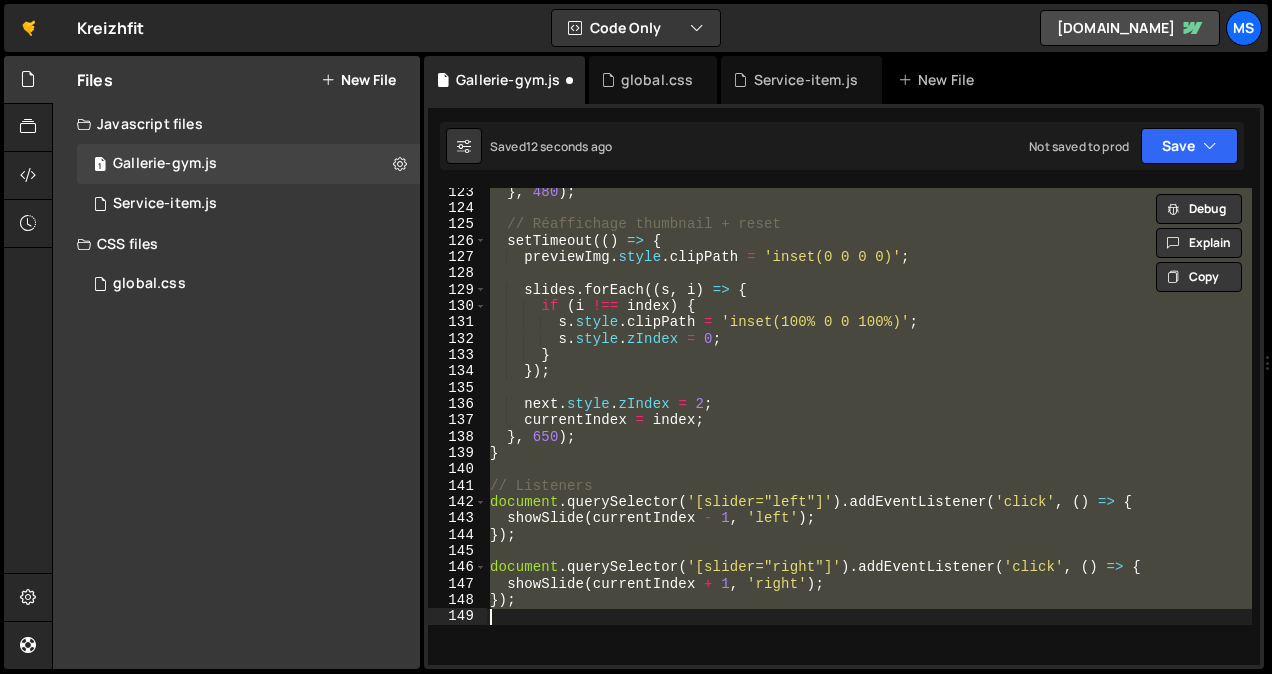scroll, scrollTop: 1019, scrollLeft: 0, axis: vertical 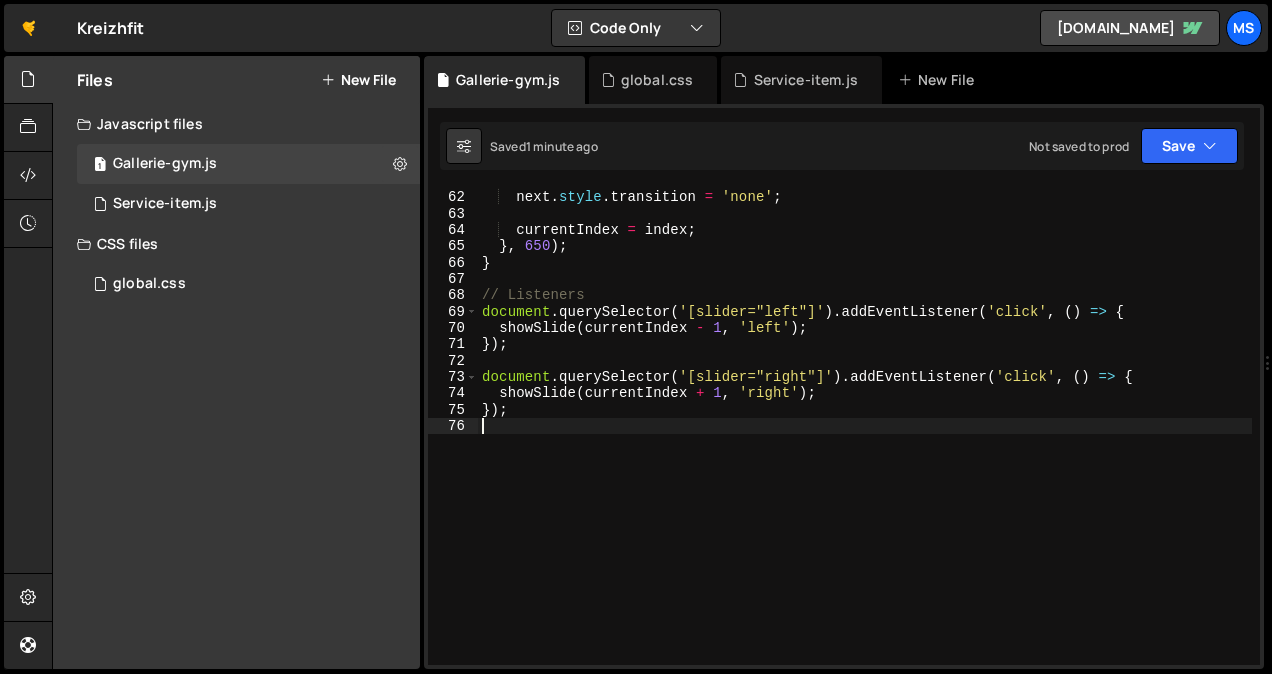 click on "next . style . zIndex   =   2 ;       next . style . transition   =   'none' ;       currentIndex   =   index ;    } ,   650 ) ; } // Listeners document . querySelector ( '[slider="left"]' ) . addEventListener ( 'click' ,   ( )   =>   {    showSlide ( currentIndex   -   1 ,   'left' ) ; }) ; document . querySelector ( '[slider="right"]' ) . addEventListener ( 'click' ,   ( )   =>   {    showSlide ( currentIndex   +   1 ,   'right' ) ; }) ;" at bounding box center [865, 428] 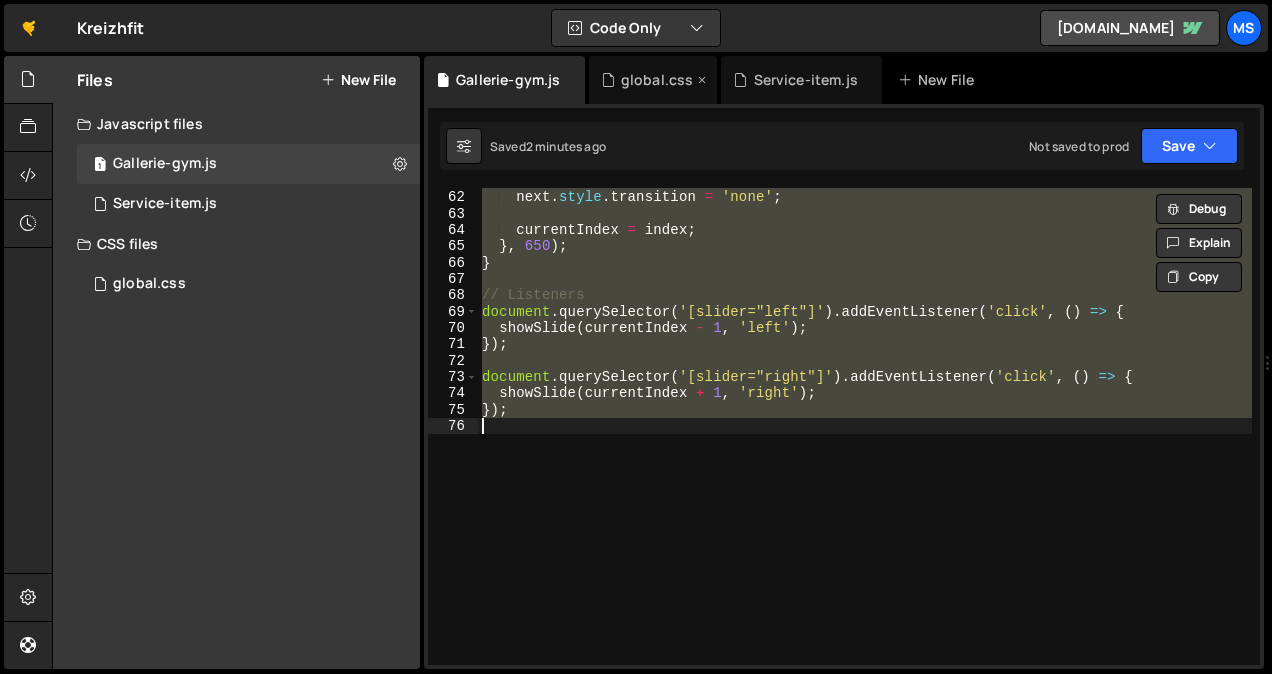 click on "global.css" at bounding box center (657, 80) 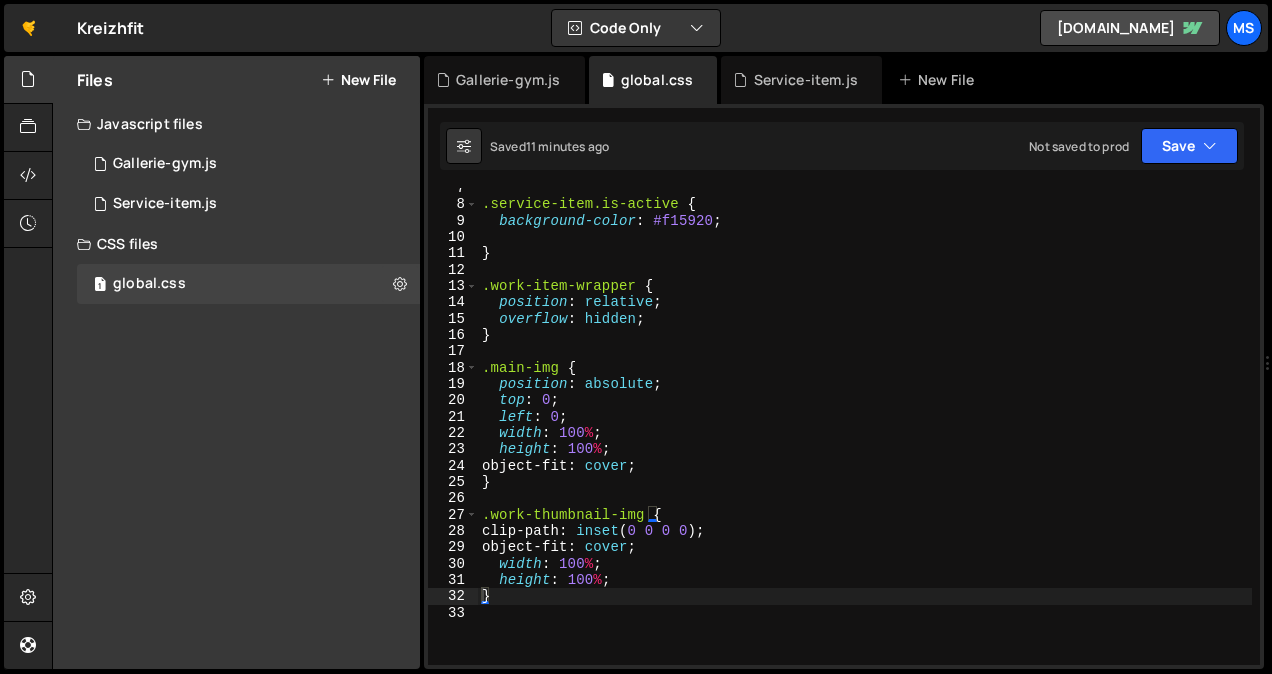 scroll, scrollTop: 145, scrollLeft: 0, axis: vertical 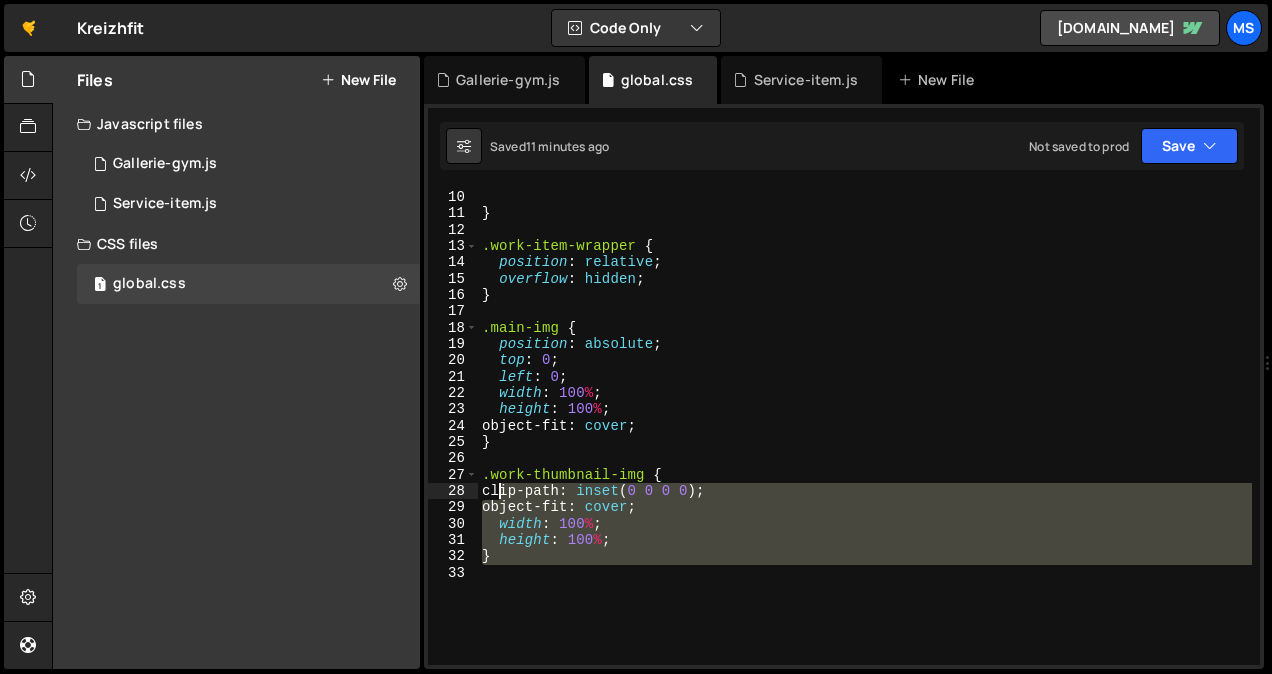 drag, startPoint x: 522, startPoint y: 583, endPoint x: 514, endPoint y: 477, distance: 106.30146 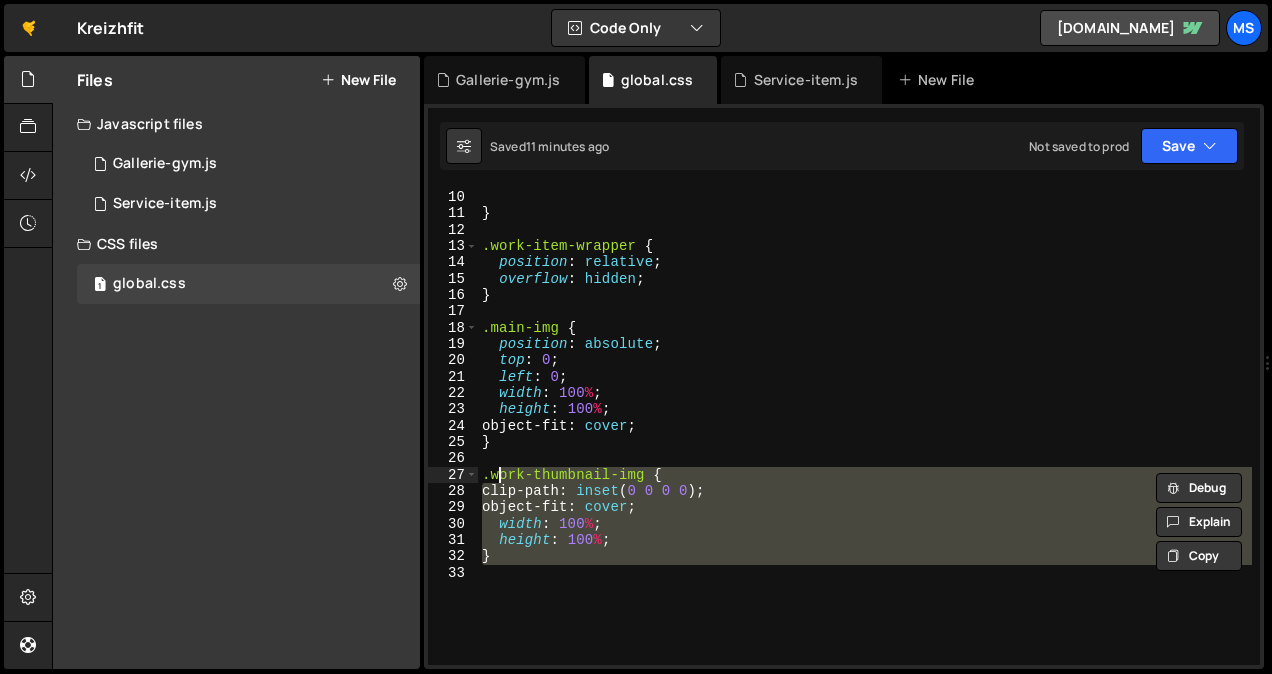 click on "background-color :   #f15920 ; } .work-item-wrapper   {    position :   relative ;    overflow :   hidden ; } .main-img   {    position :   absolute ;    top :   0 ;    left :   0 ;    width :   100 % ;    height :   100 % ;   object-fit :   cover ; } .work-thumbnail-img   {   clip-path :   inset ( 0   0   0   0 ) ;   object-fit :   cover ;    width :   100 % ;    height :   100 % ; }" at bounding box center [865, 426] 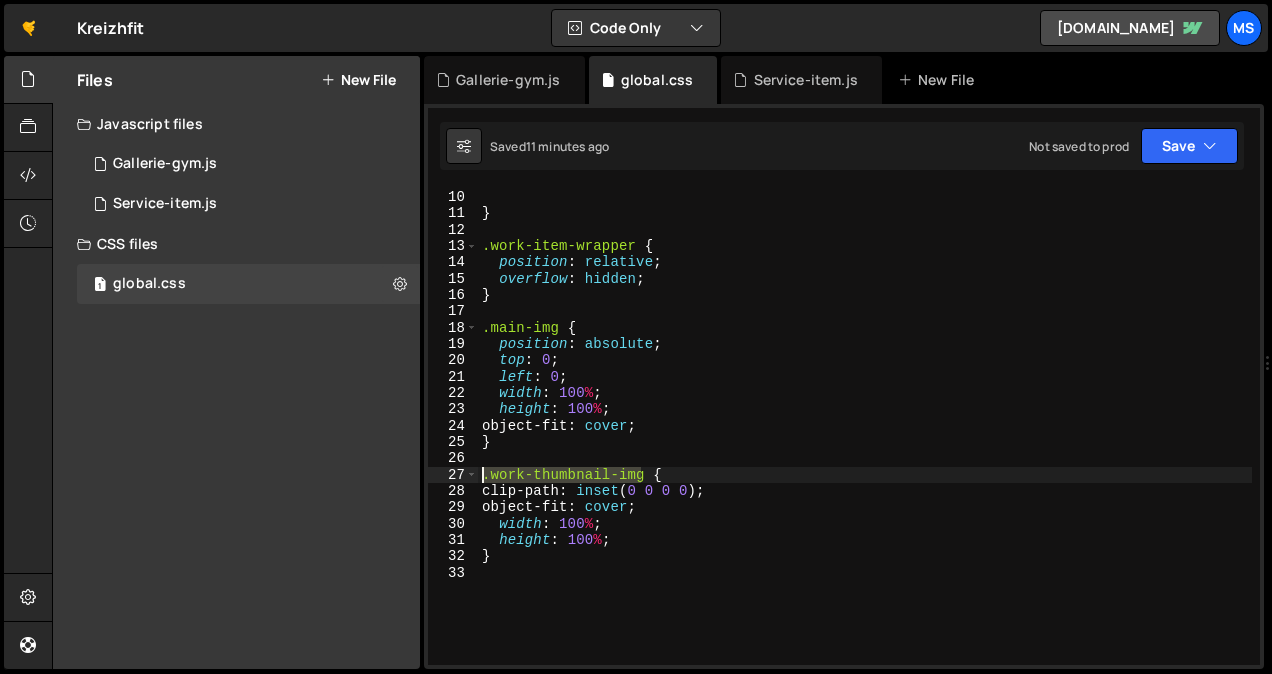 drag, startPoint x: 638, startPoint y: 470, endPoint x: 462, endPoint y: 468, distance: 176.01137 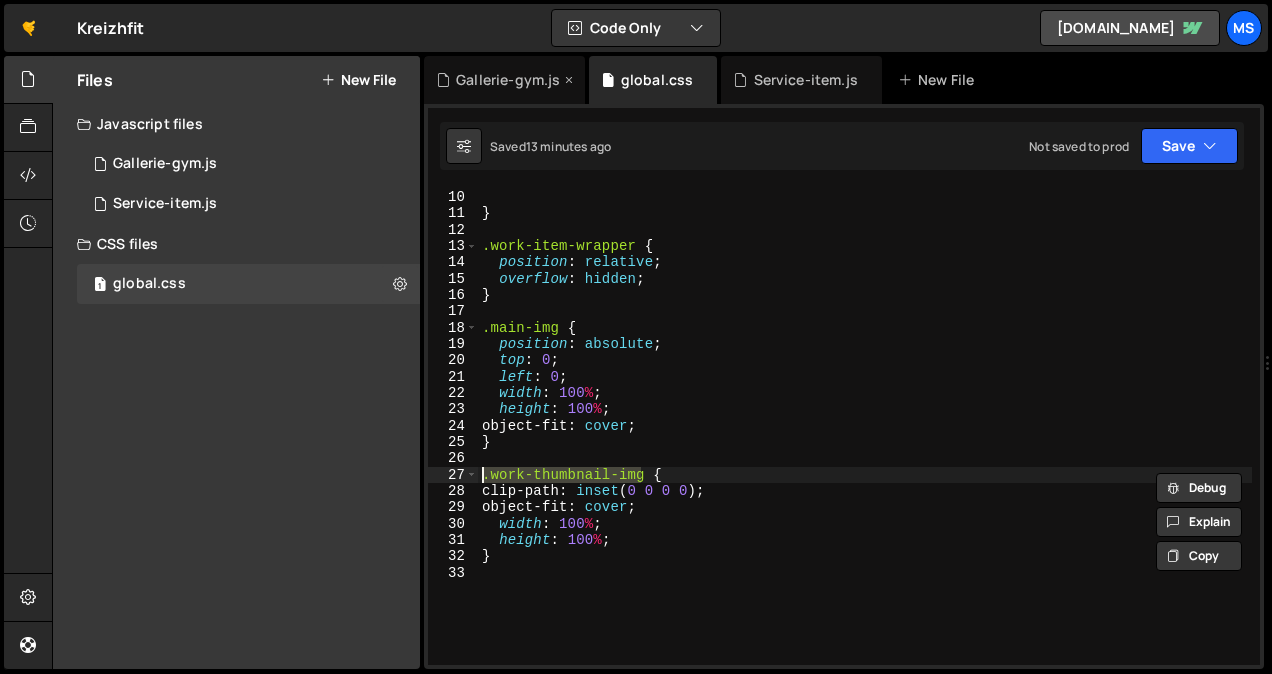 click on "Gallerie-gym.js" at bounding box center (504, 80) 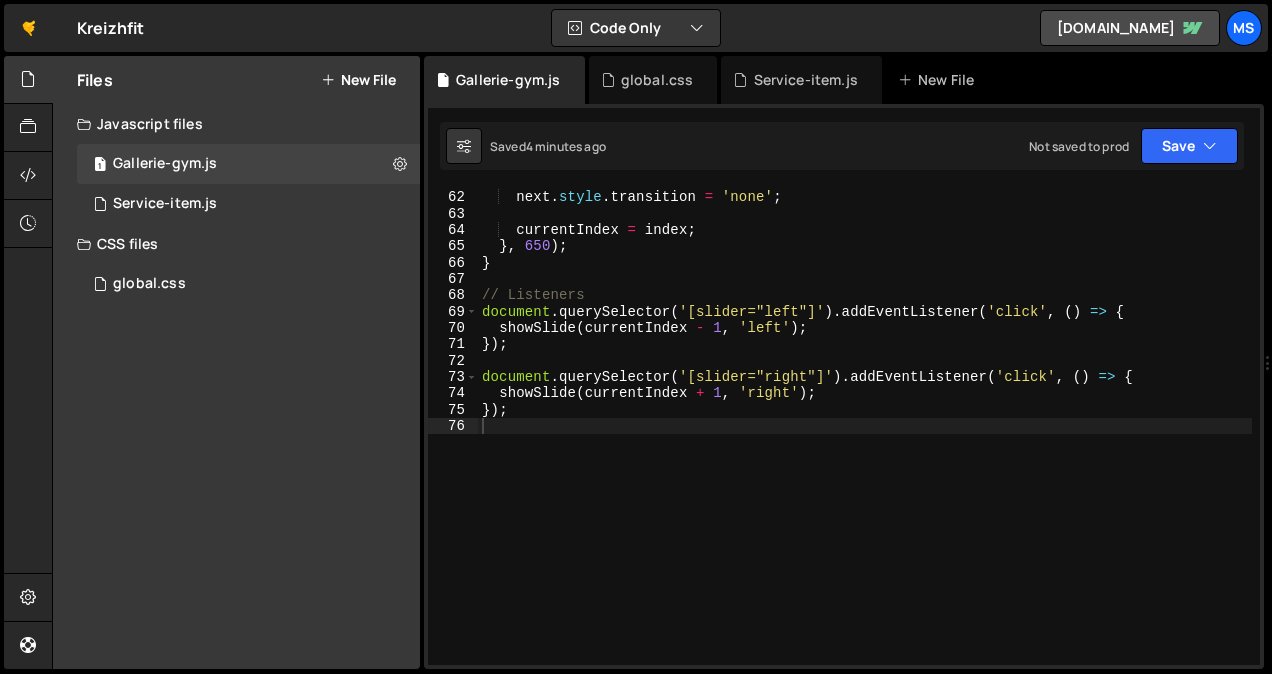 click on "next . style . zIndex   =   2 ;       next . style . transition   =   'none' ;       currentIndex   =   index ;    } ,   650 ) ; } // Listeners document . querySelector ( '[slider="left"]' ) . addEventListener ( 'click' ,   ( )   =>   {    showSlide ( currentIndex   -   1 ,   'left' ) ; }) ; document . querySelector ( '[slider="right"]' ) . addEventListener ( 'click' ,   ( )   =>   {    showSlide ( currentIndex   +   1 ,   'right' ) ; }) ;" at bounding box center [865, 428] 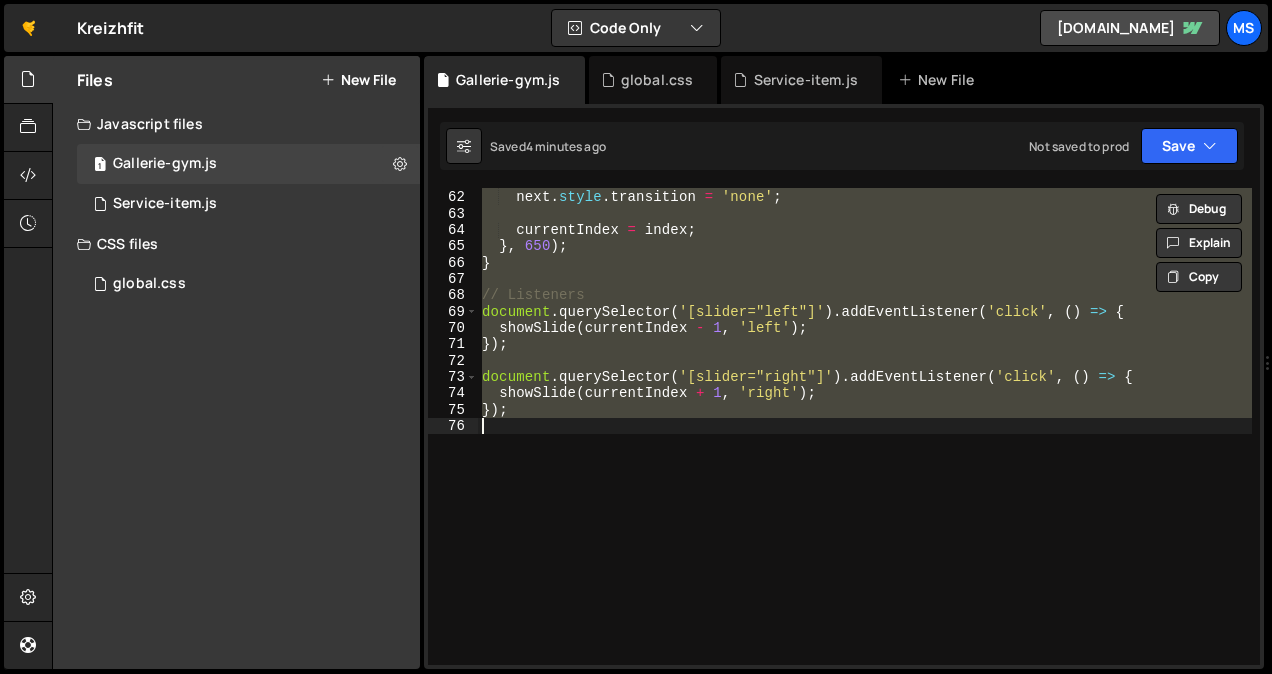 type on "// });" 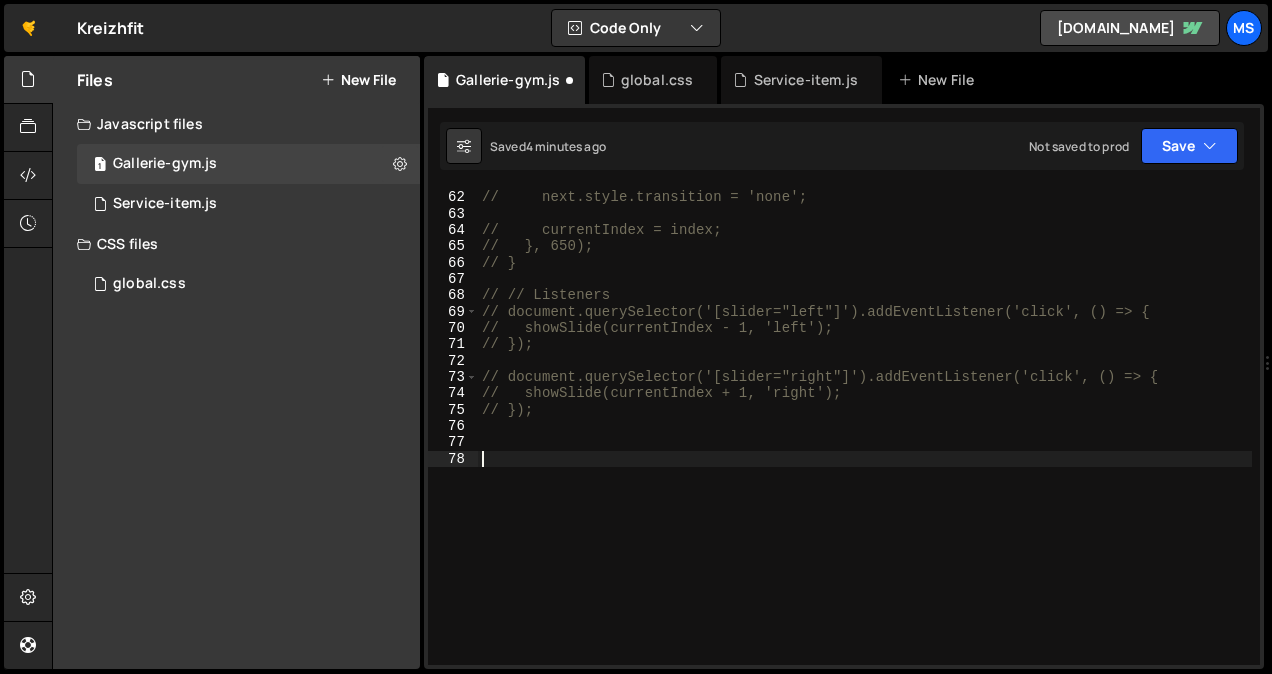 scroll, scrollTop: 2022, scrollLeft: 0, axis: vertical 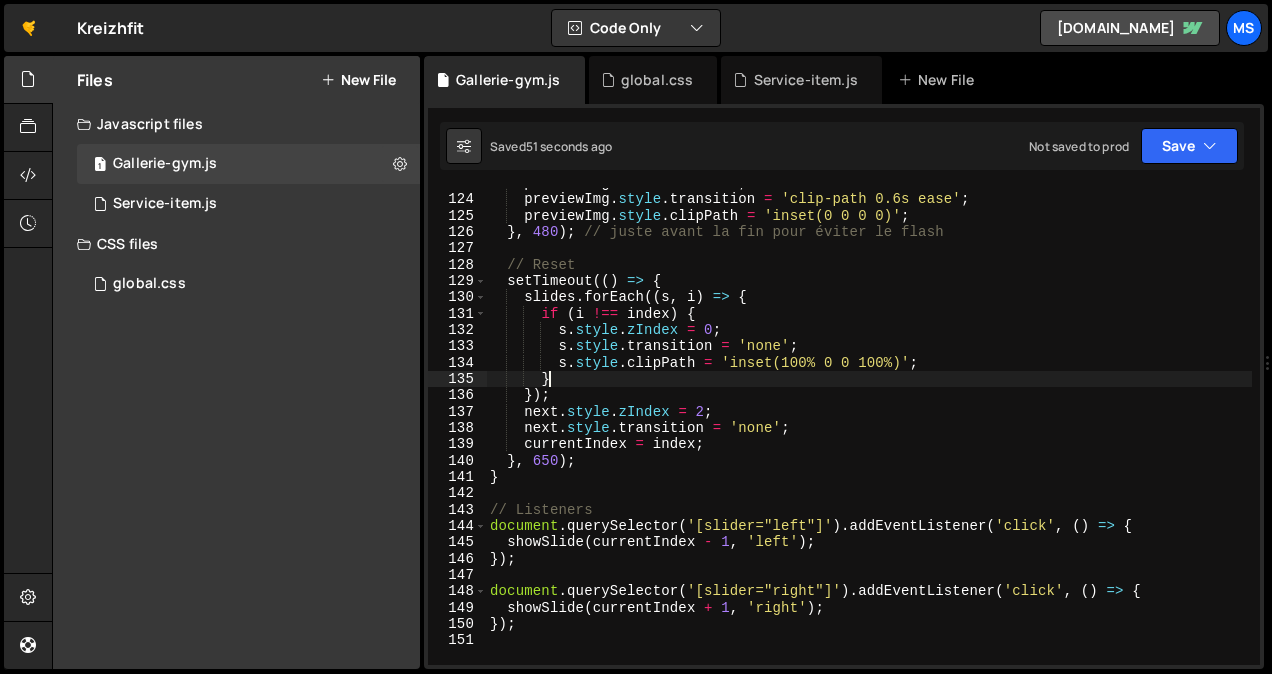 click on "previewImg . src   =   next . src ;       previewImg . style . transition   =   'clip-path 0.6s ease' ;       previewImg . style . clipPath   =   'inset(0 0 0 0)' ;    } ,   480 ) ;   // juste avant la fin pour éviter le flash    // Reset    setTimeout (( )   =>   {       slides . forEach (( s ,   i )   =>   {          if   ( i   !==   index )   {             s . style . zIndex   =   0 ;             s . style . transition   =   'none' ;             s . style . clipPath   =   'inset(100% 0 0 100%)' ;          }       }) ;       next . style . zIndex   =   2 ;       next . style . transition   =   'none' ;       currentIndex   =   index ;    } ,   650 ) ; } // Listeners document . querySelector ( '[slider="left"]' ) . addEventListener ( 'click' ,   ( )   =>   {    showSlide ( currentIndex   -   1 ,   'left' ) ; }) ; document . querySelector ( '[slider="right"]' ) . addEventListener ( 'click' ,   ( )   =>   {    showSlide ( currentIndex   +   1 ,   'right' ) ; }) ;" at bounding box center (869, 430) 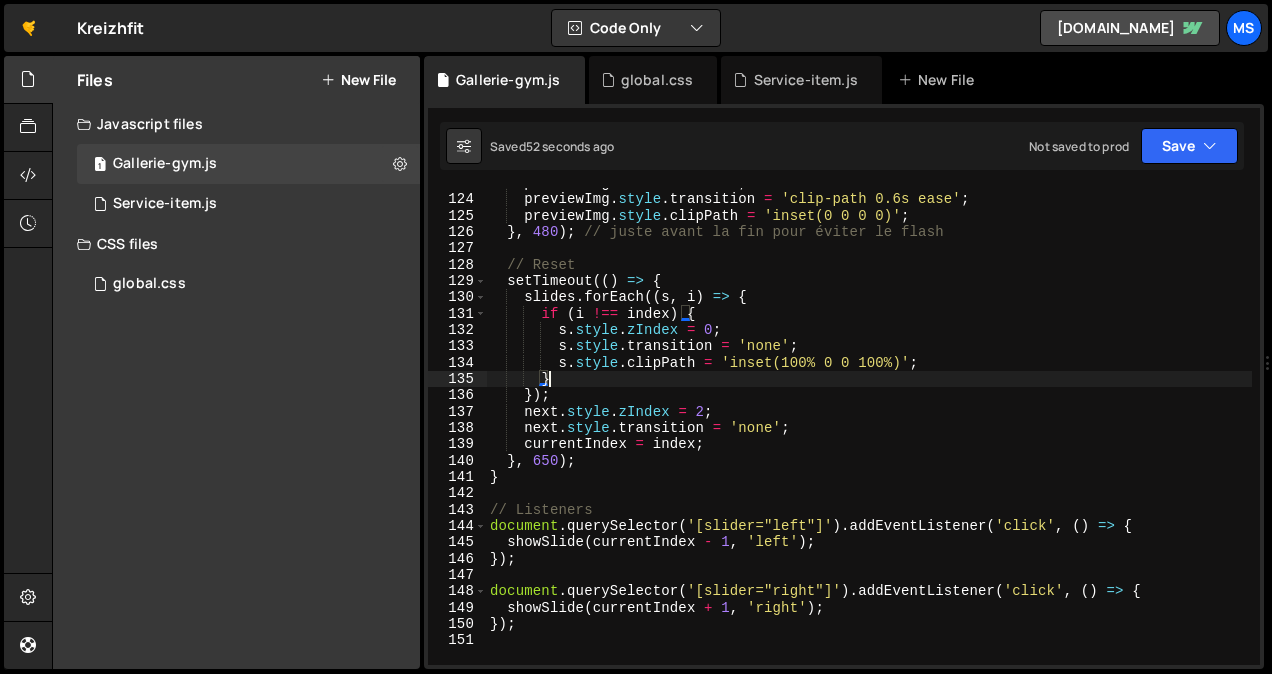 type on "});" 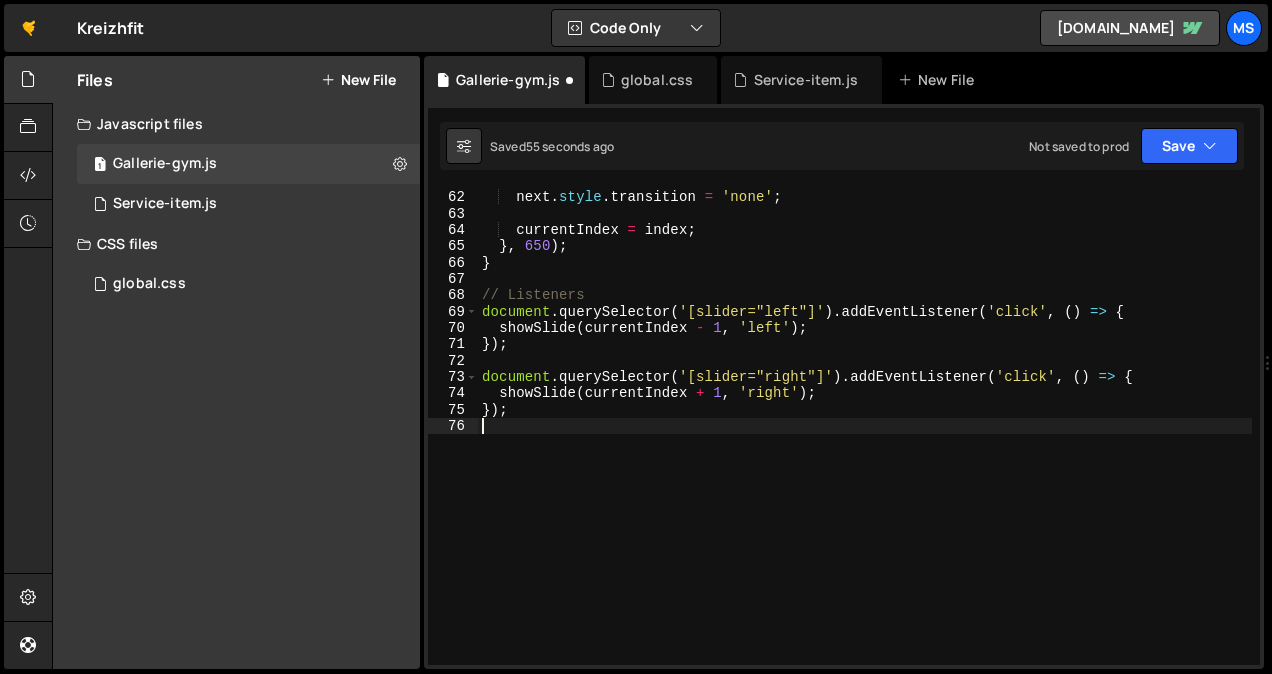 scroll, scrollTop: 994, scrollLeft: 0, axis: vertical 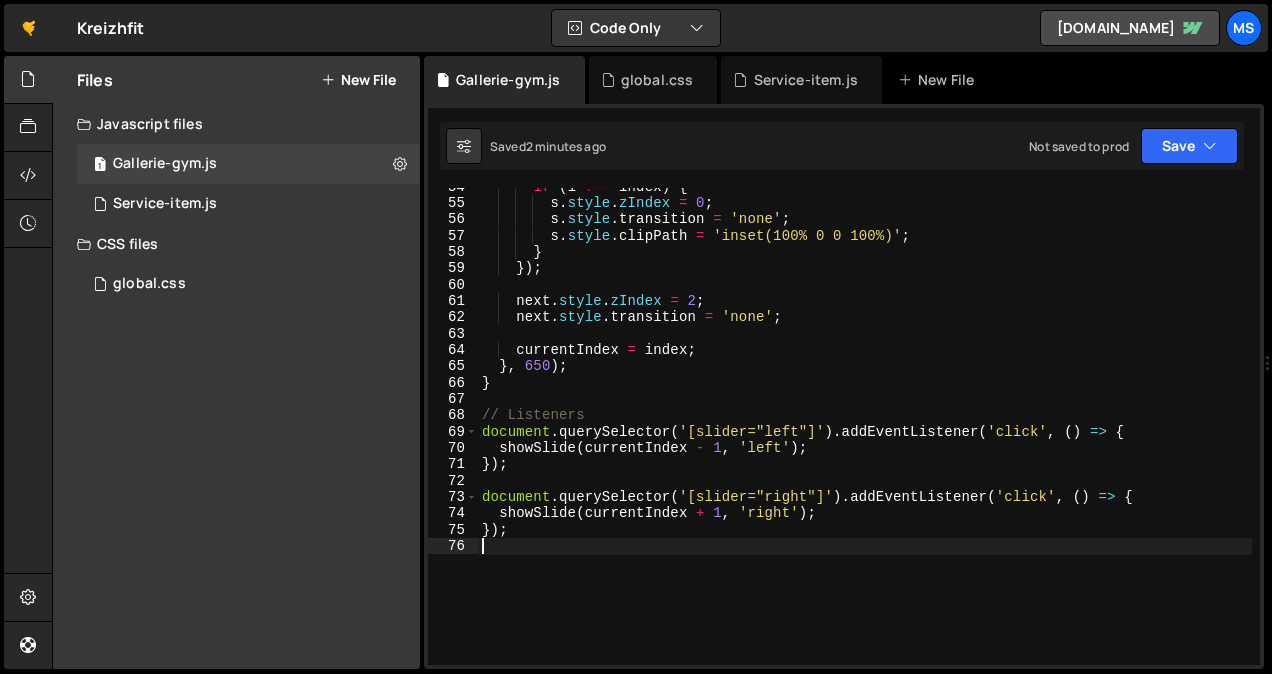 click on "if   ( i   !==   index )   {             s . style . zIndex   =   0 ;             s . style . transition   =   'none' ;             s . style . clipPath   =   'inset(100% 0 0 100%)' ;          }       }) ;       next . style . zIndex   =   2 ;       next . style . transition   =   'none' ;       currentIndex   =   index ;    } ,   650 ) ; } // Listeners document . querySelector ( '[slider="left"]' ) . addEventListener ( 'click' ,   ( )   =>   {    showSlide ( currentIndex   -   1 ,   'left' ) ; }) ; document . querySelector ( '[slider="right"]' ) . addEventListener ( 'click' ,   ( )   =>   {    showSlide ( currentIndex   +   1 ,   'right' ) ; }) ;" at bounding box center (865, 434) 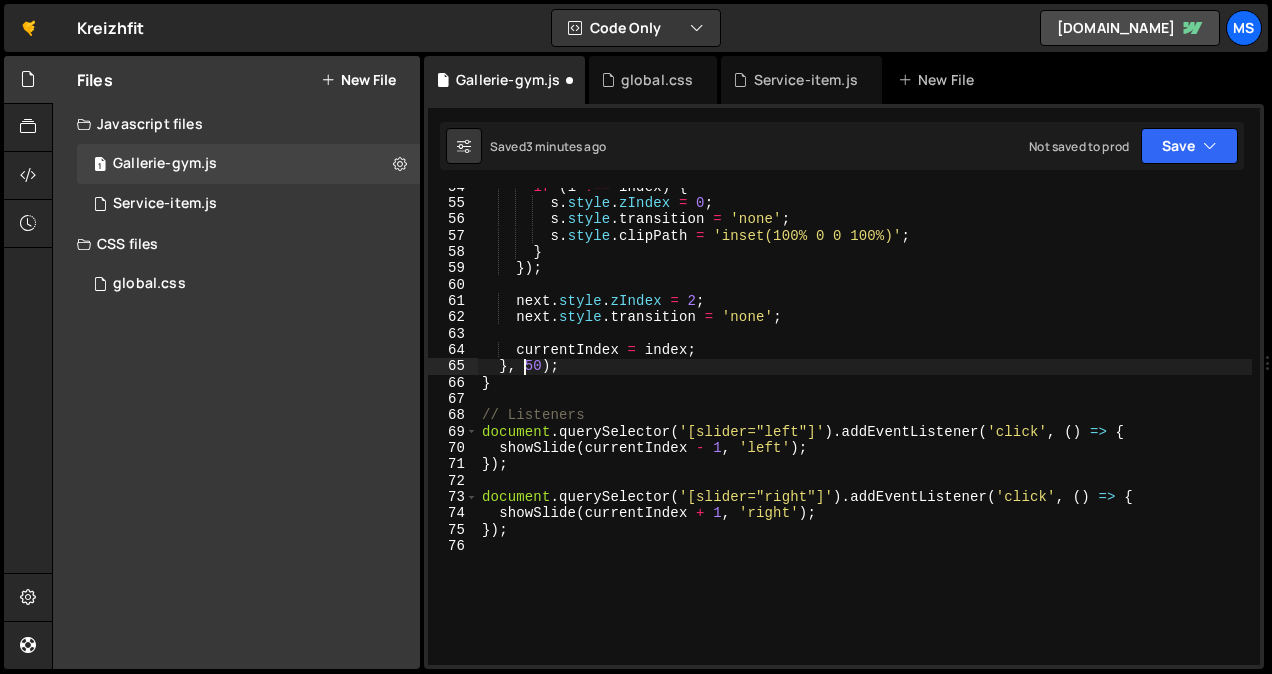 scroll, scrollTop: 0, scrollLeft: 3, axis: horizontal 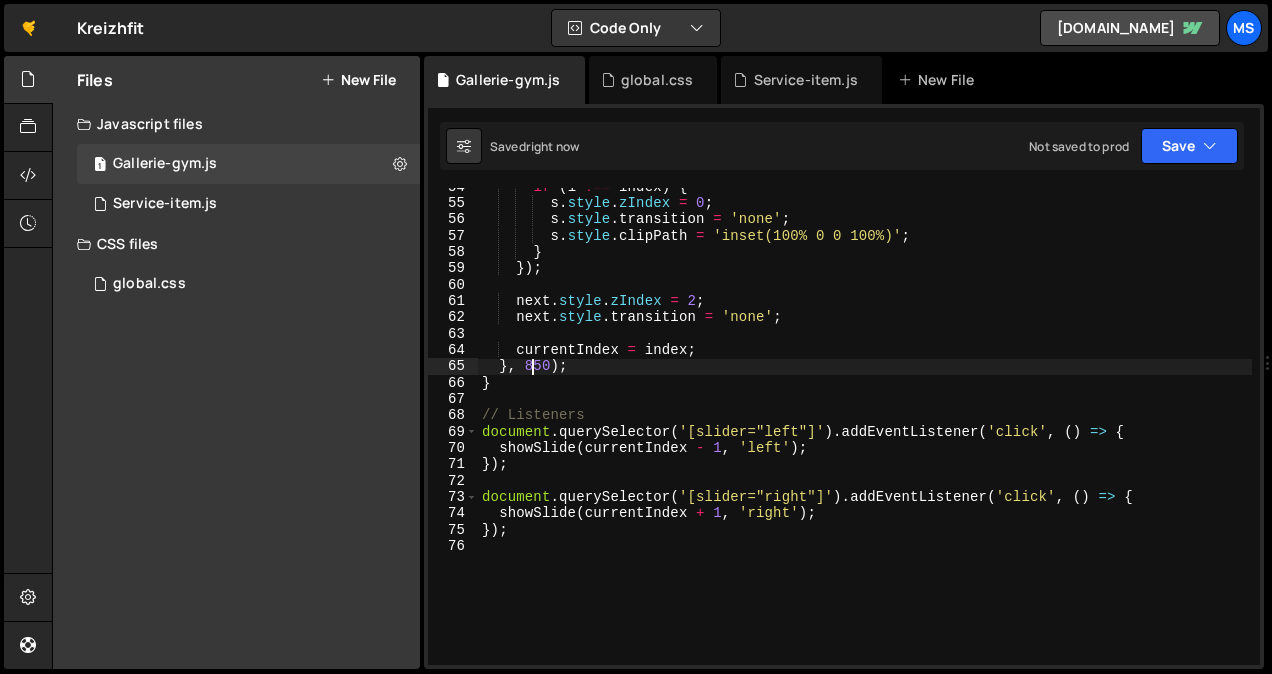 type on "}, 850);" 